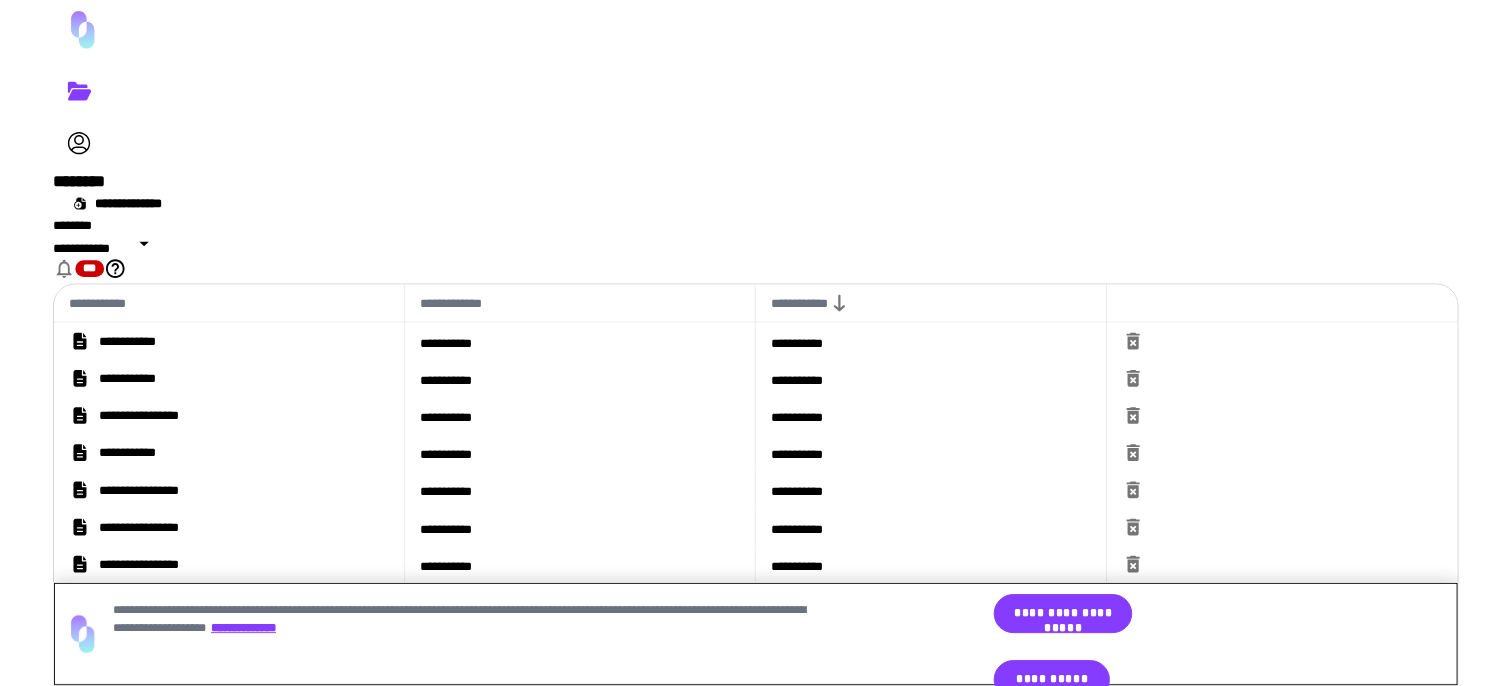scroll, scrollTop: 0, scrollLeft: 0, axis: both 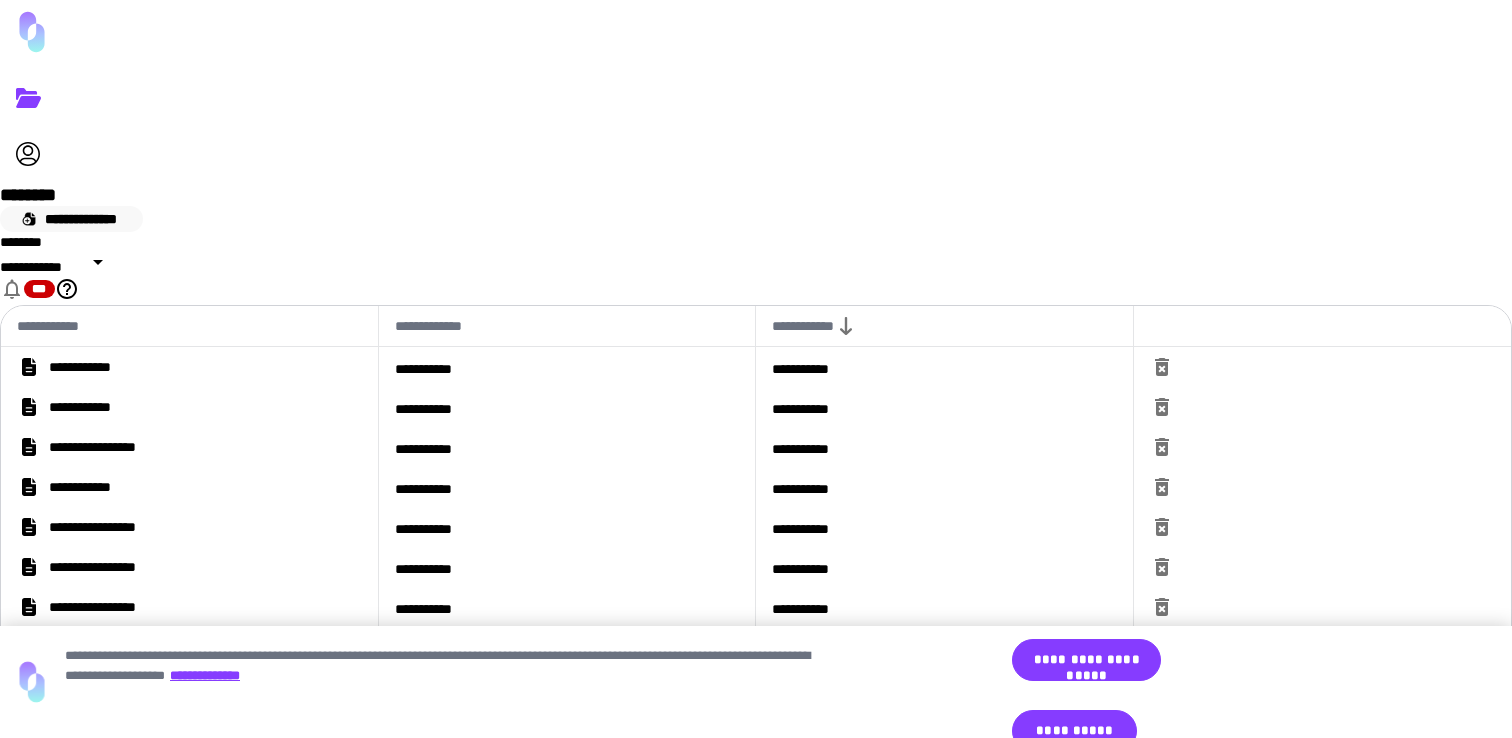 click on "**********" at bounding box center [71, 219] 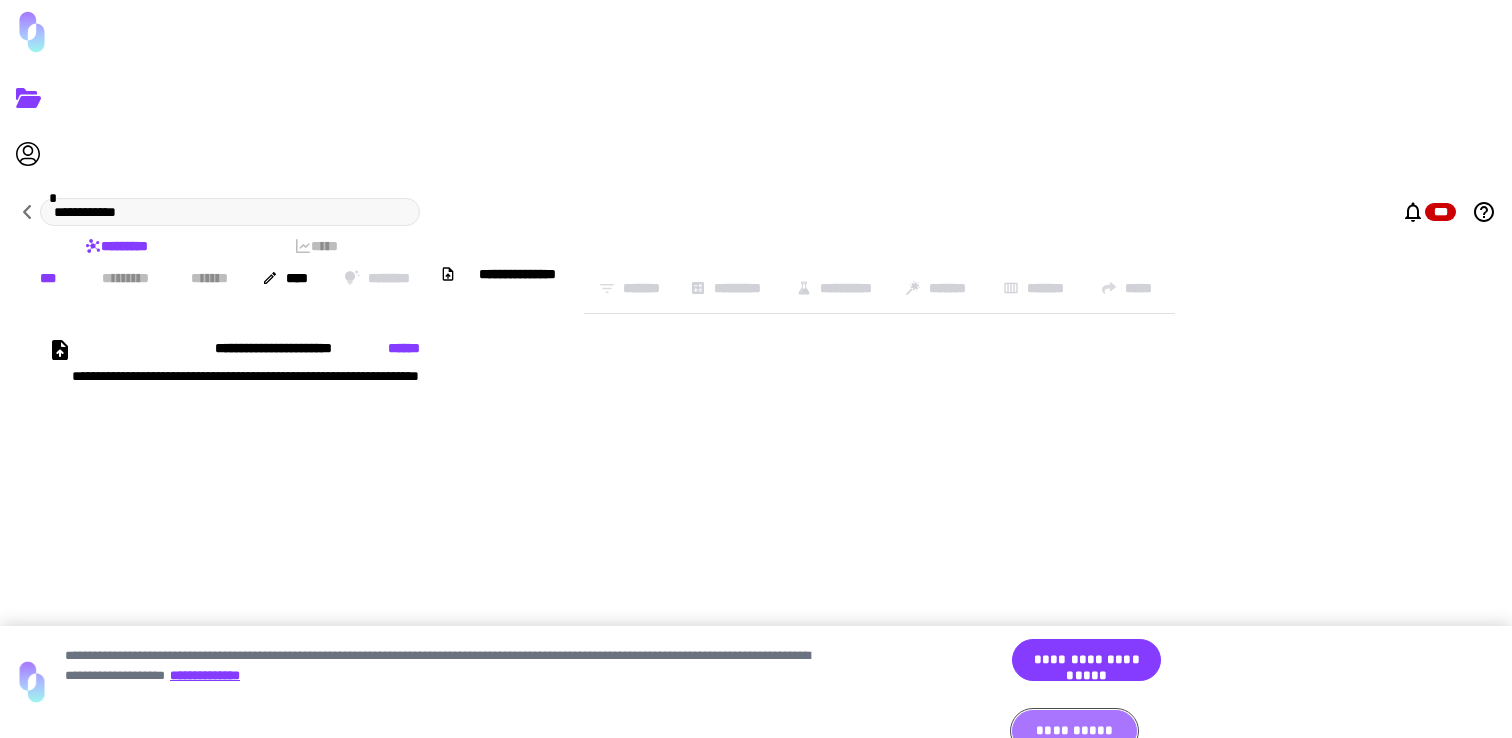 click on "**********" at bounding box center (1074, 731) 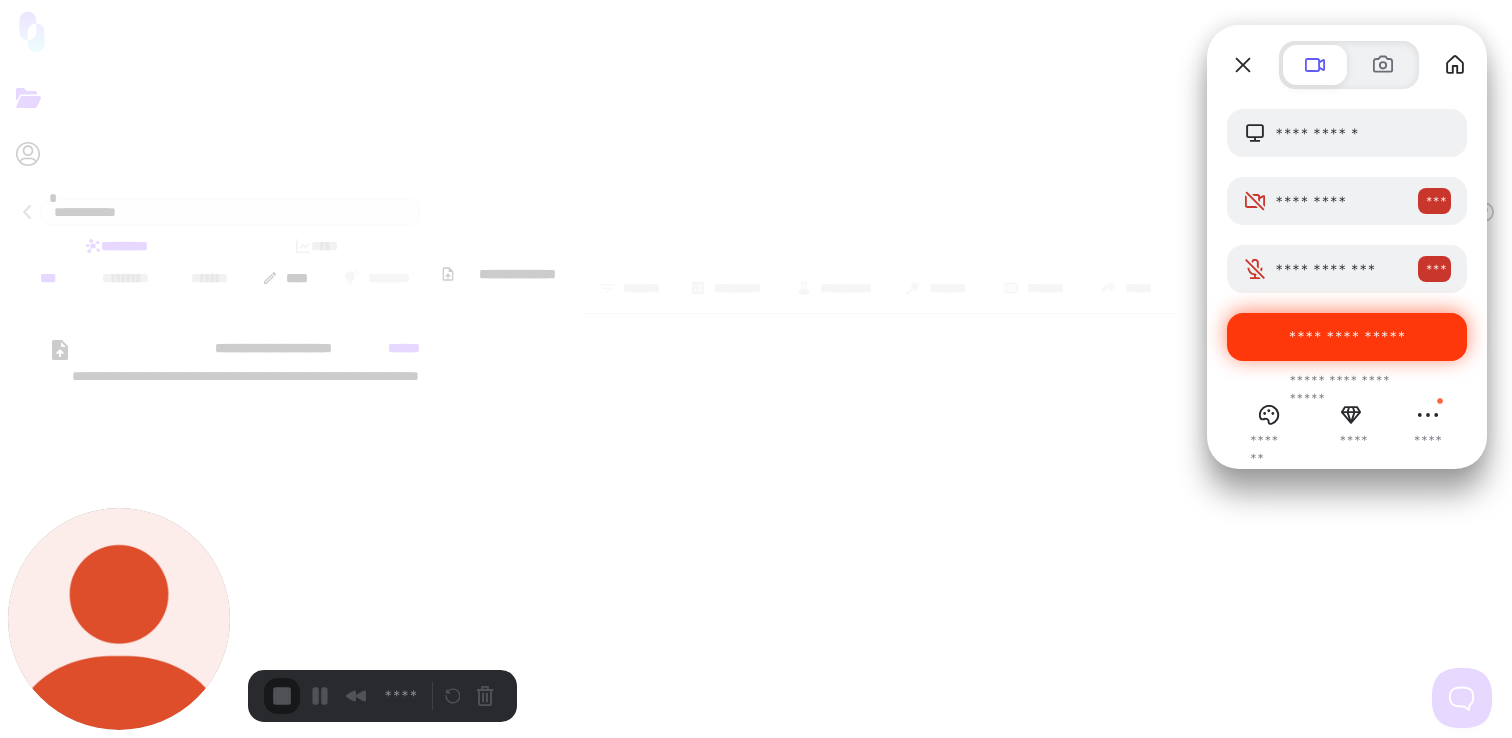 click on "**********" at bounding box center [1347, 337] 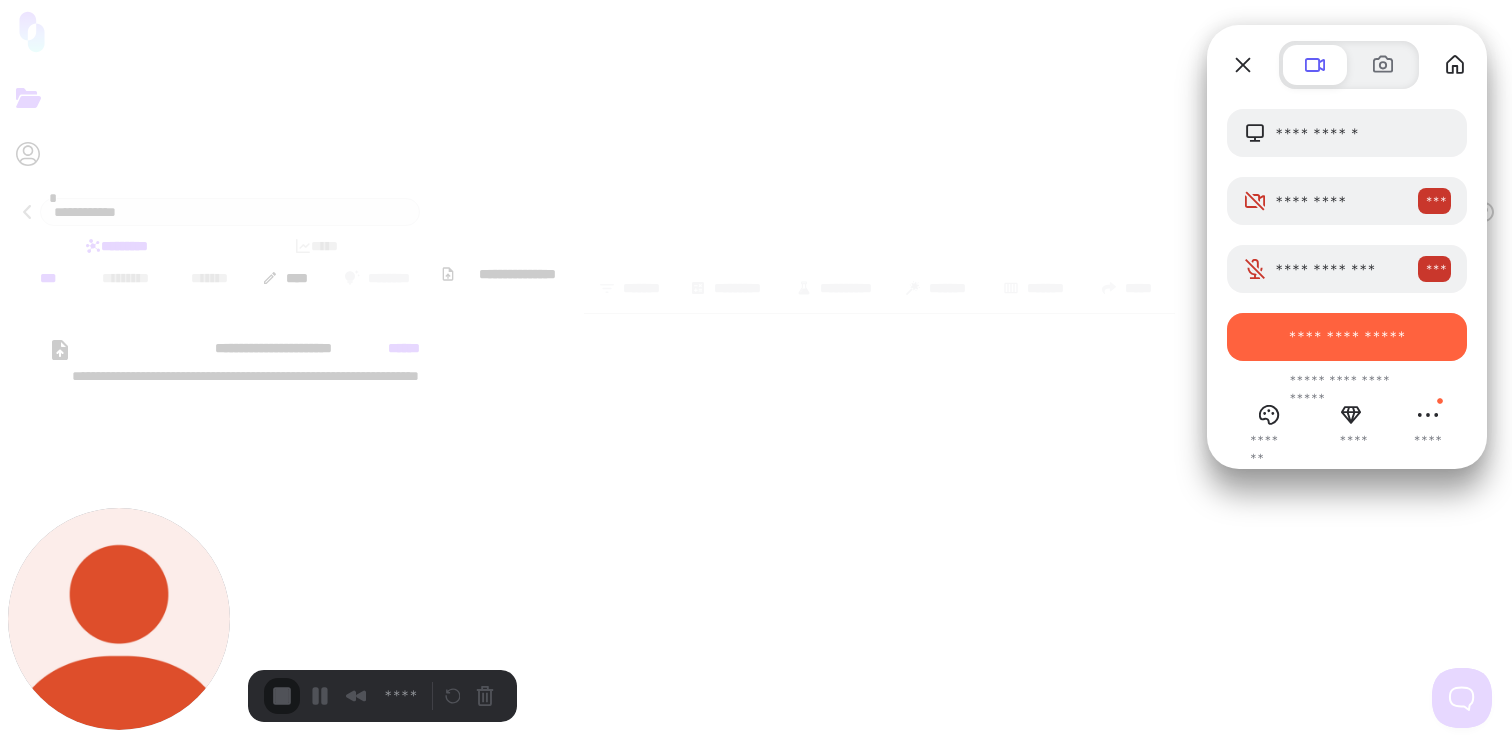 click on "**********" at bounding box center (352, 1648) 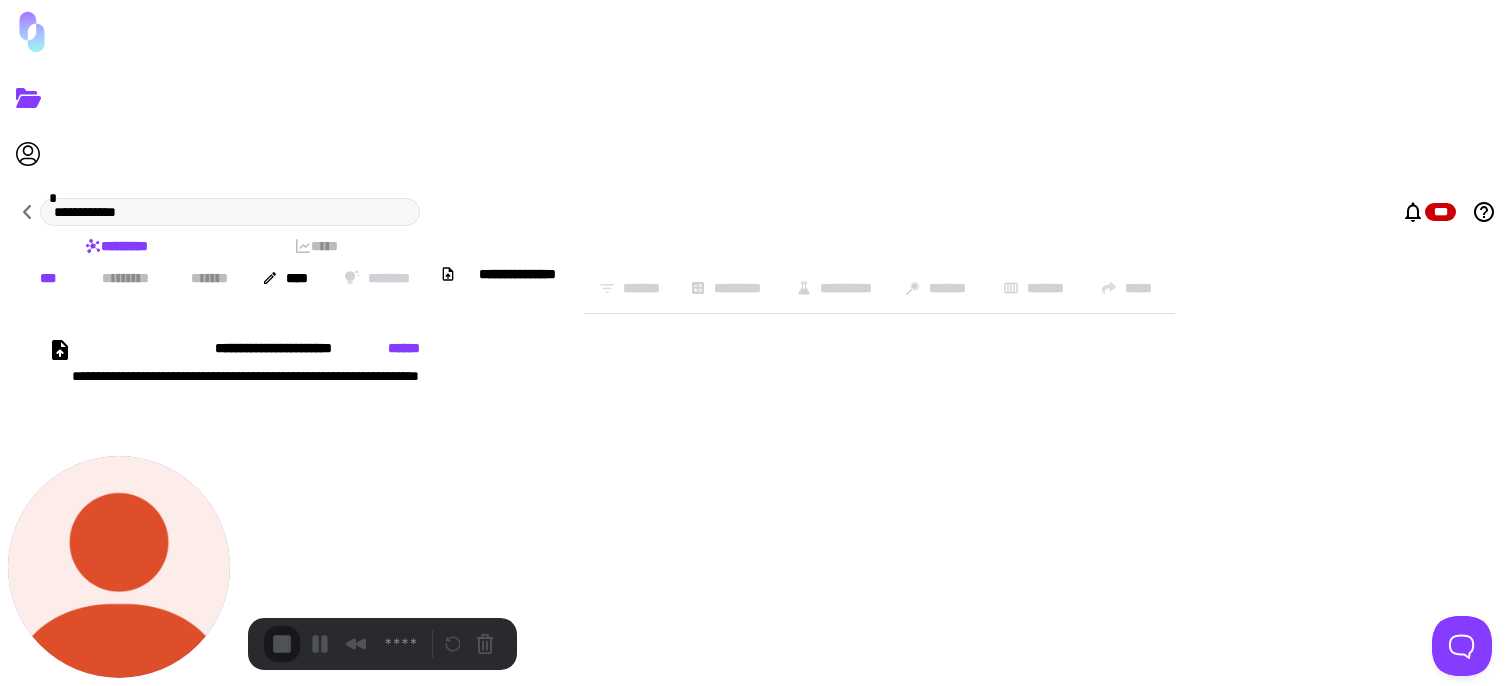 click on "**********" at bounding box center [45, 738] 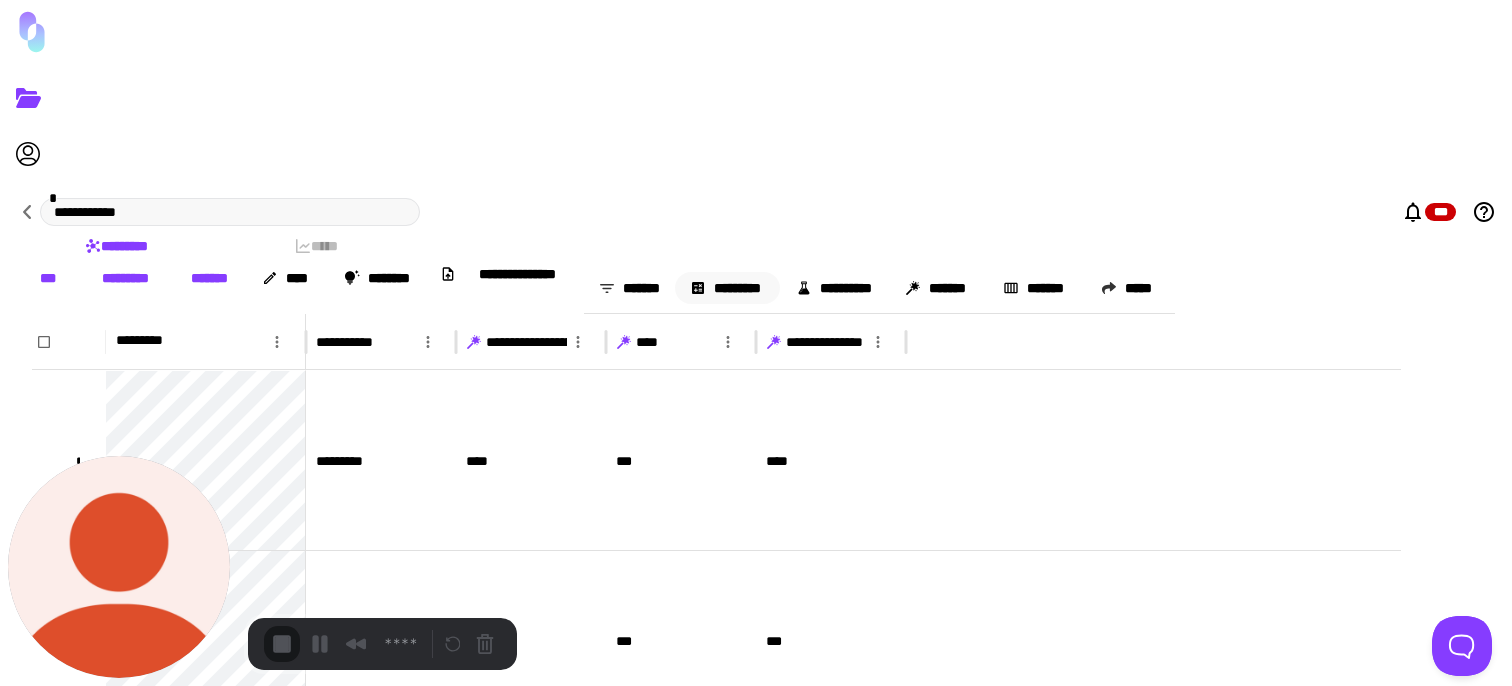 click on "*********" at bounding box center [727, 288] 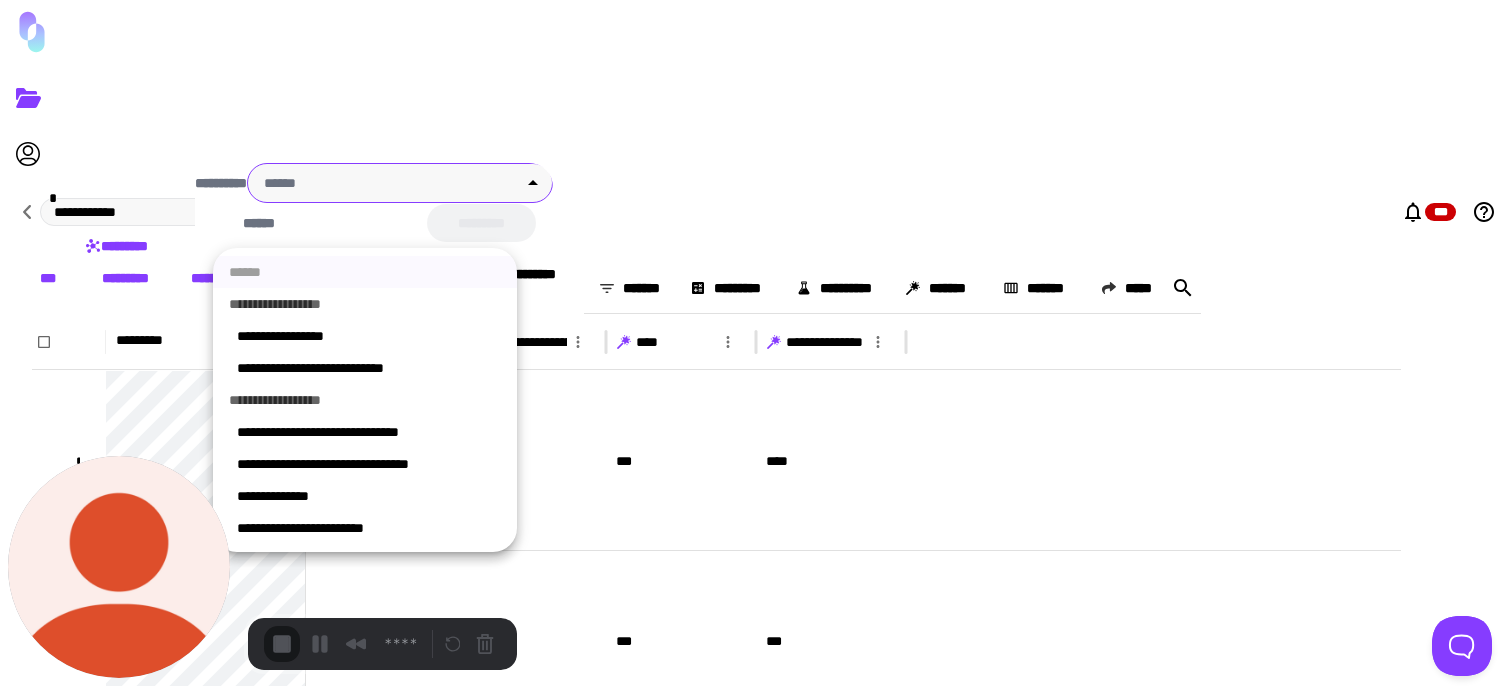 click on "**********" at bounding box center [756, 343] 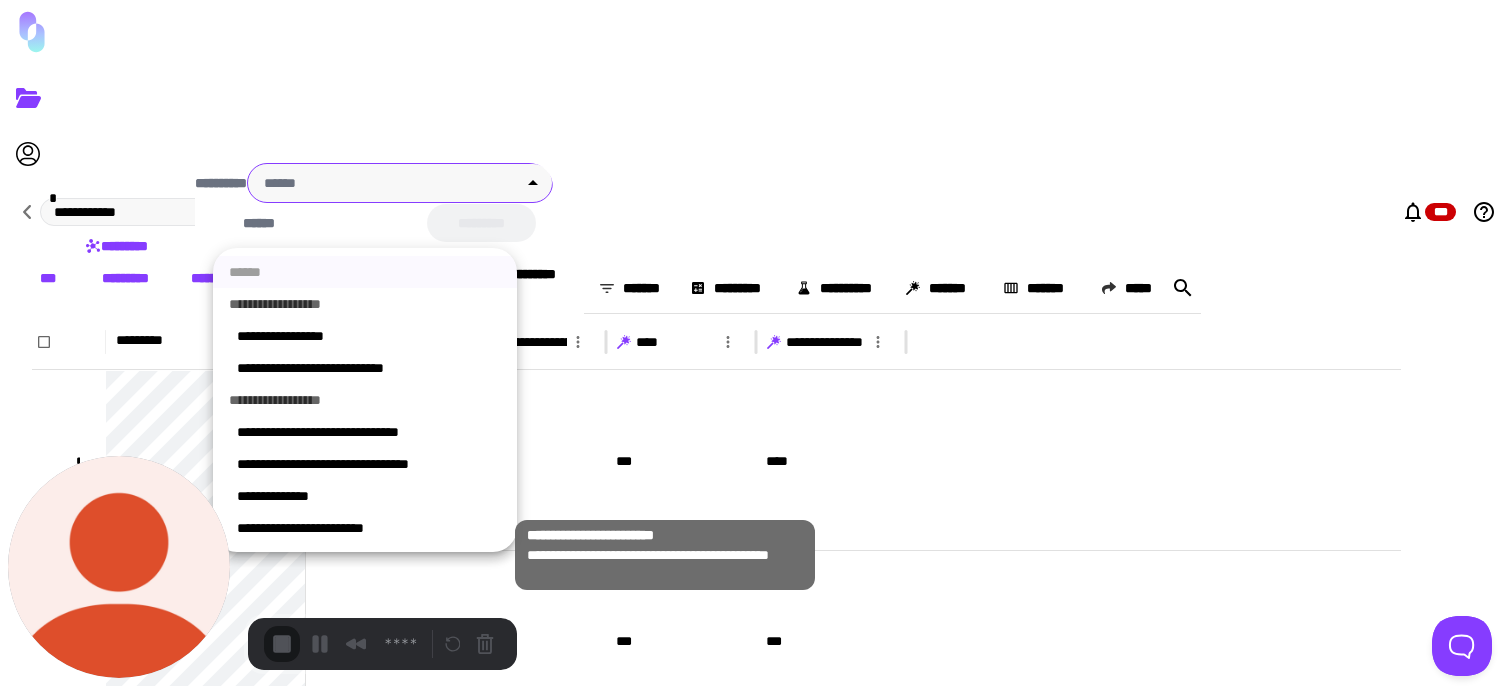 click on "**********" at bounding box center [369, 528] 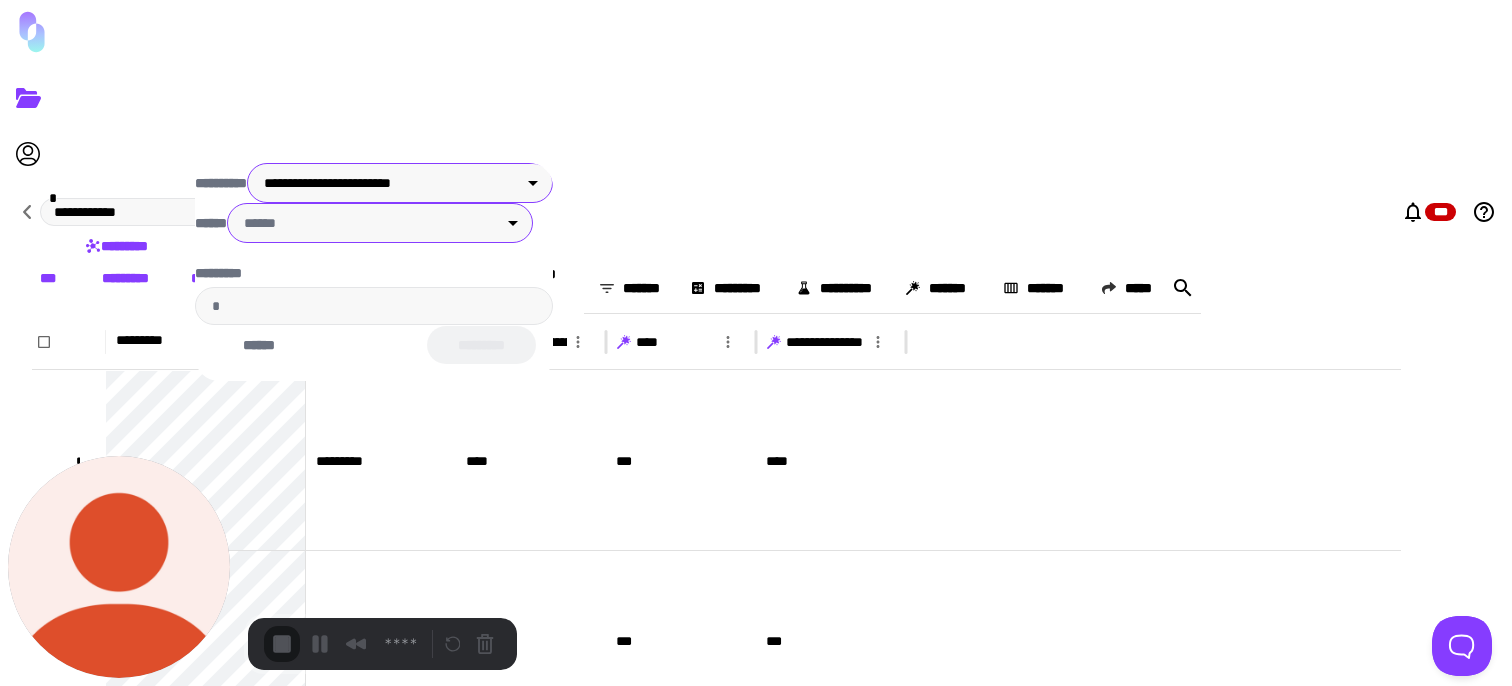 click on "**********" at bounding box center (756, 343) 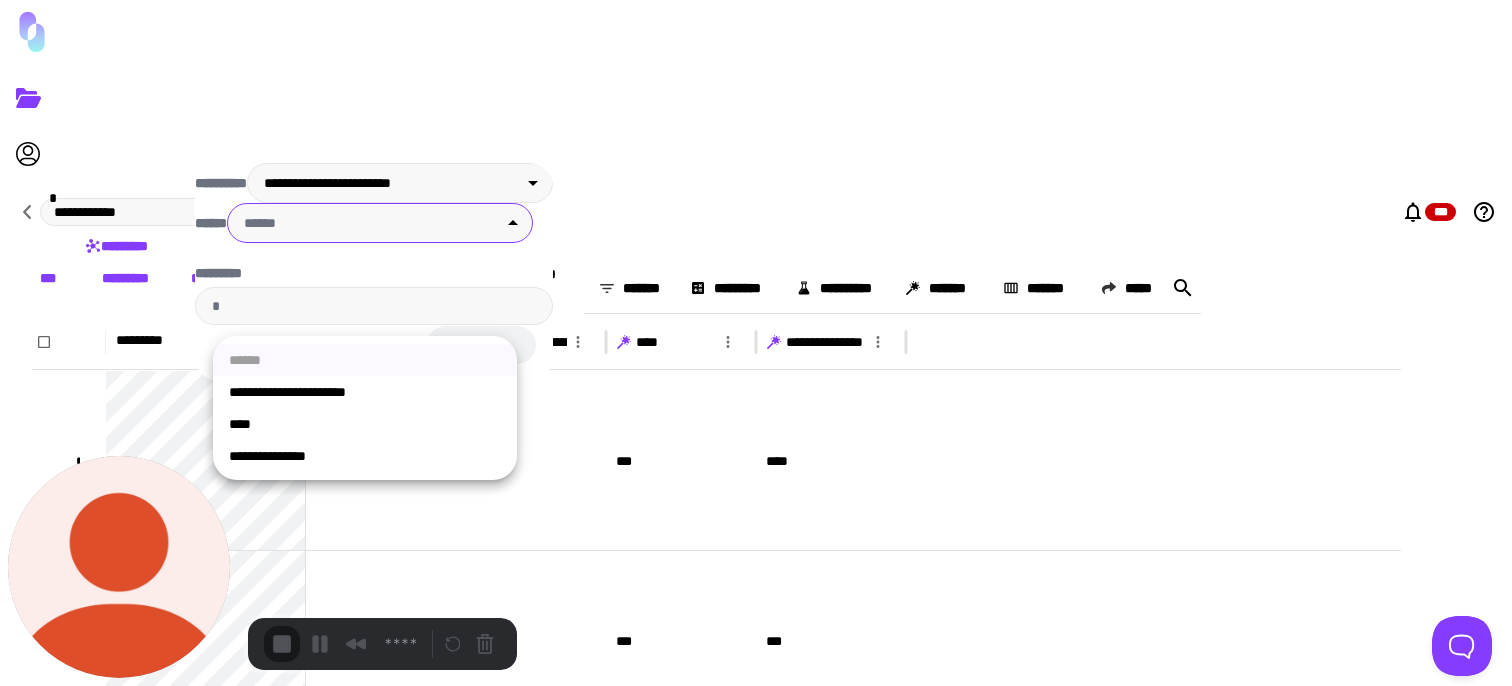 click on "**********" at bounding box center [365, 392] 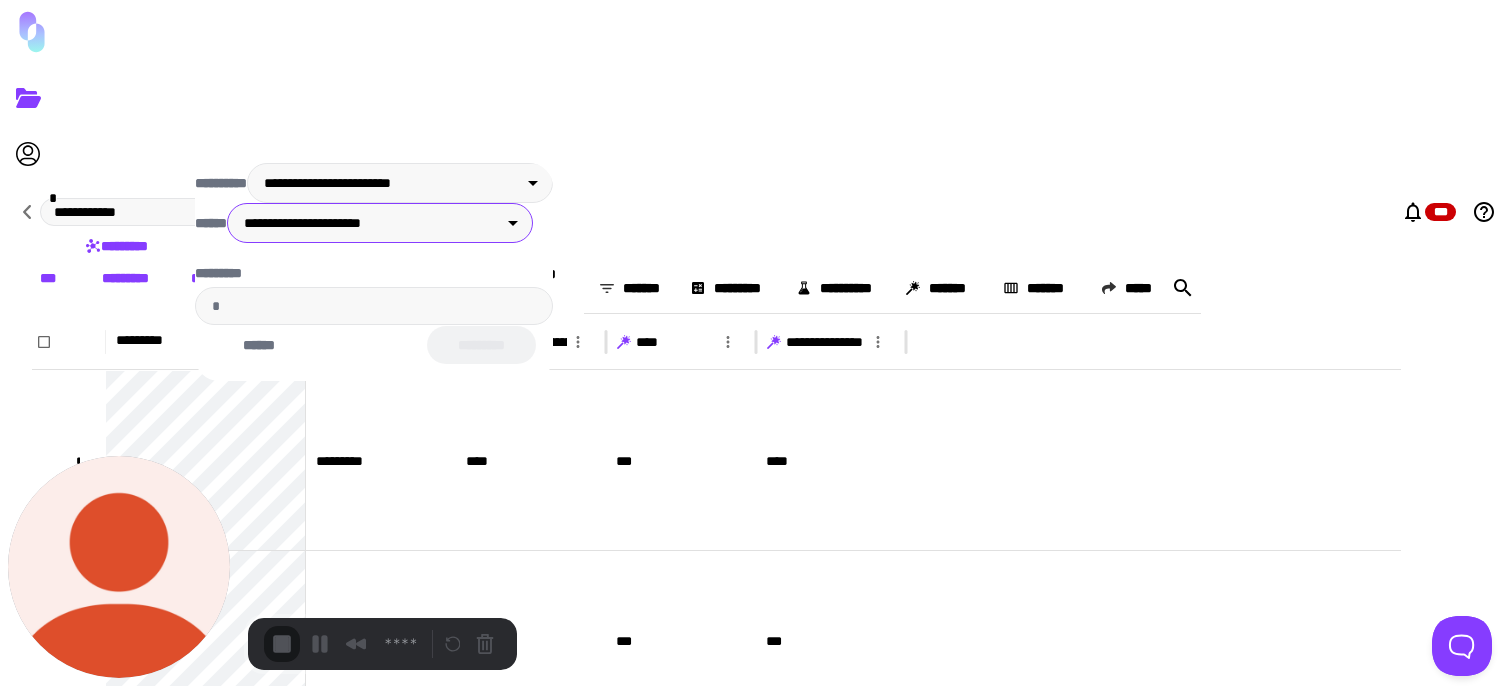 click on "*********" at bounding box center [348, 273] 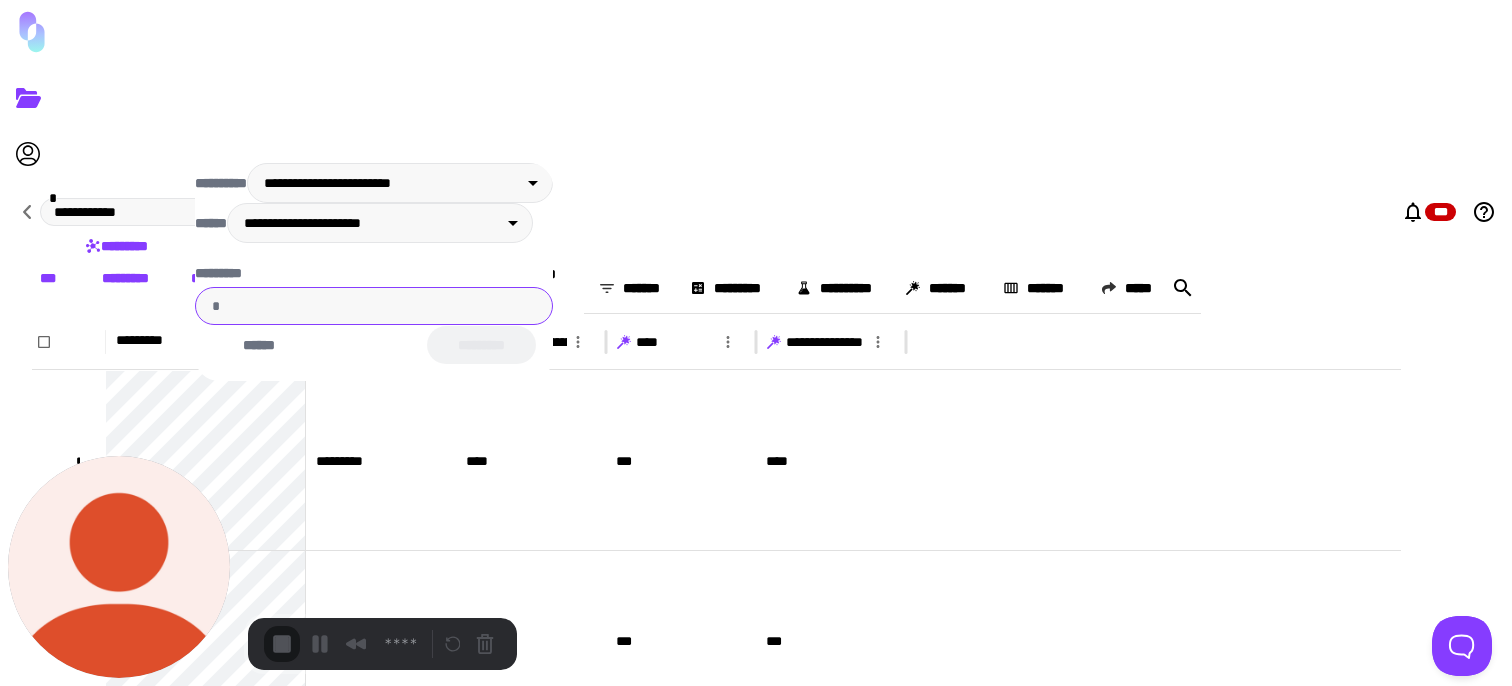 click on "*********" at bounding box center (374, 306) 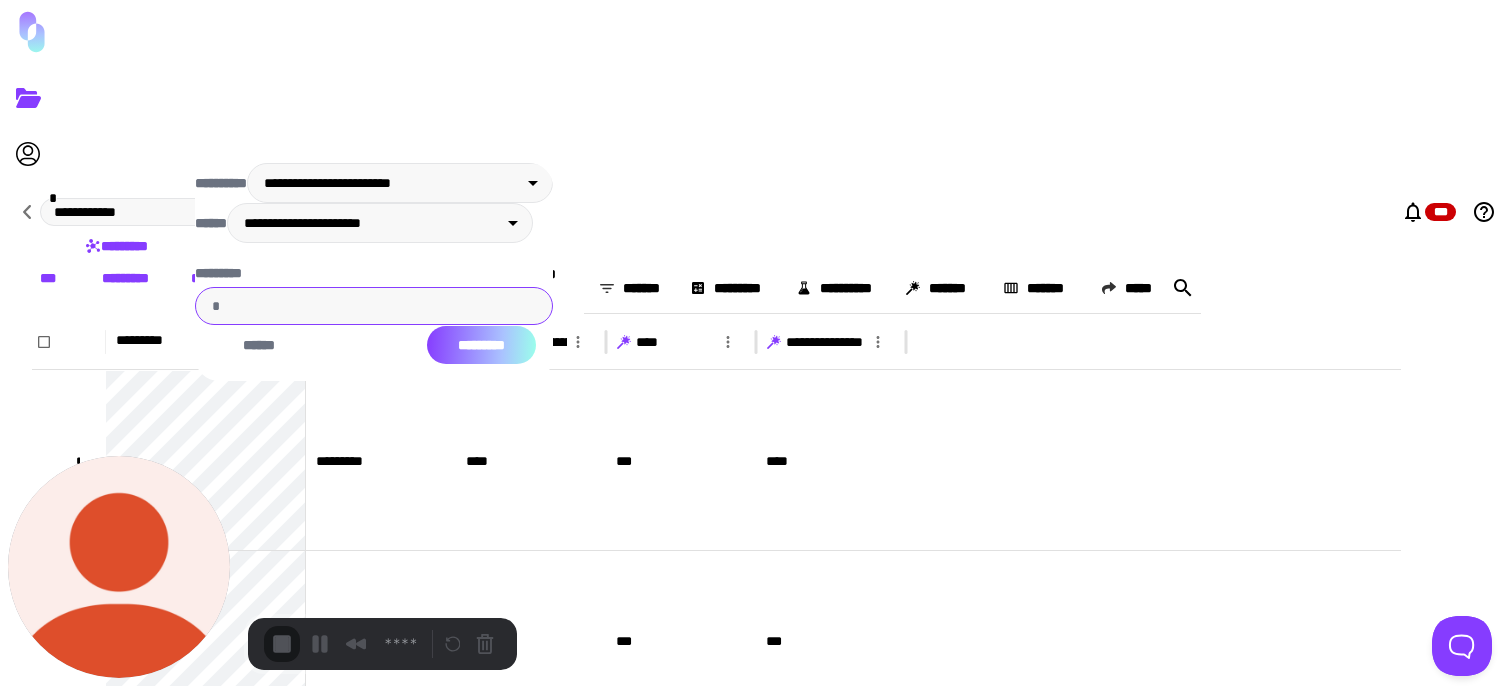 type on "*" 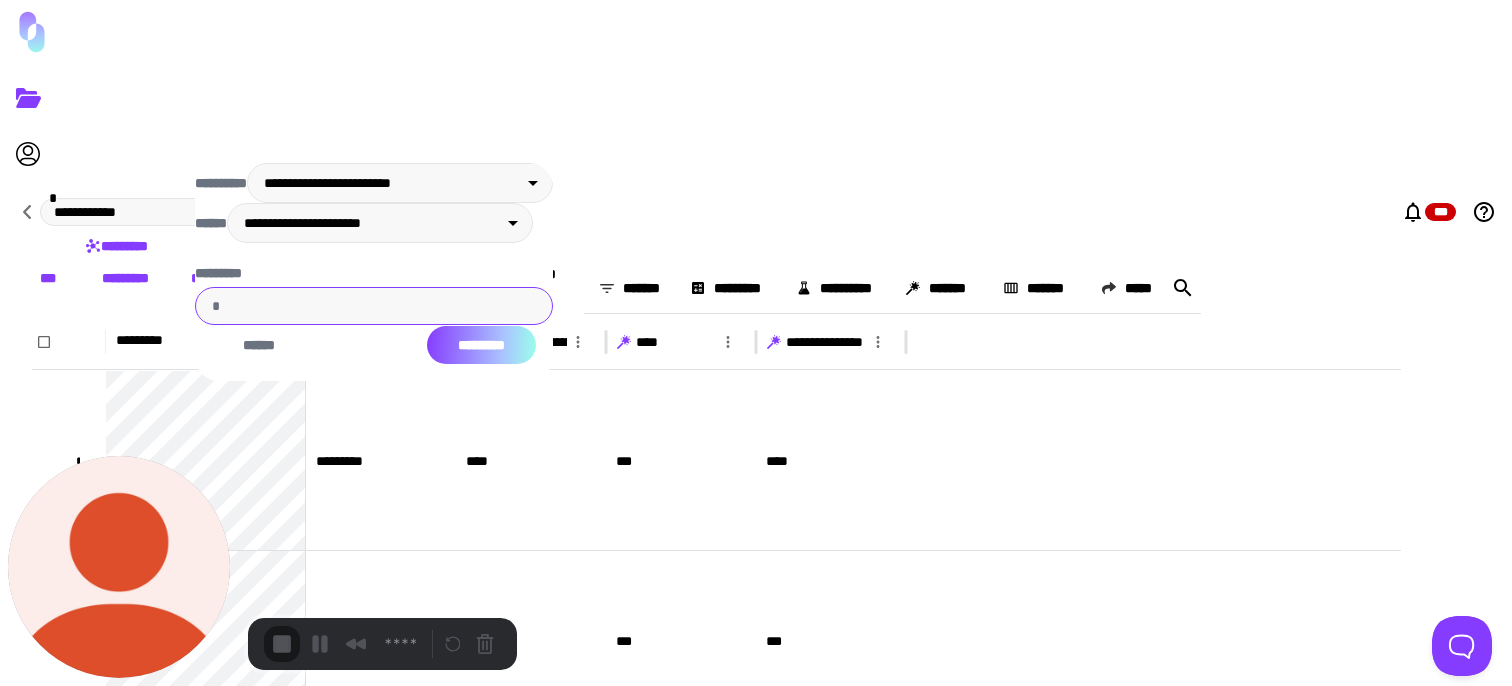 click on "*********" at bounding box center (481, 345) 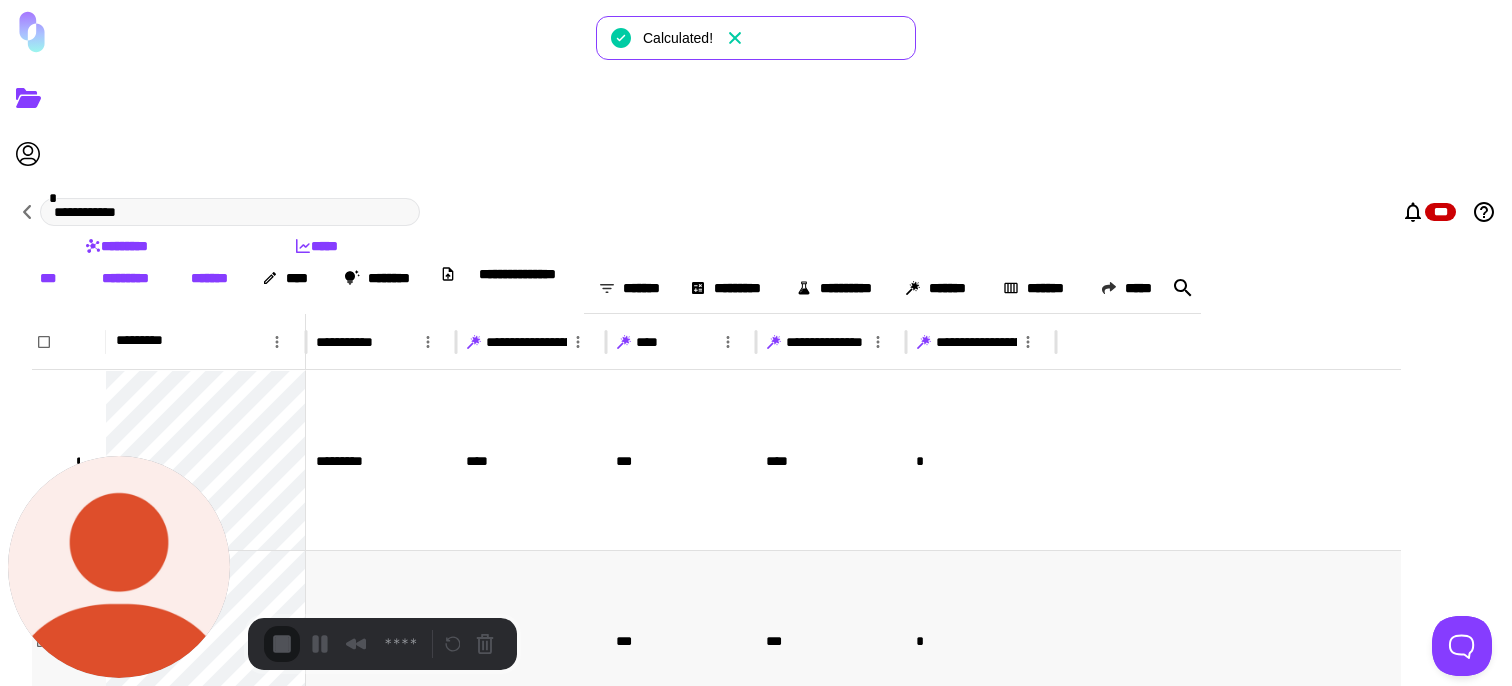 scroll, scrollTop: 1208, scrollLeft: 0, axis: vertical 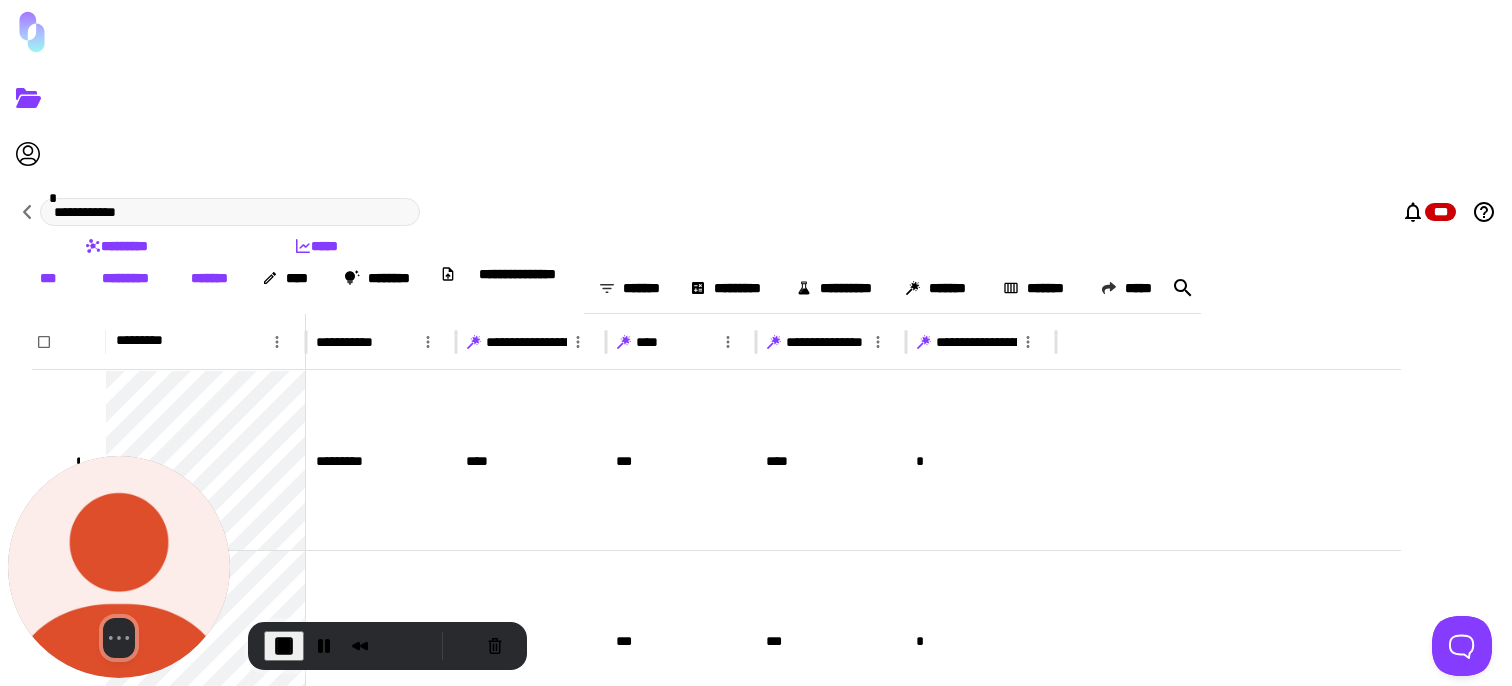 click 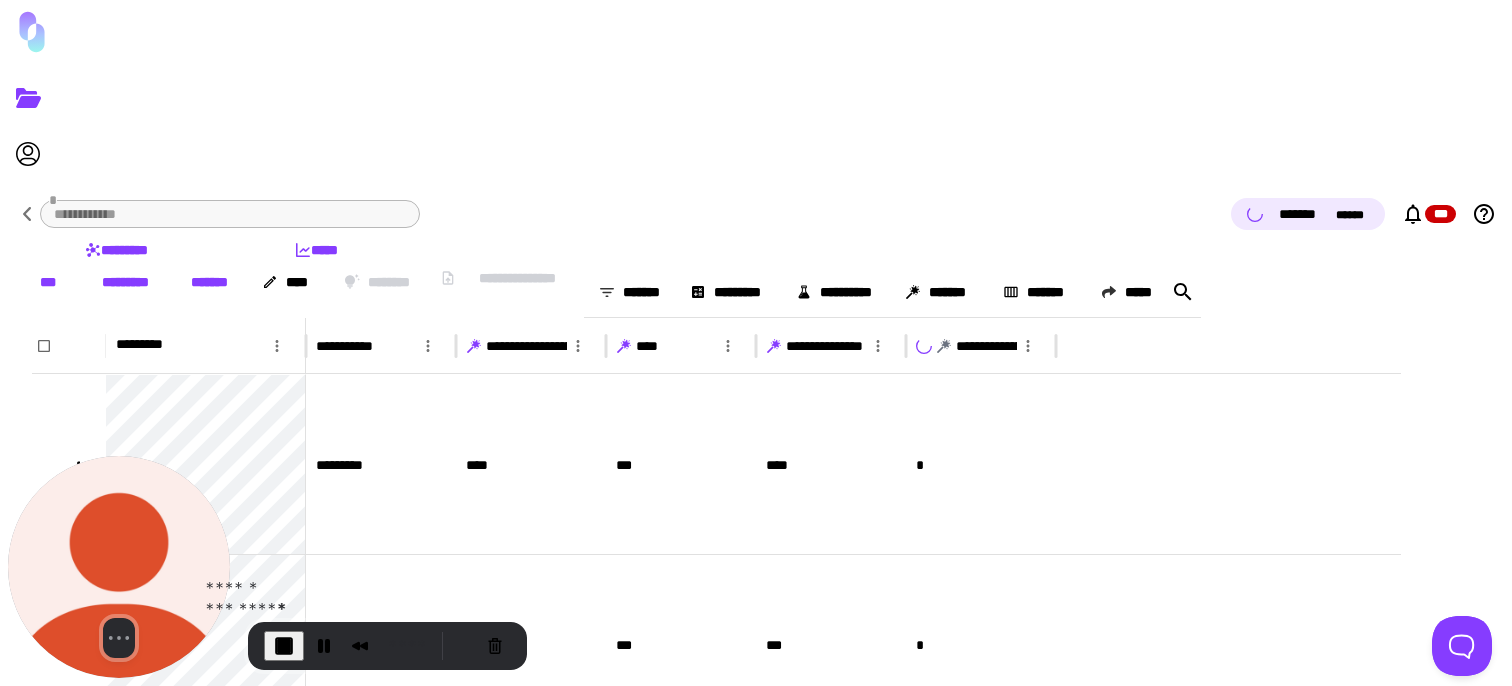 click at bounding box center (284, 646) 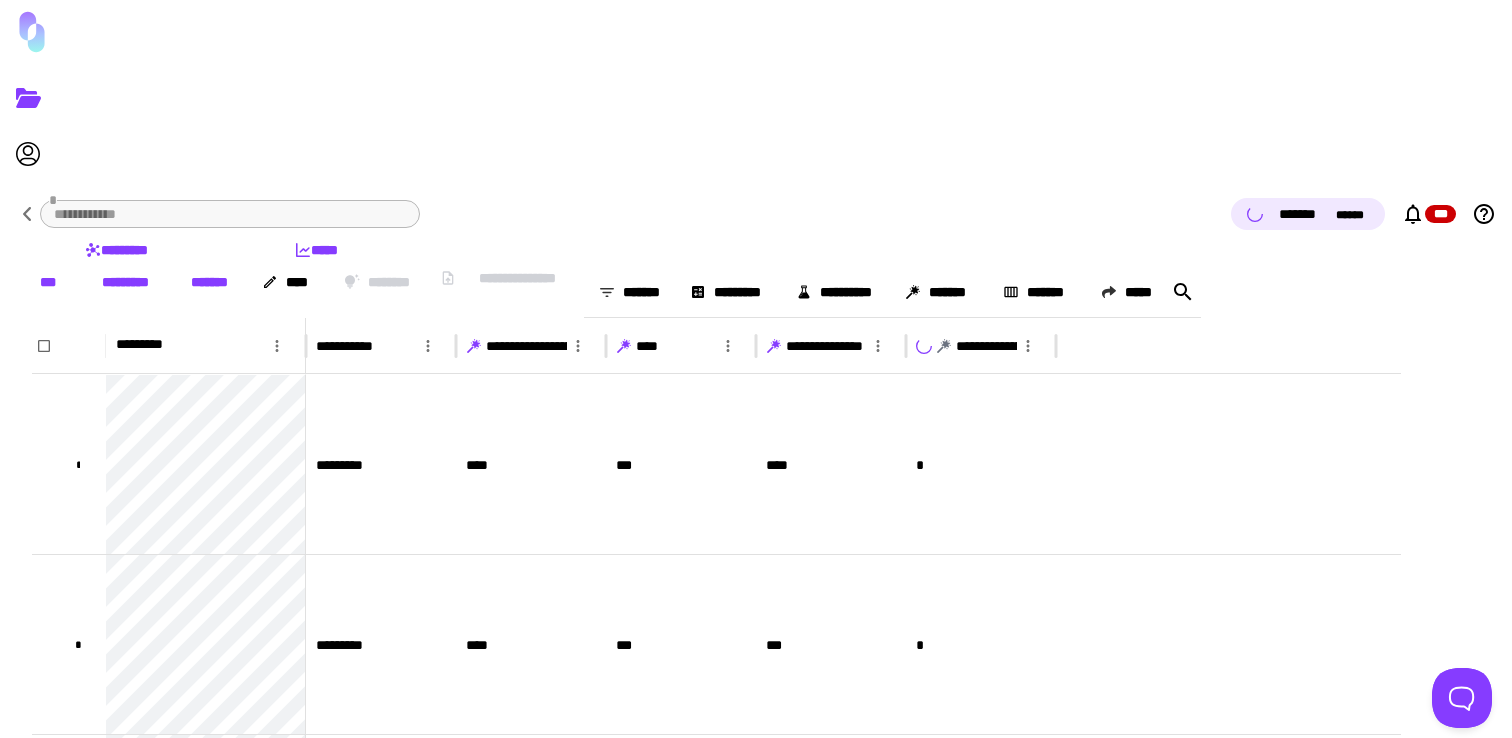 click on "**********" at bounding box center (756, 529) 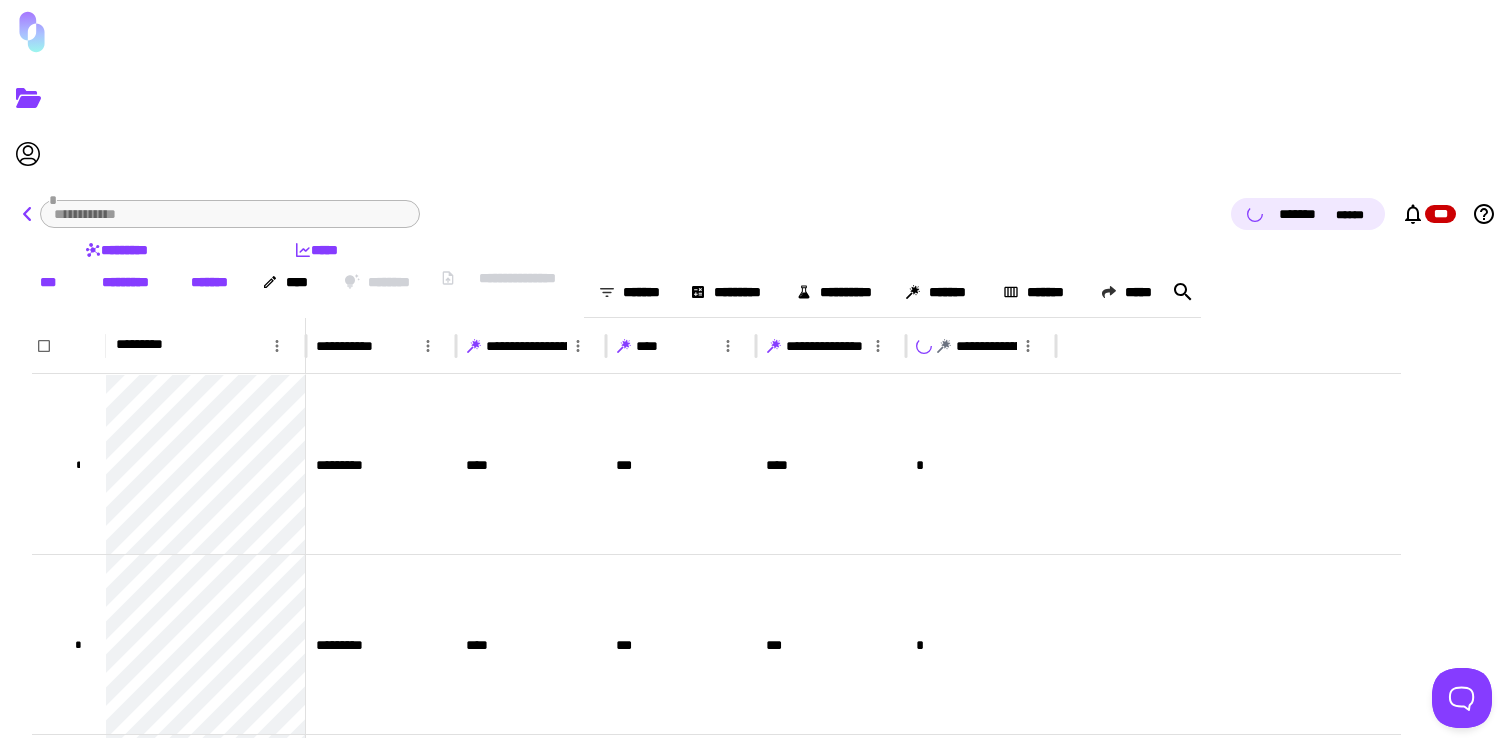 click 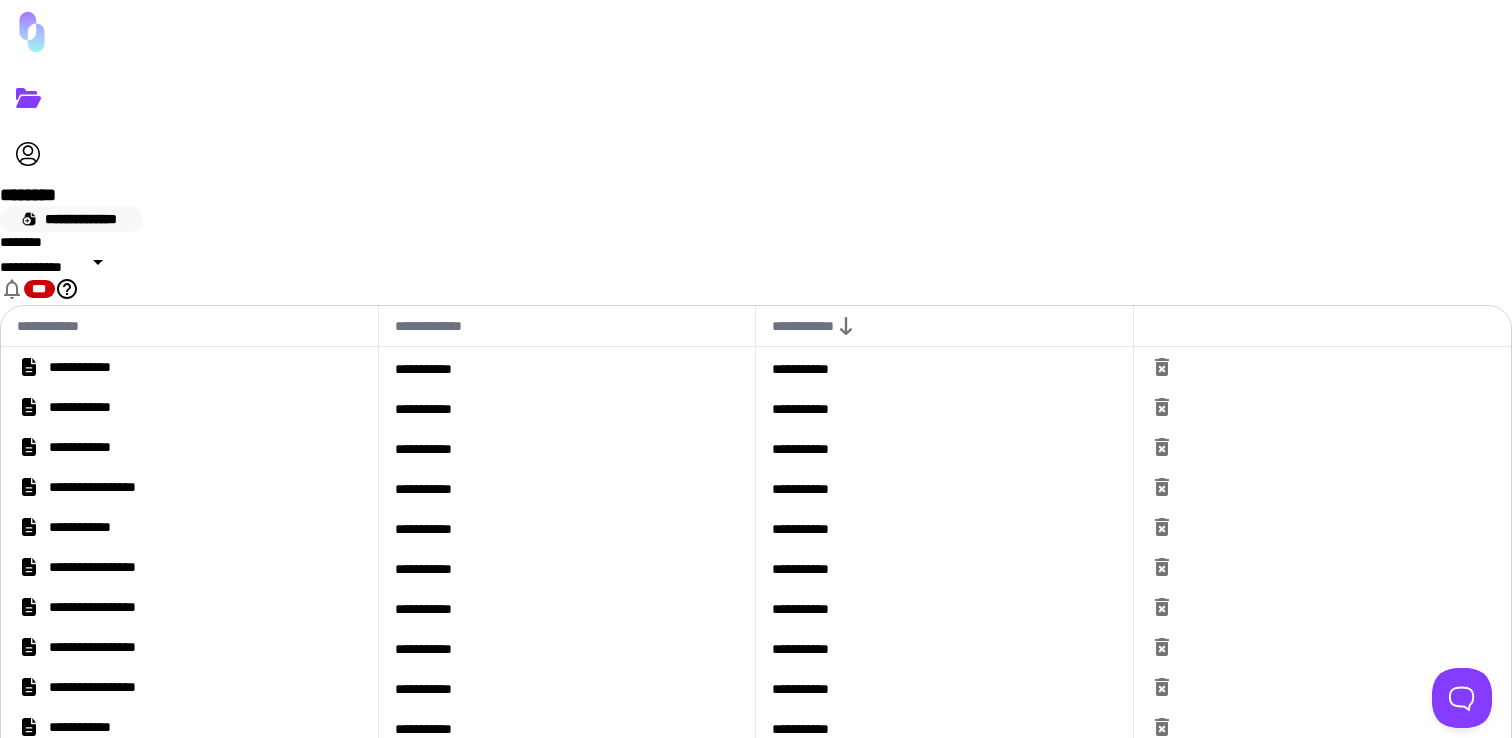 click on "**********" at bounding box center (71, 219) 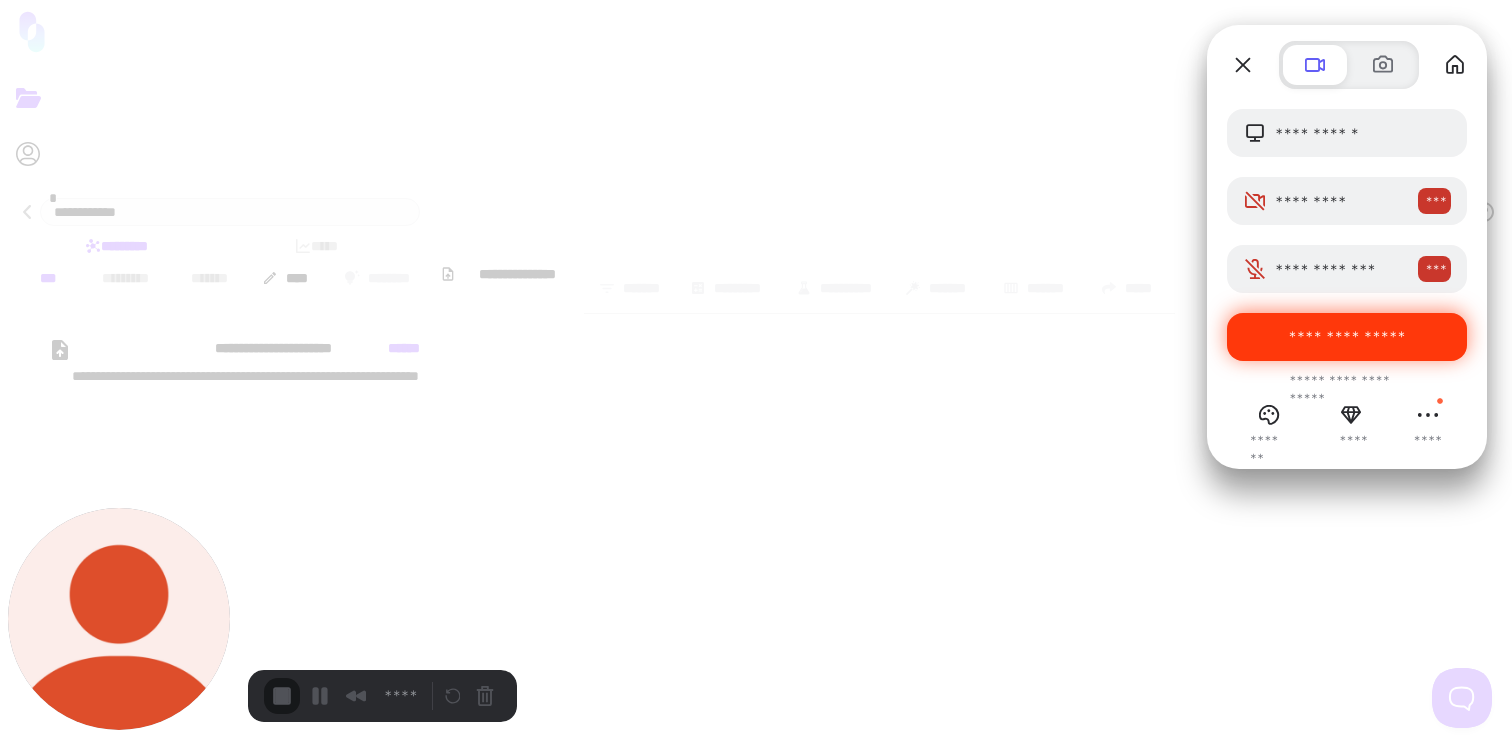 click on "**********" at bounding box center (1347, 337) 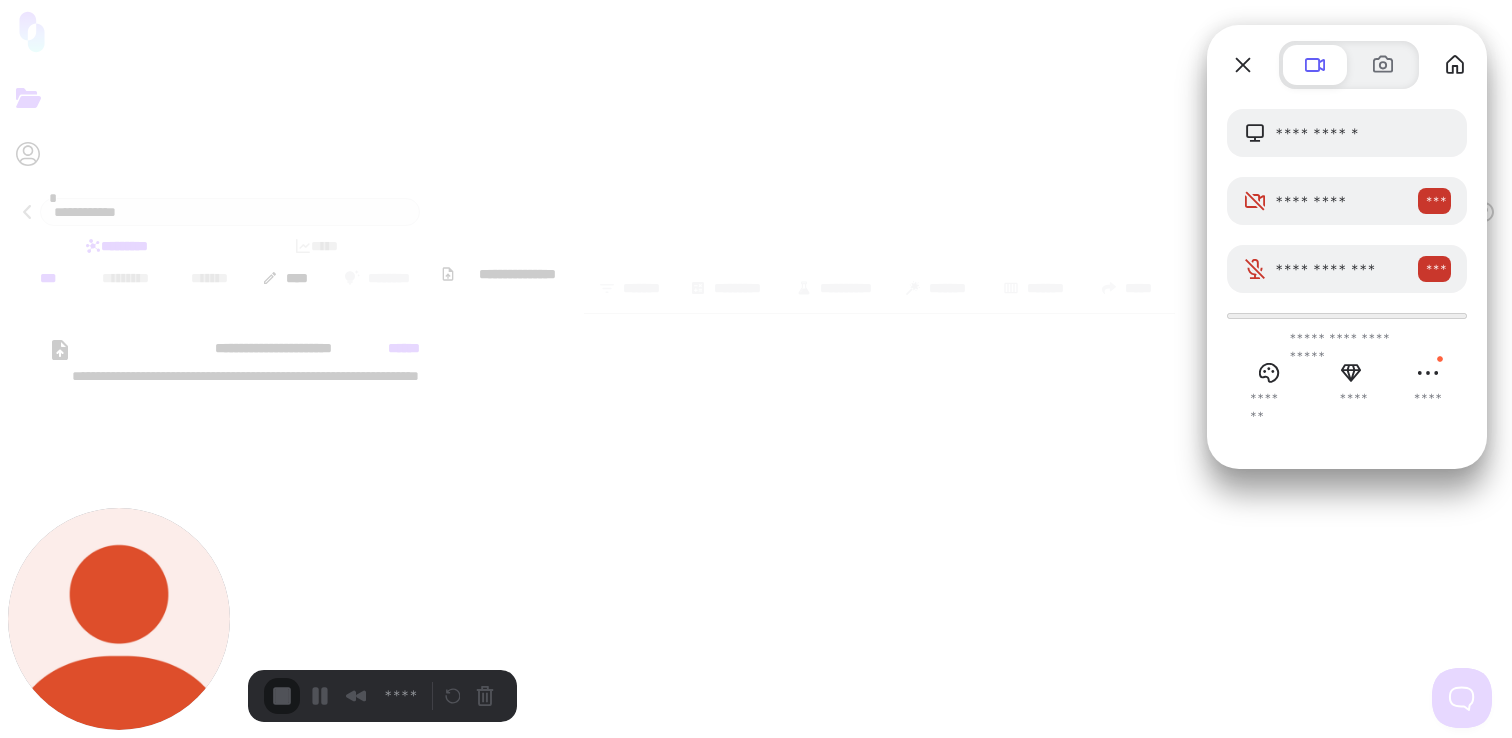 click on "**********" at bounding box center [352, 1648] 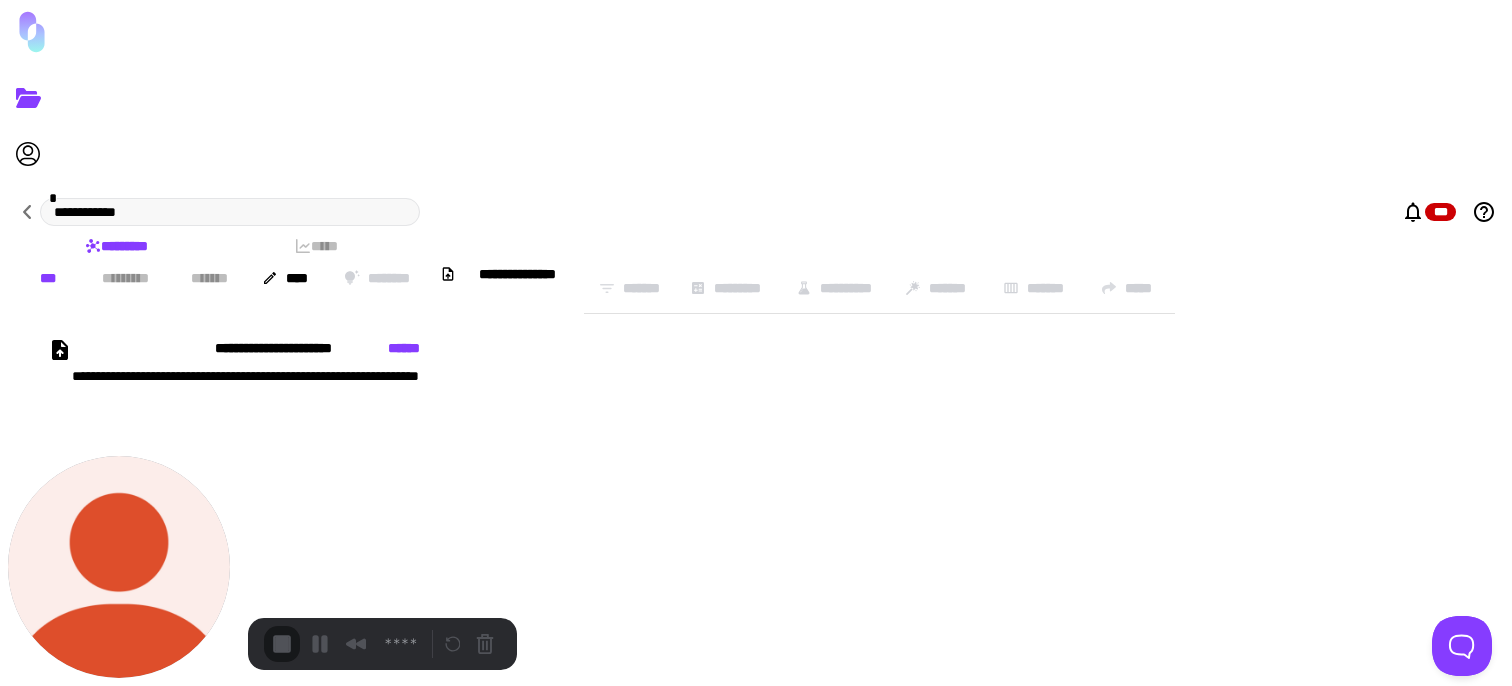 click on "**********" at bounding box center (45, 738) 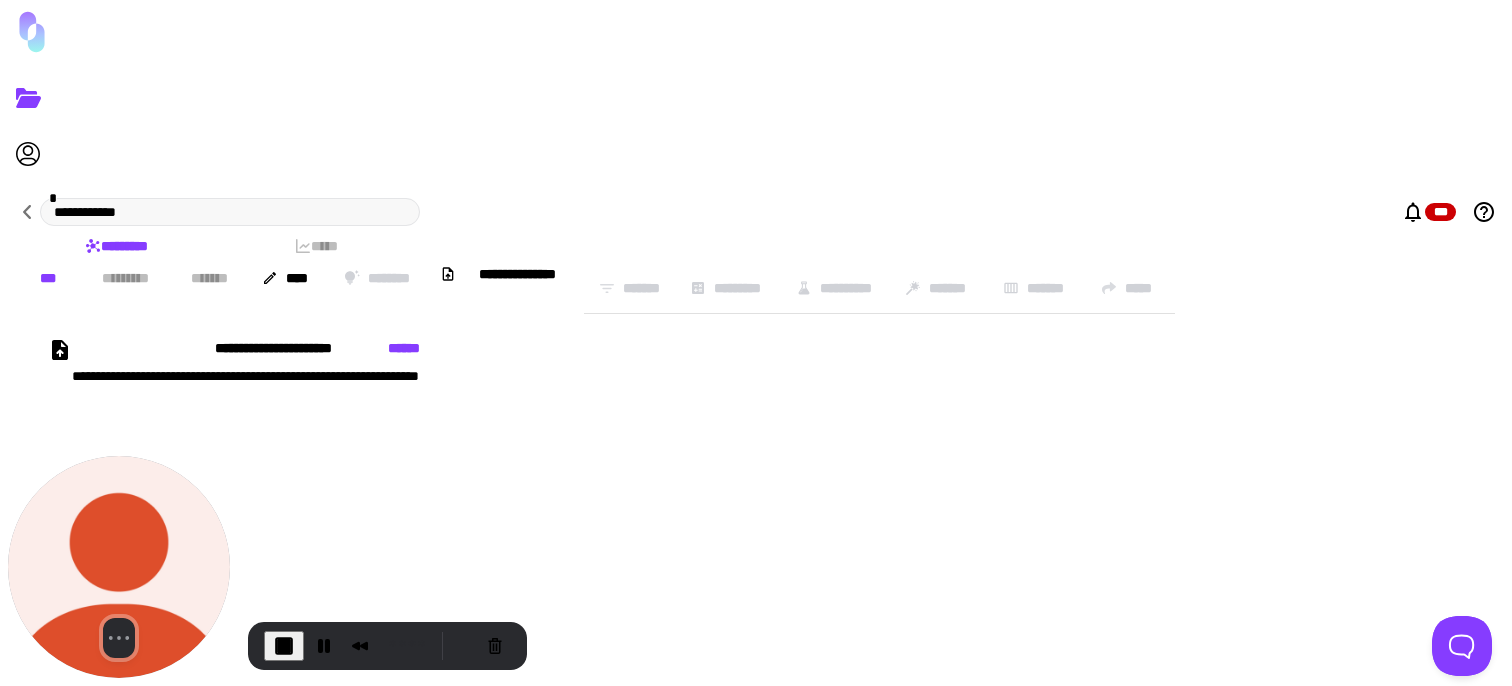click 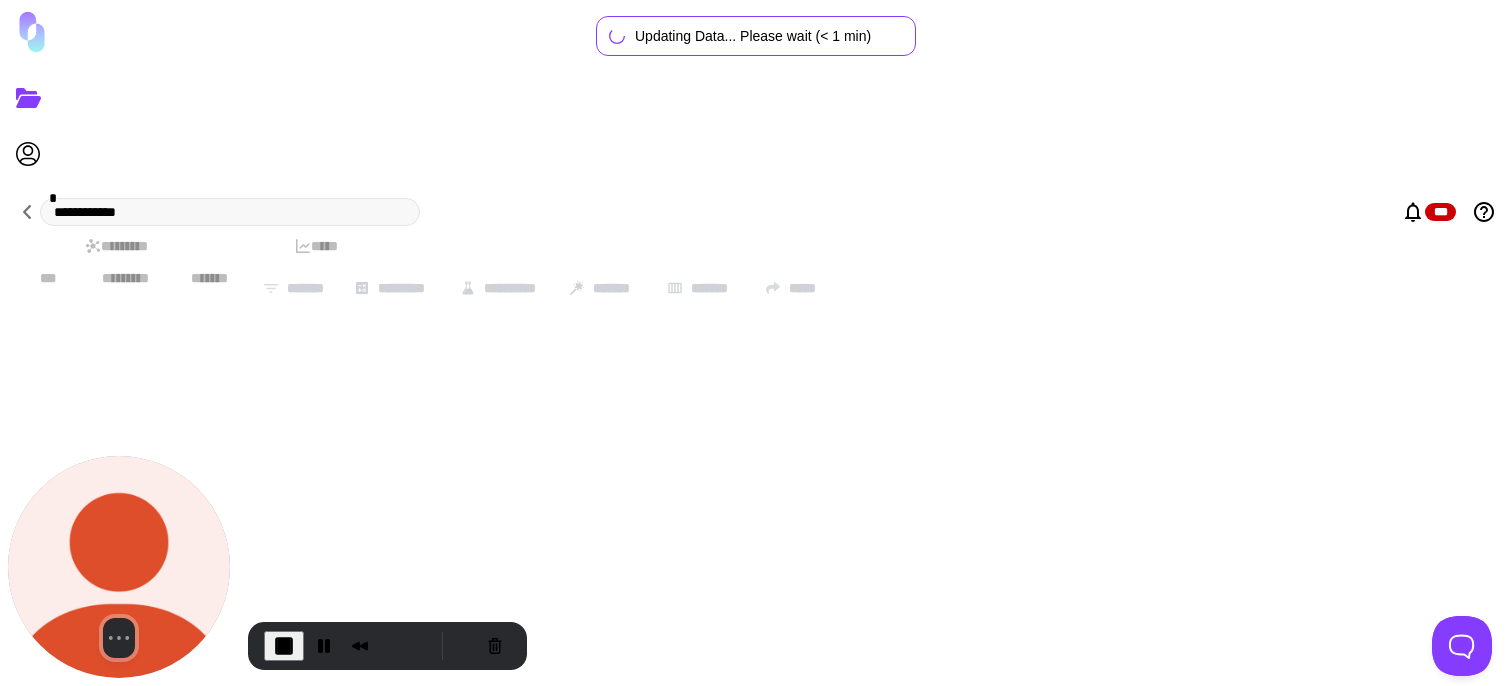 type on "**********" 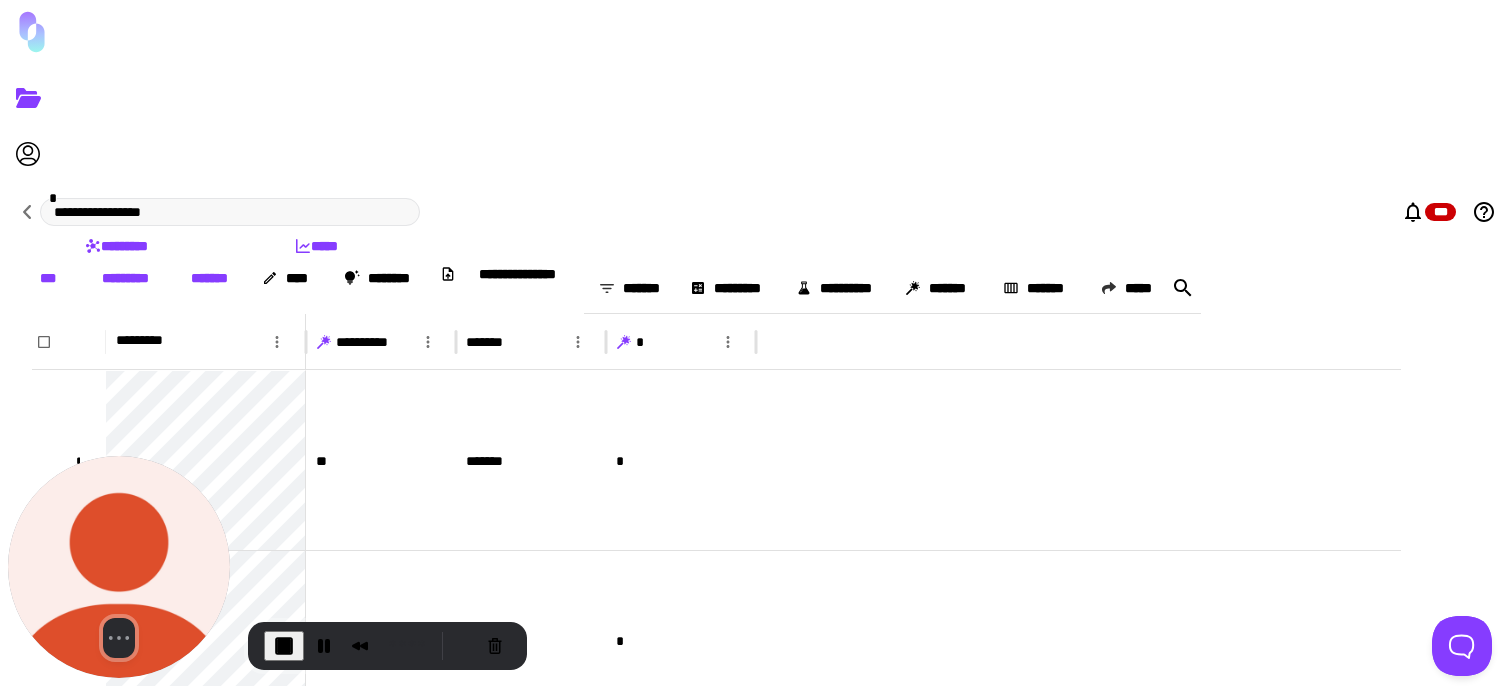 click 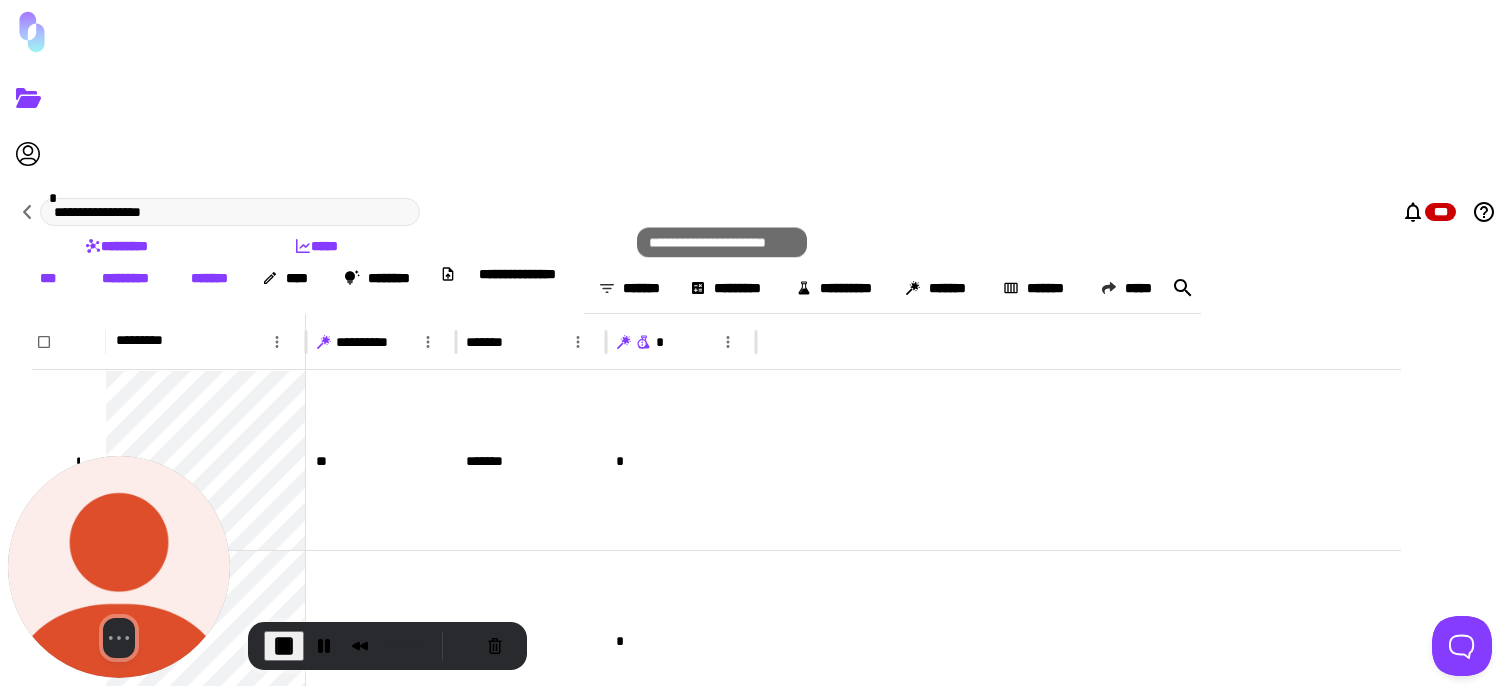 click 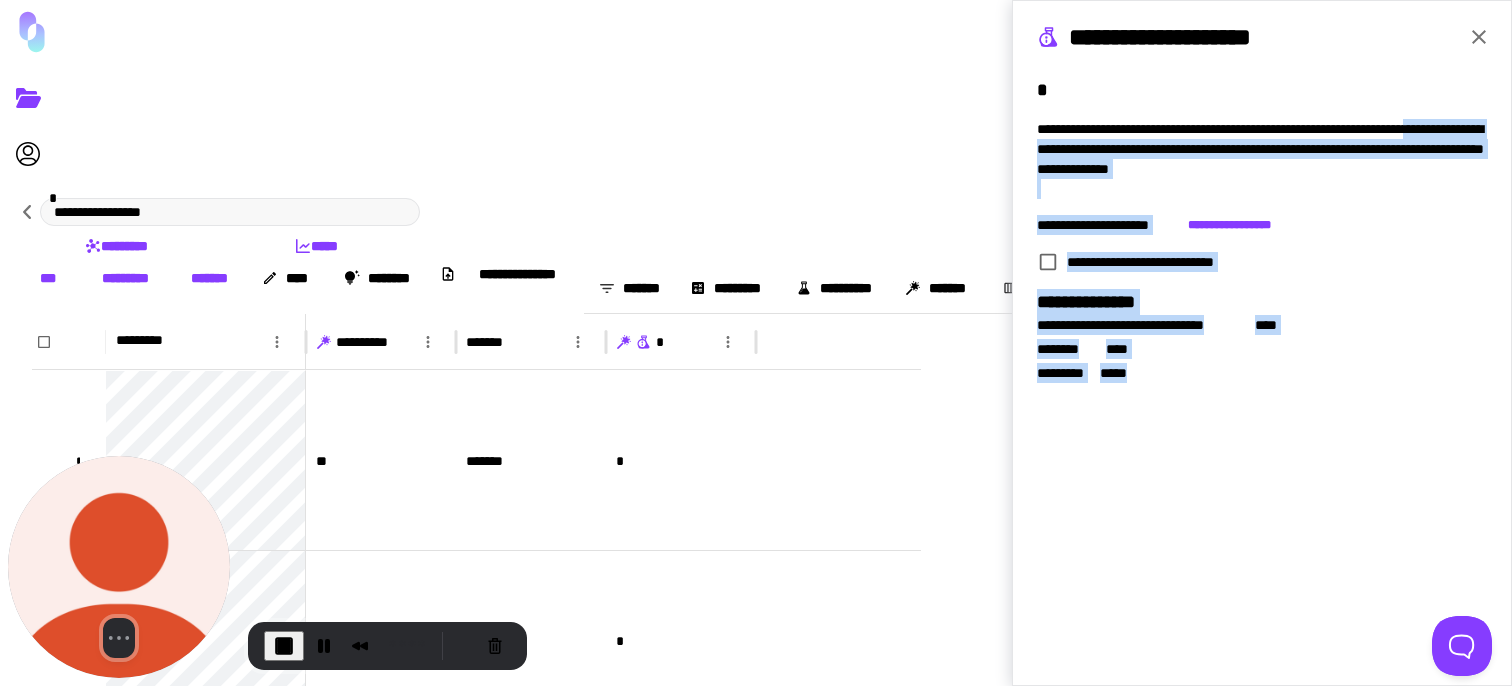 drag, startPoint x: 1142, startPoint y: 372, endPoint x: 1021, endPoint y: 142, distance: 259.8865 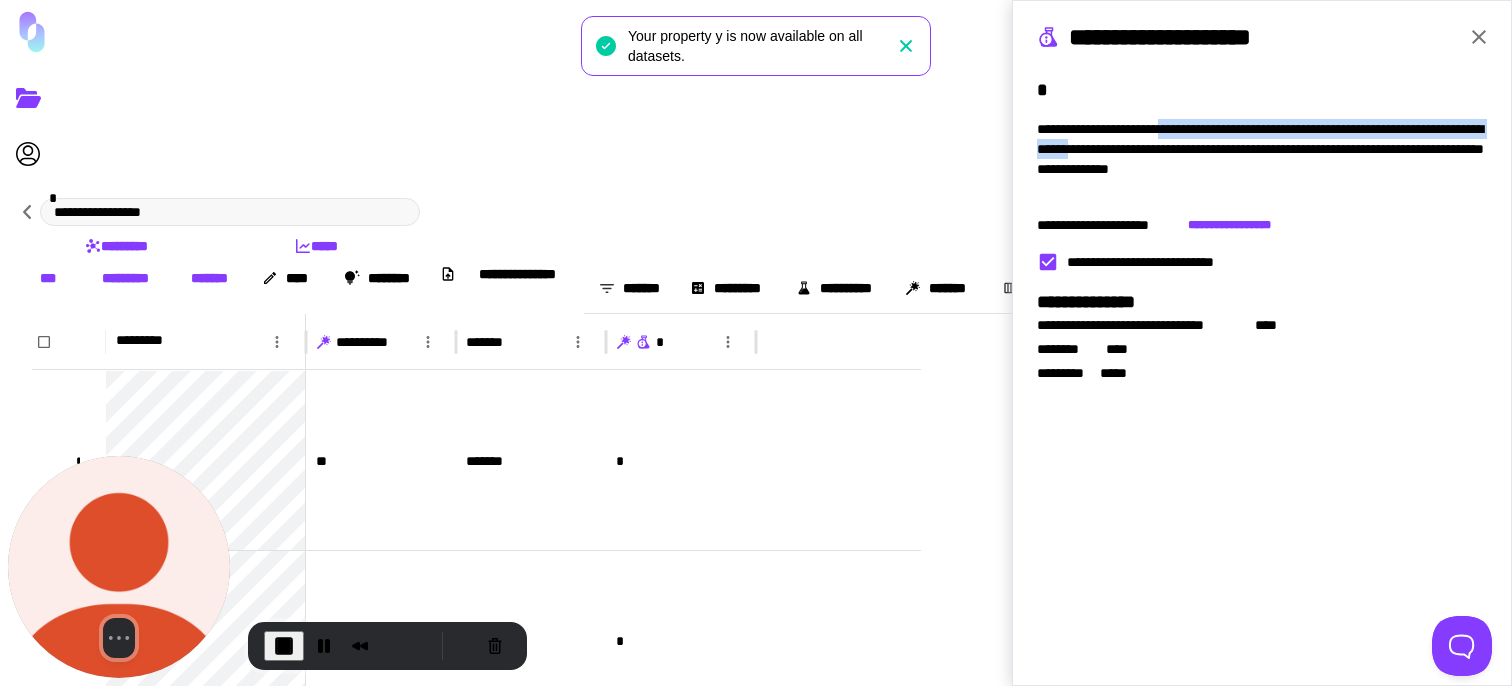 drag, startPoint x: 1168, startPoint y: 129, endPoint x: 1181, endPoint y: 154, distance: 28.178005 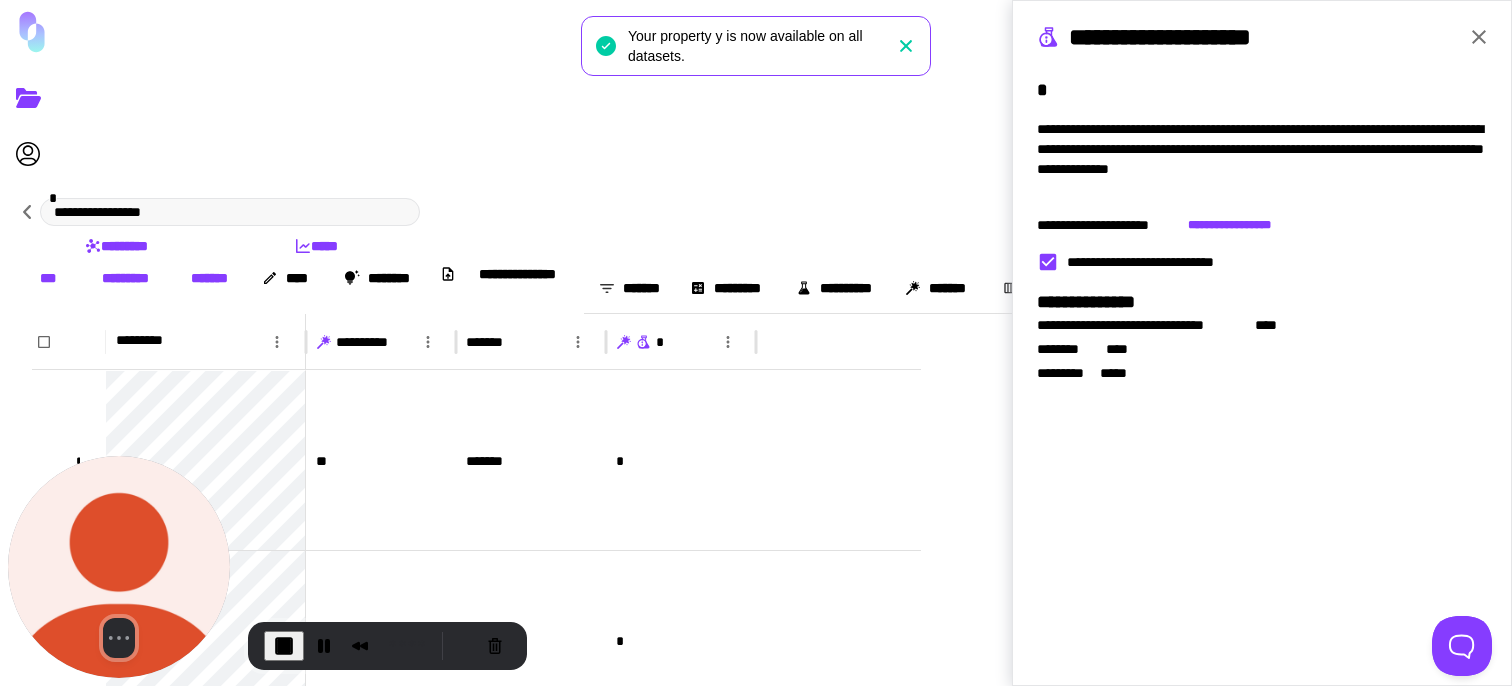 click on "**********" at bounding box center (1262, 149) 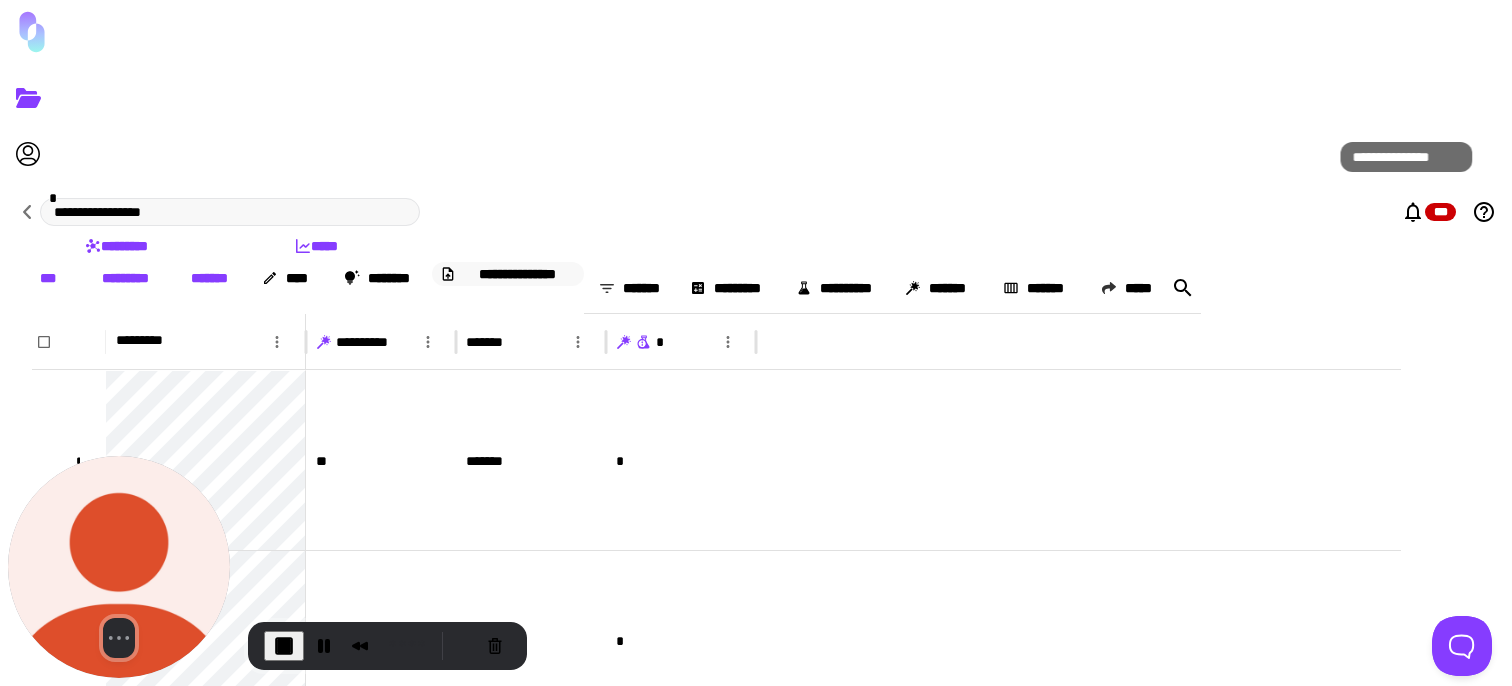 click on "**********" at bounding box center (518, 274) 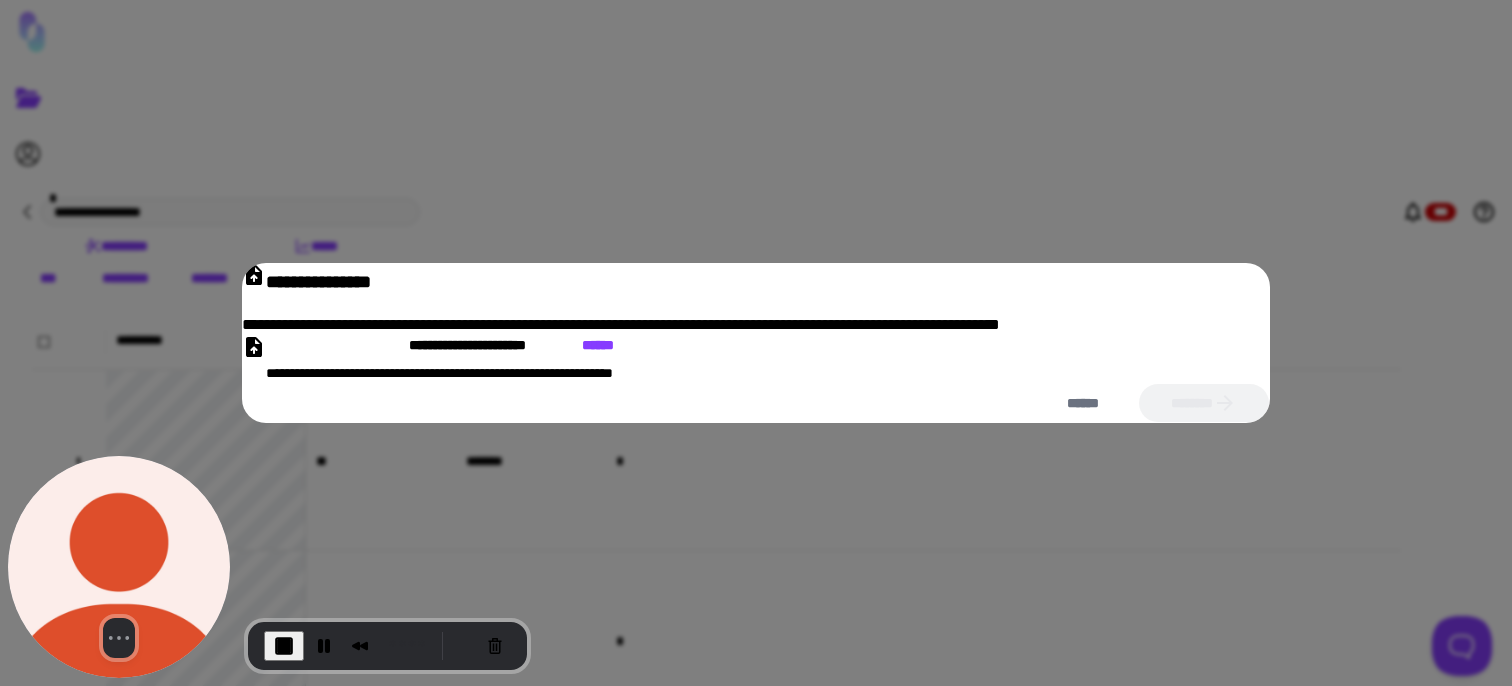 click on "**********" at bounding box center [756, 359] 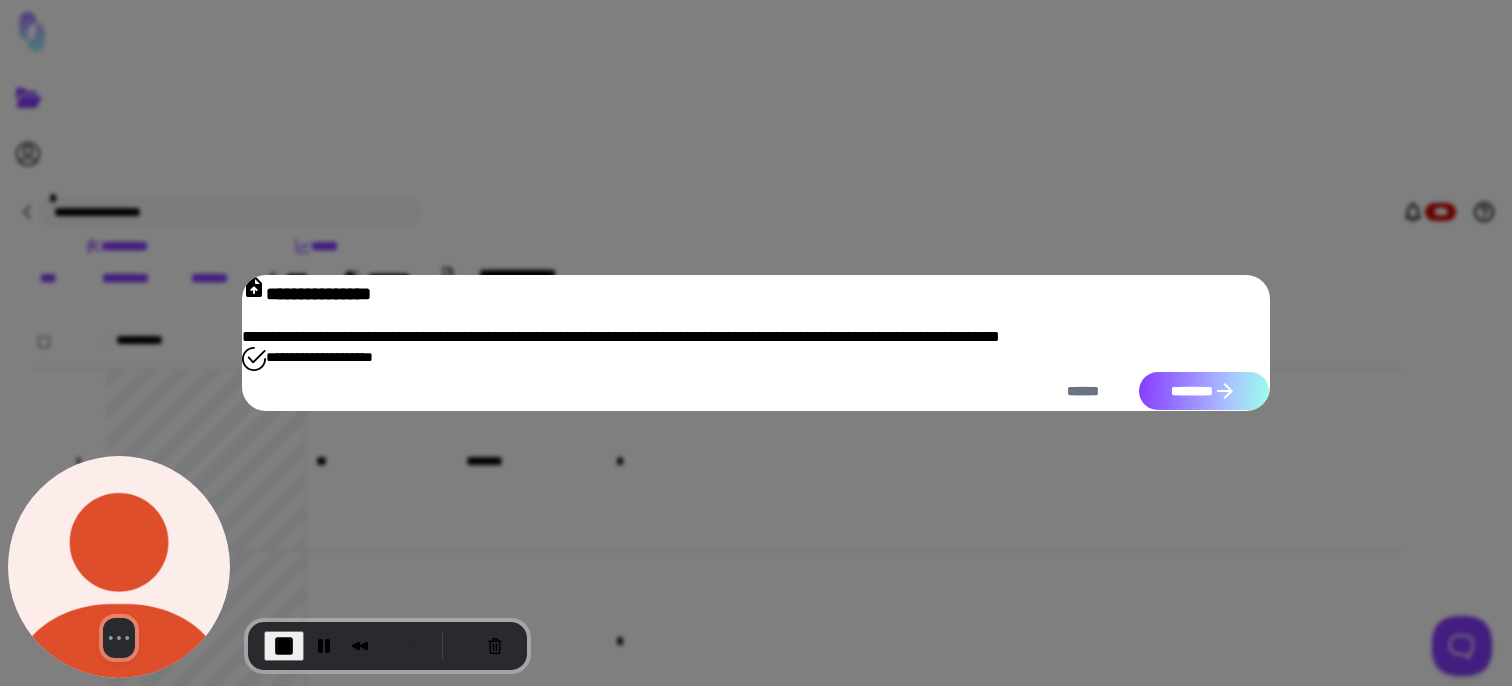 click on "********" at bounding box center (1204, 391) 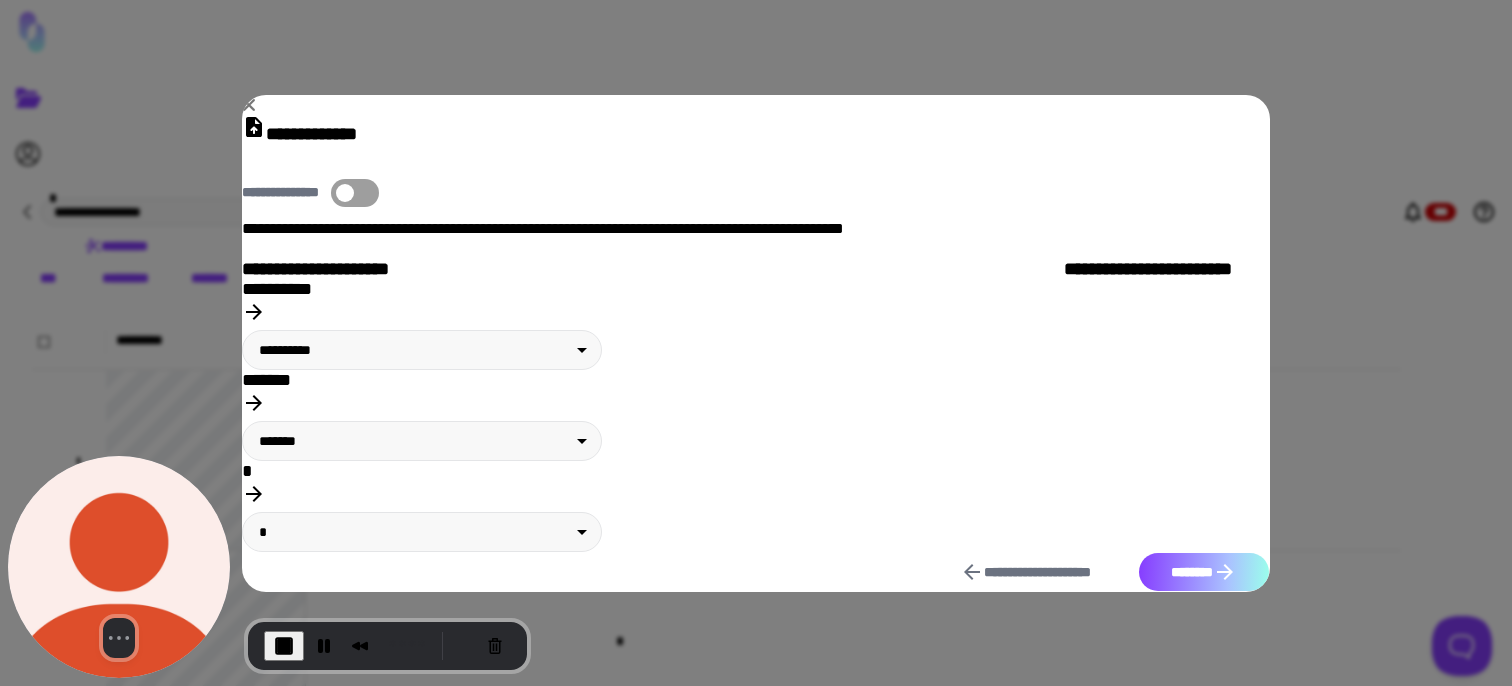 click on "********" at bounding box center (1204, 572) 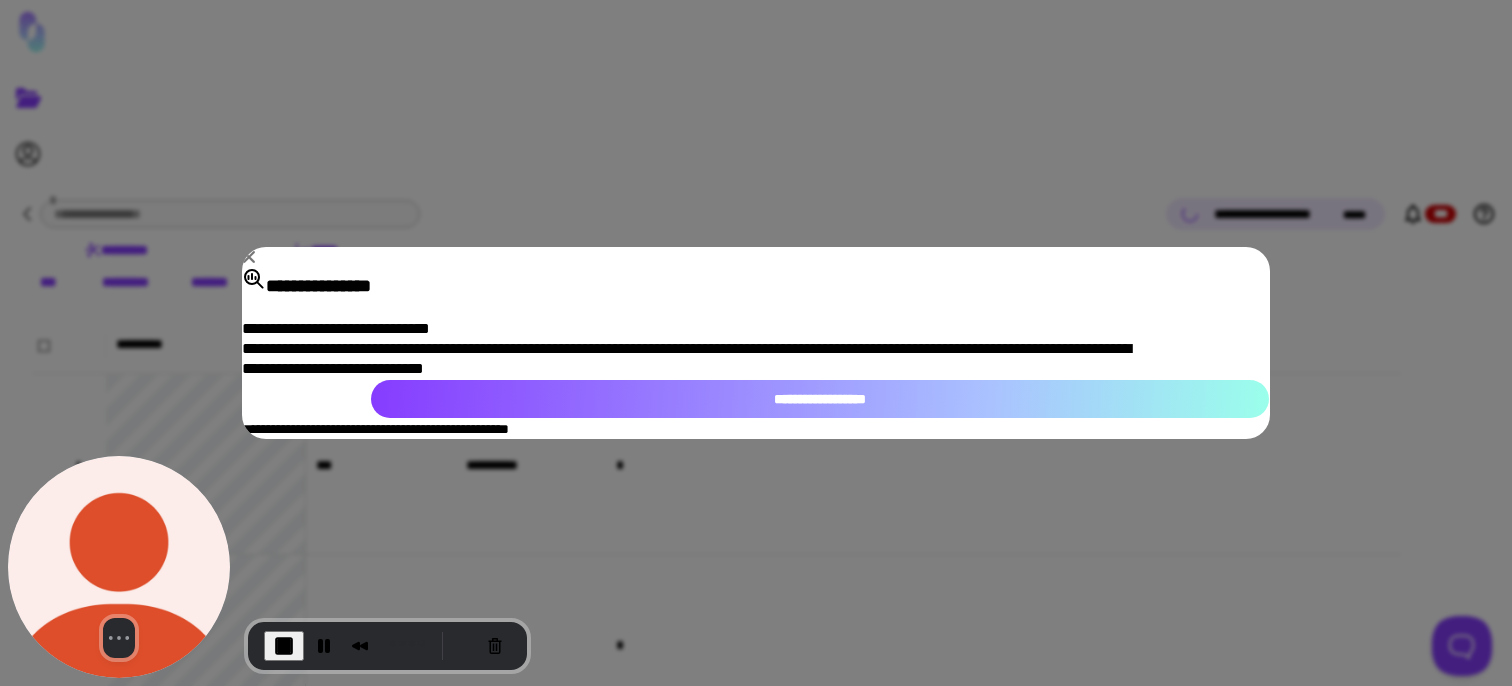 click on "**********" at bounding box center [820, 399] 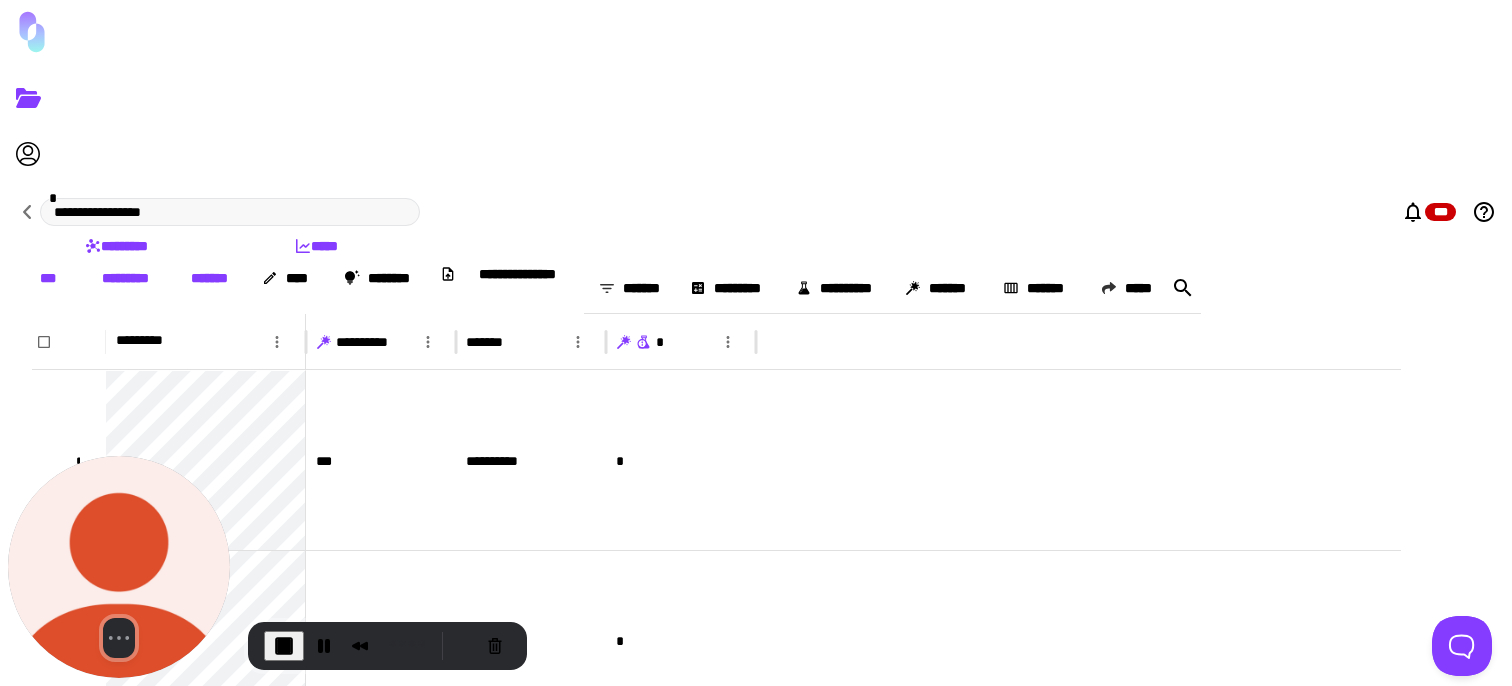 click on "*****" at bounding box center [316, 246] 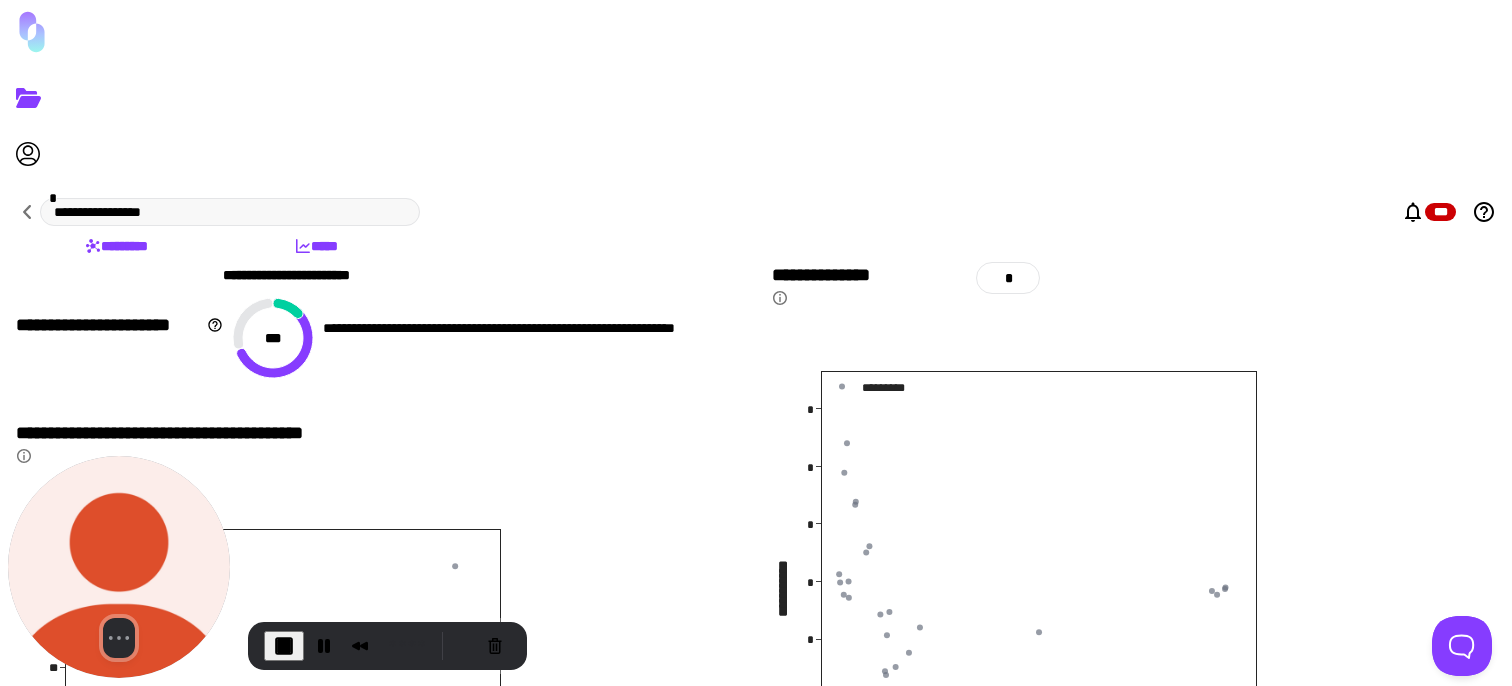 drag, startPoint x: 207, startPoint y: 76, endPoint x: 449, endPoint y: 55, distance: 242.90945 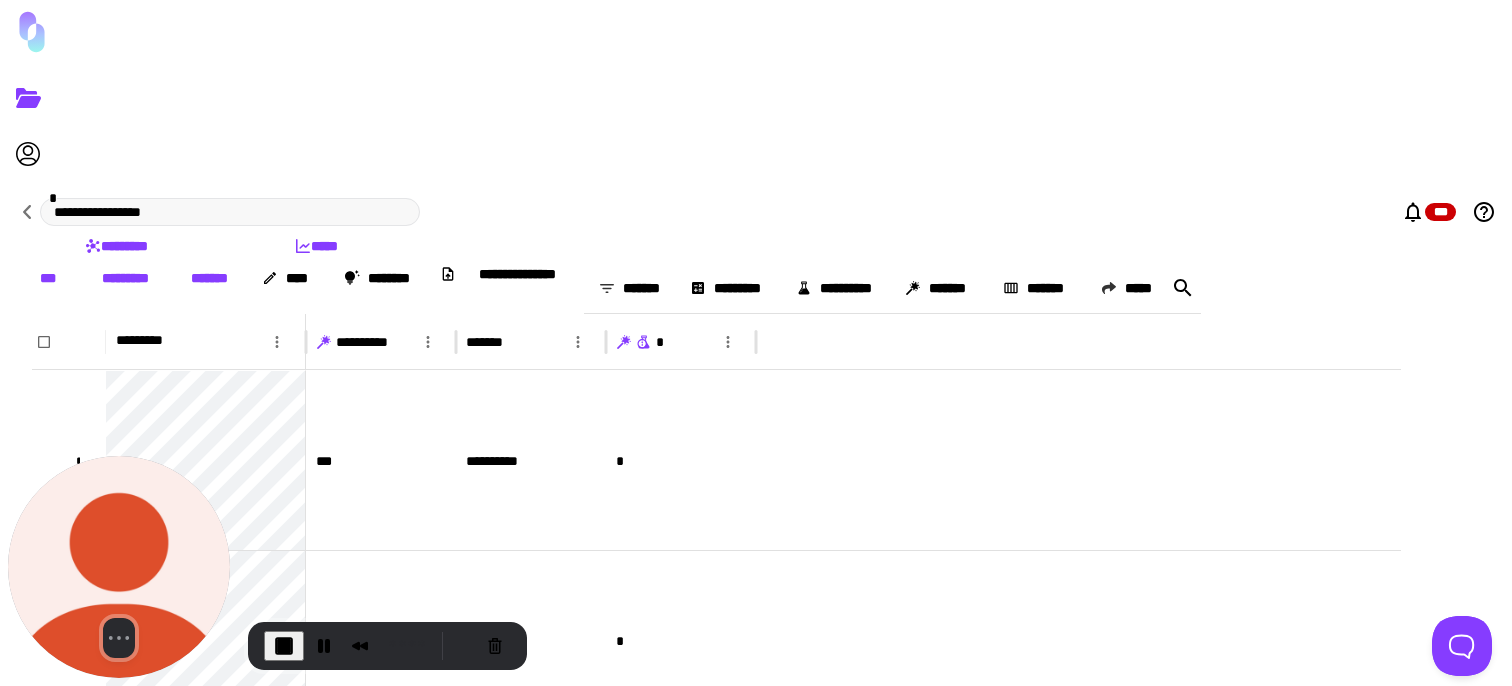 click on "*****" at bounding box center [316, 246] 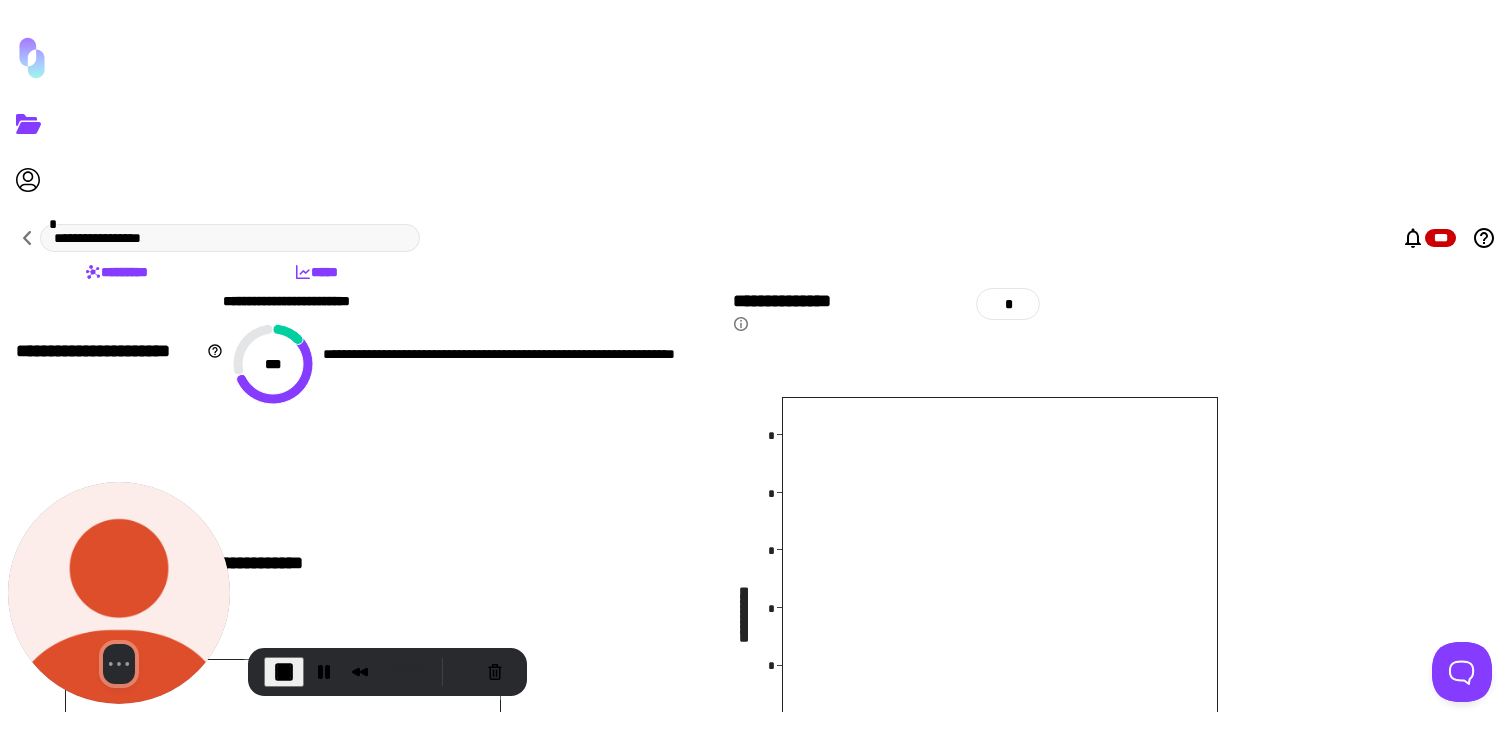 scroll, scrollTop: 0, scrollLeft: 0, axis: both 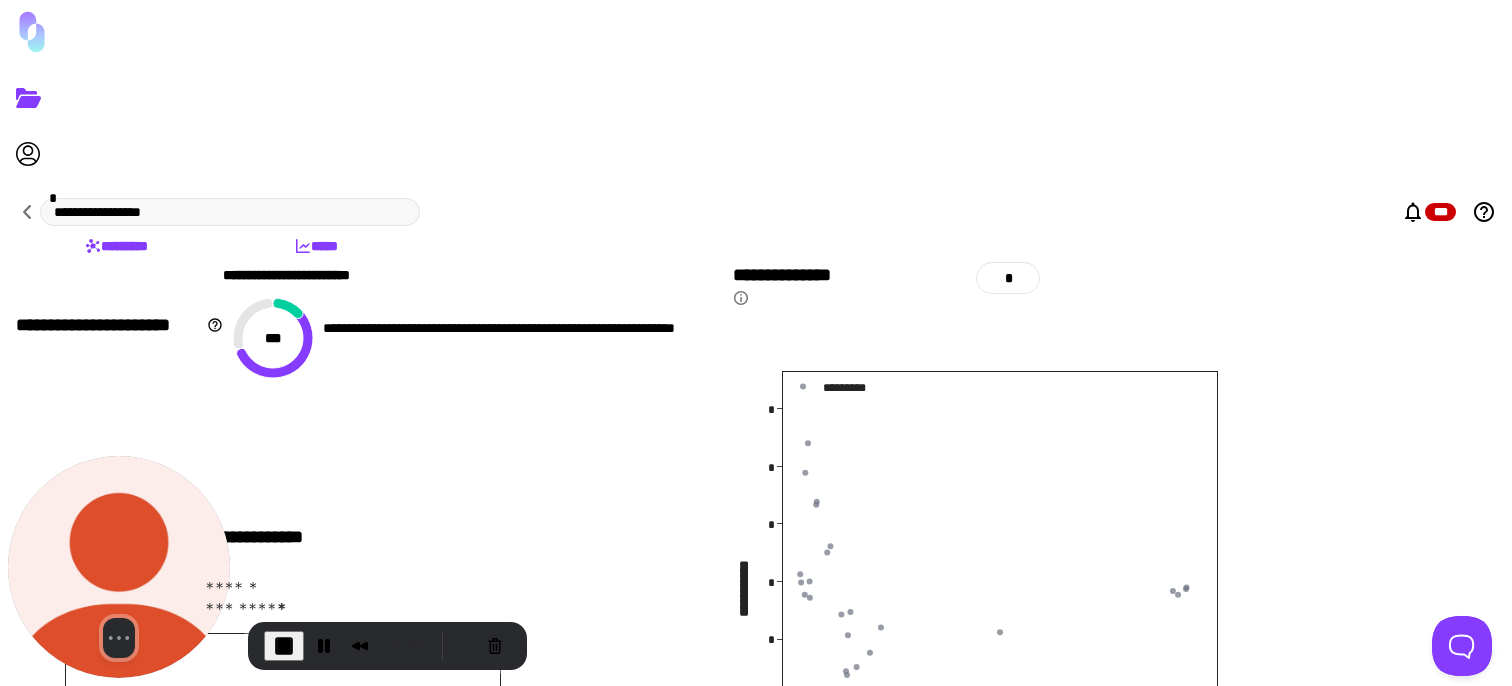 click at bounding box center (756, 686) 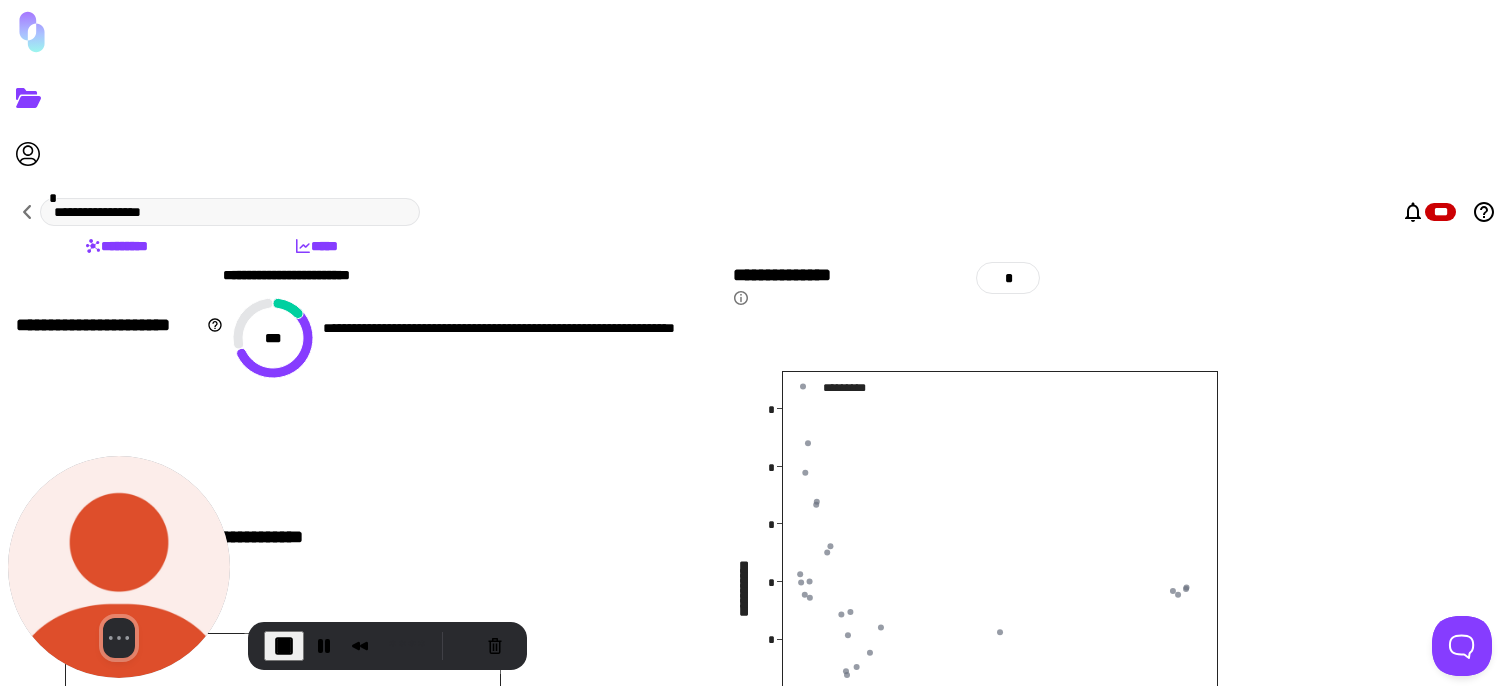 click at bounding box center (756, 686) 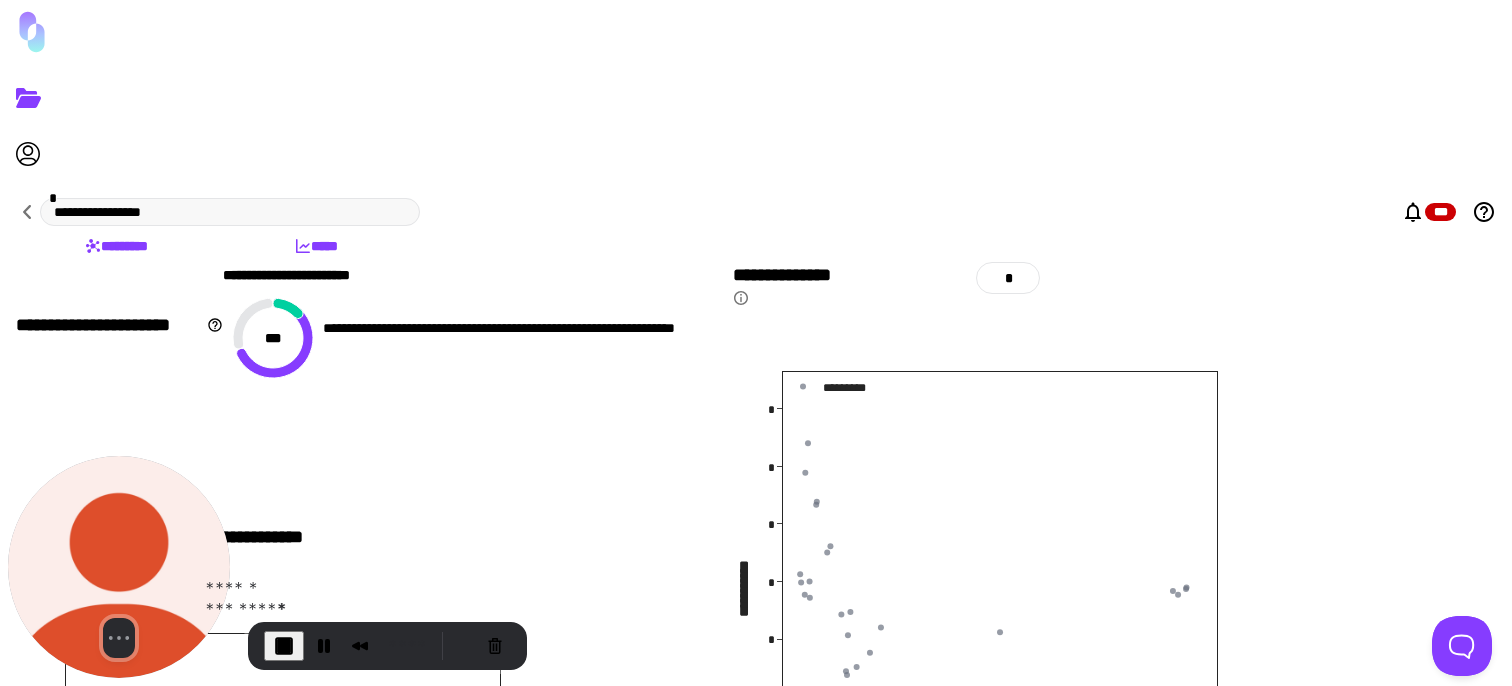 click at bounding box center (756, 686) 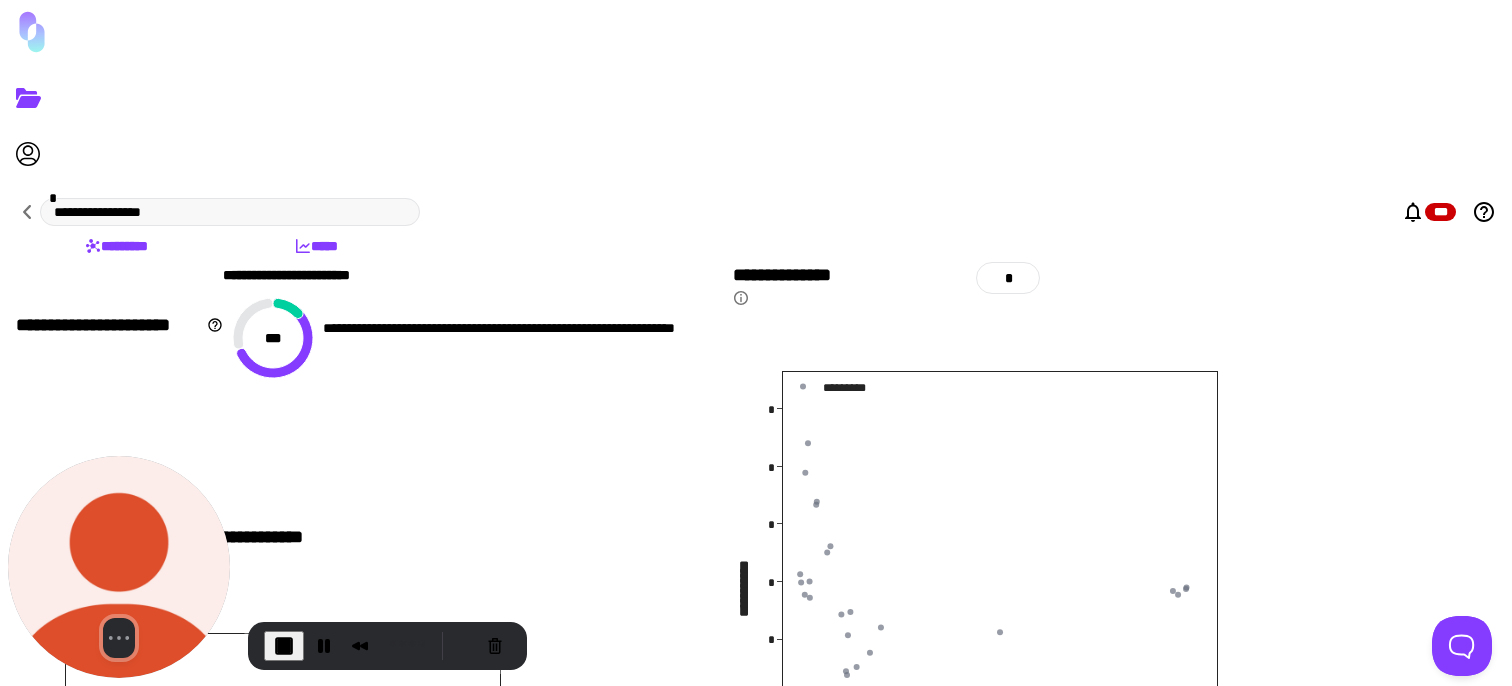 click at bounding box center [756, 686] 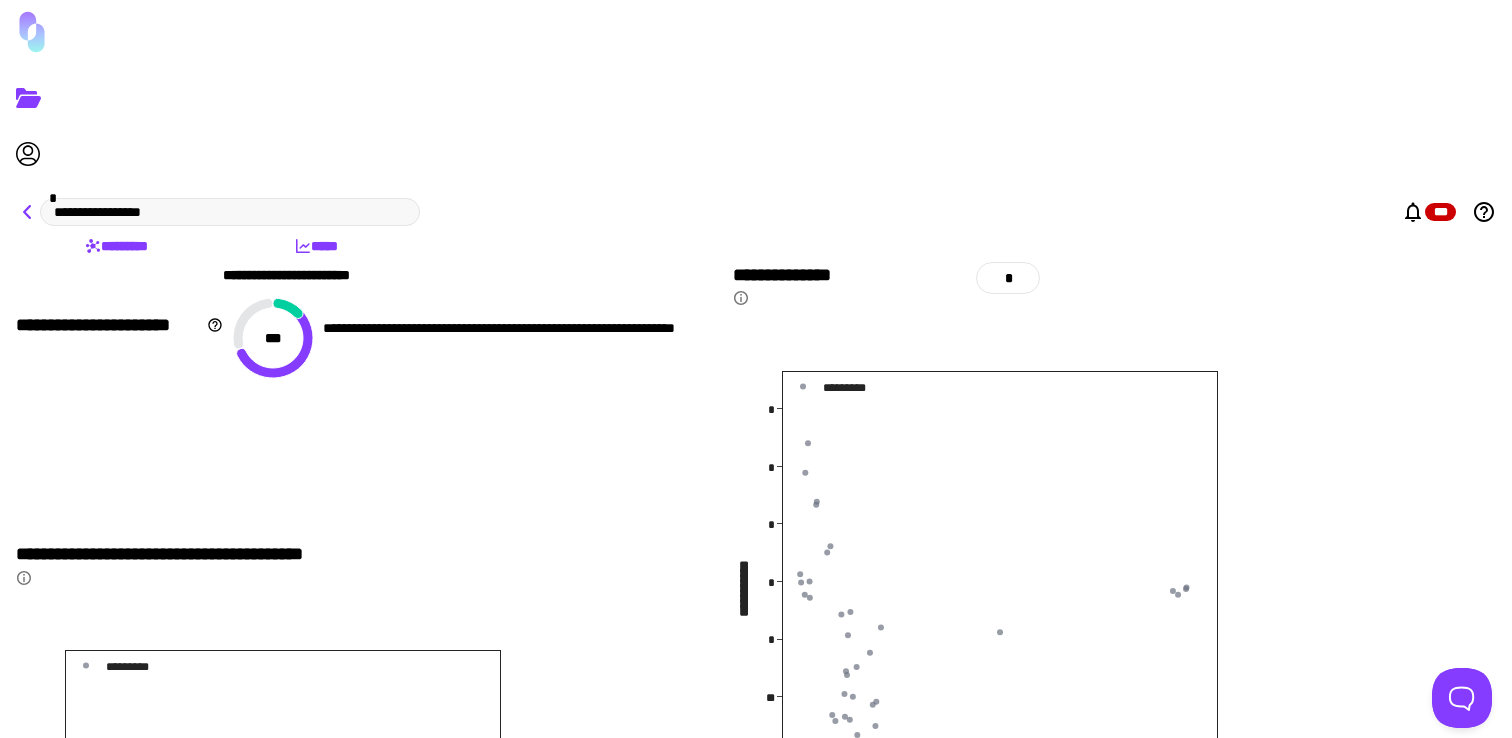click 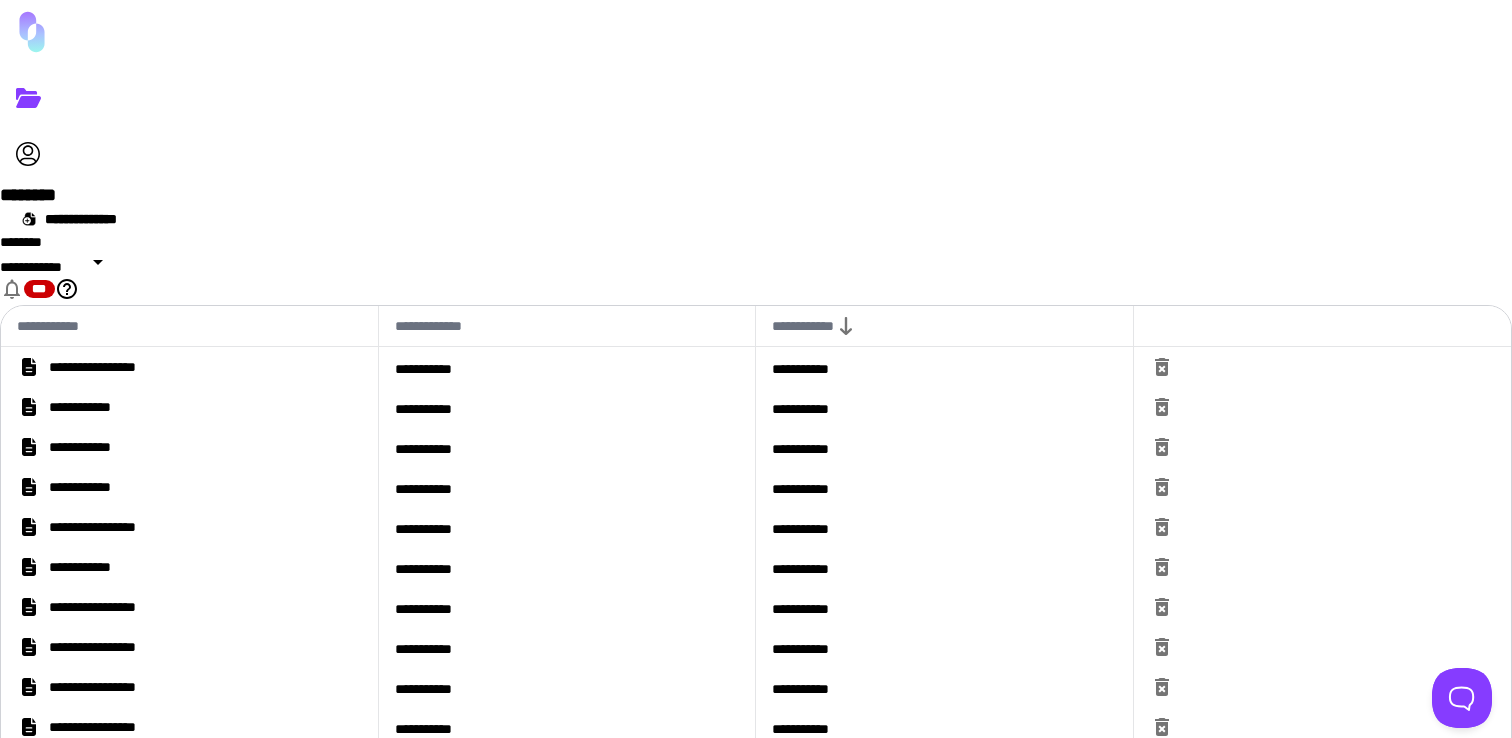click on "**********" at bounding box center [189, 367] 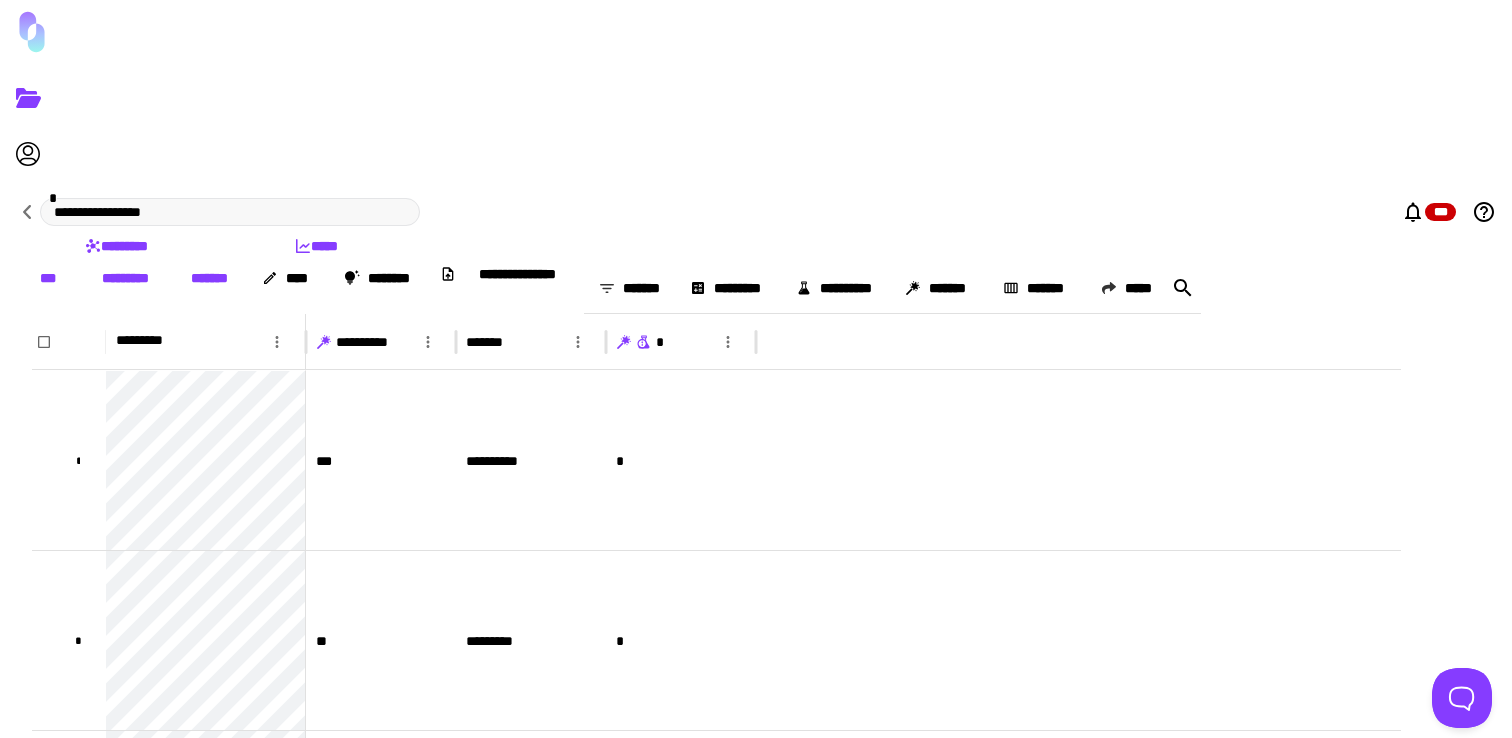 click 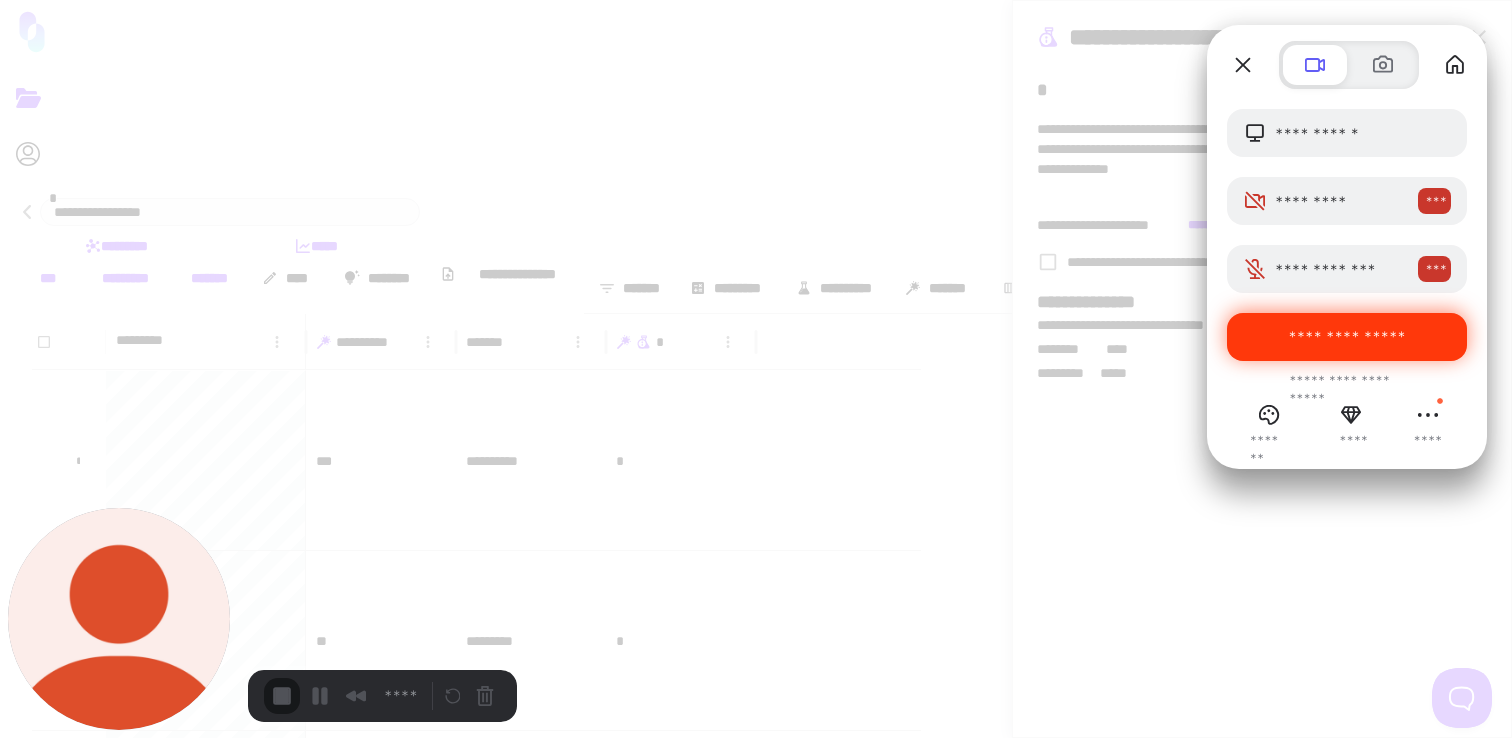 click at bounding box center [756, 738] 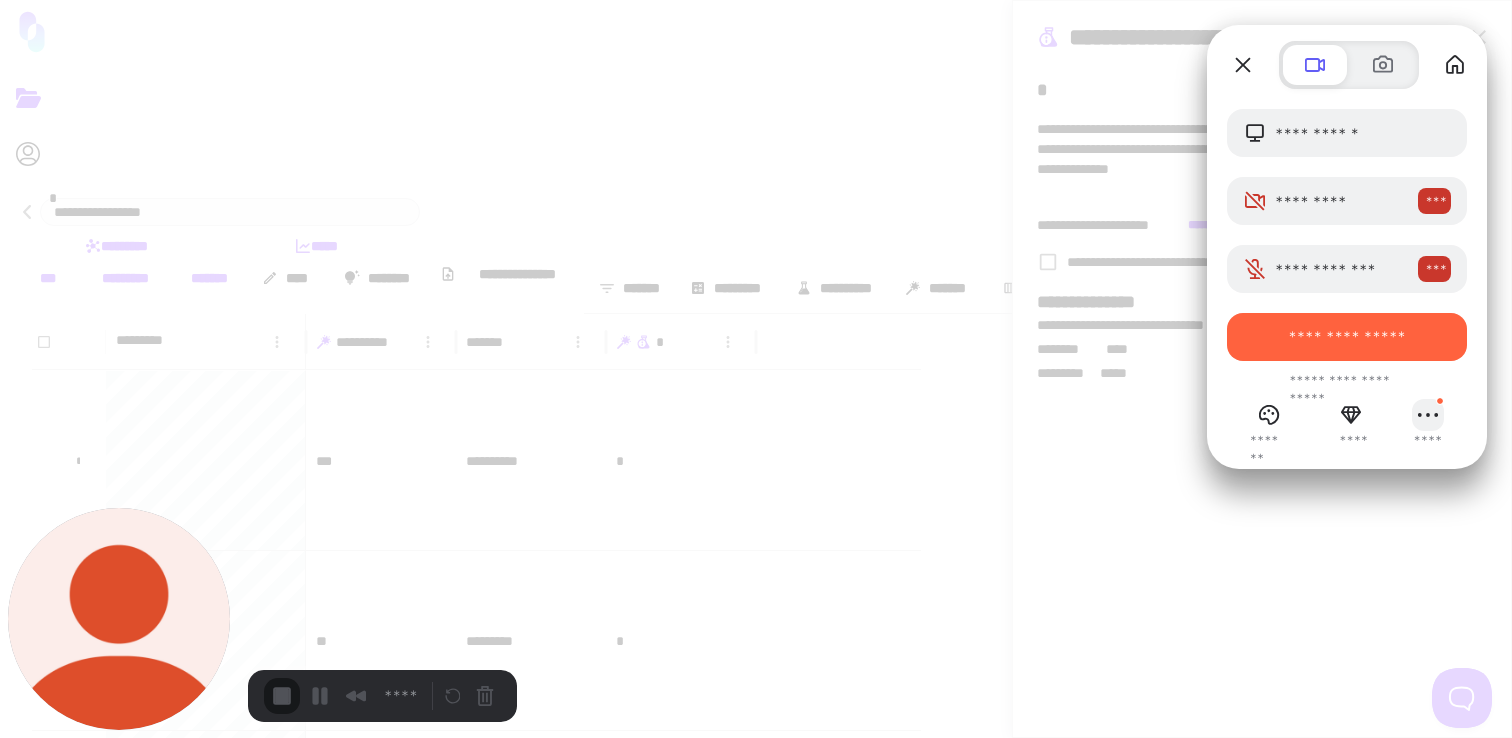 click at bounding box center [756, 738] 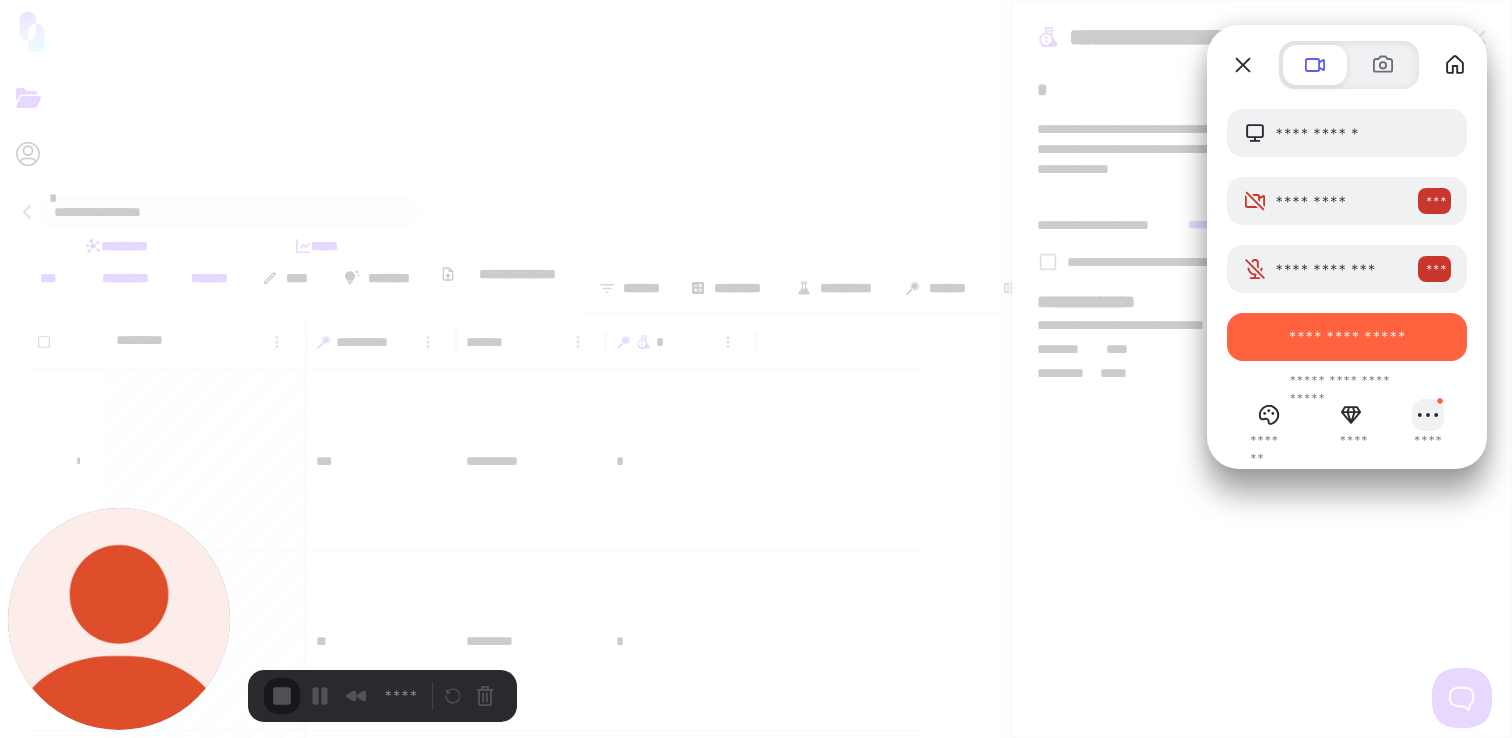 click at bounding box center [756, 738] 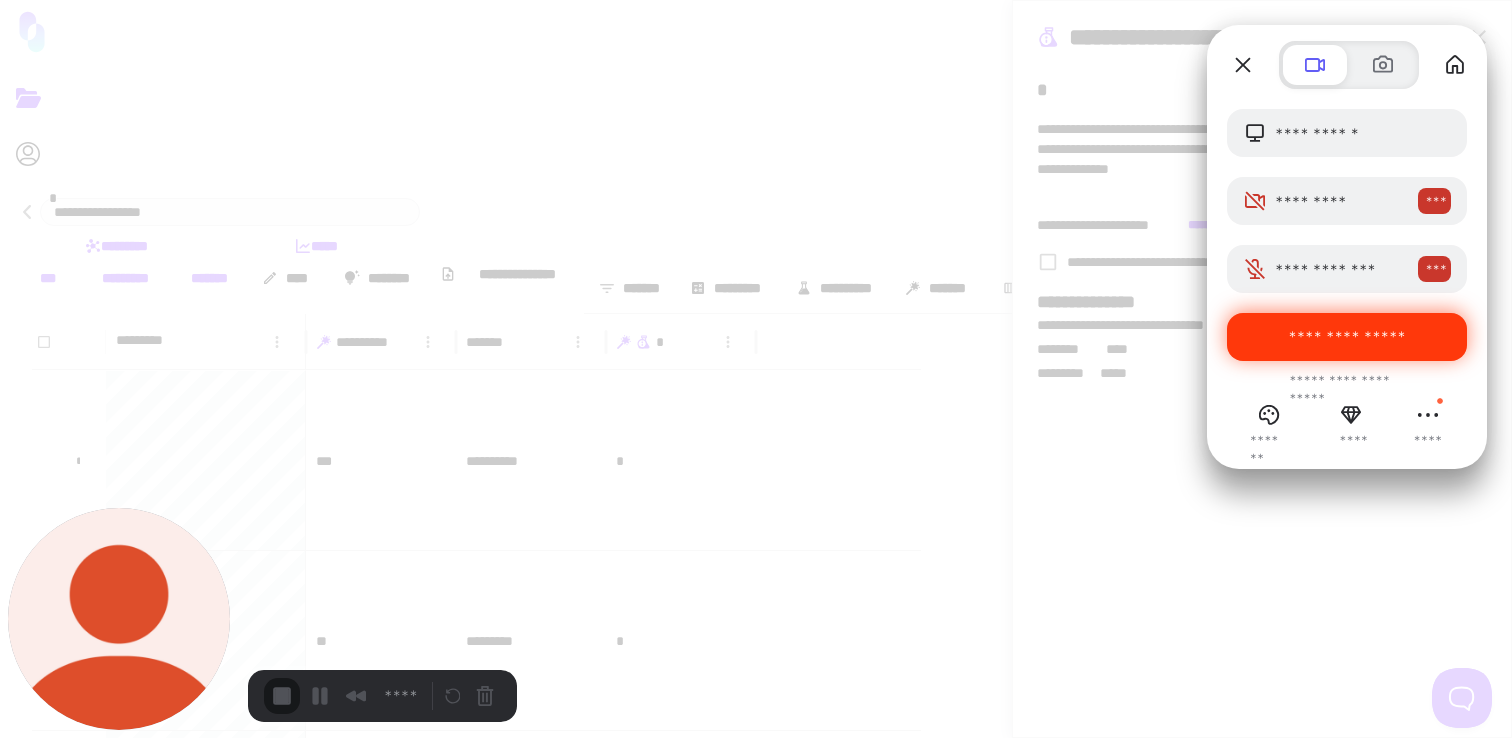 click at bounding box center [756, 738] 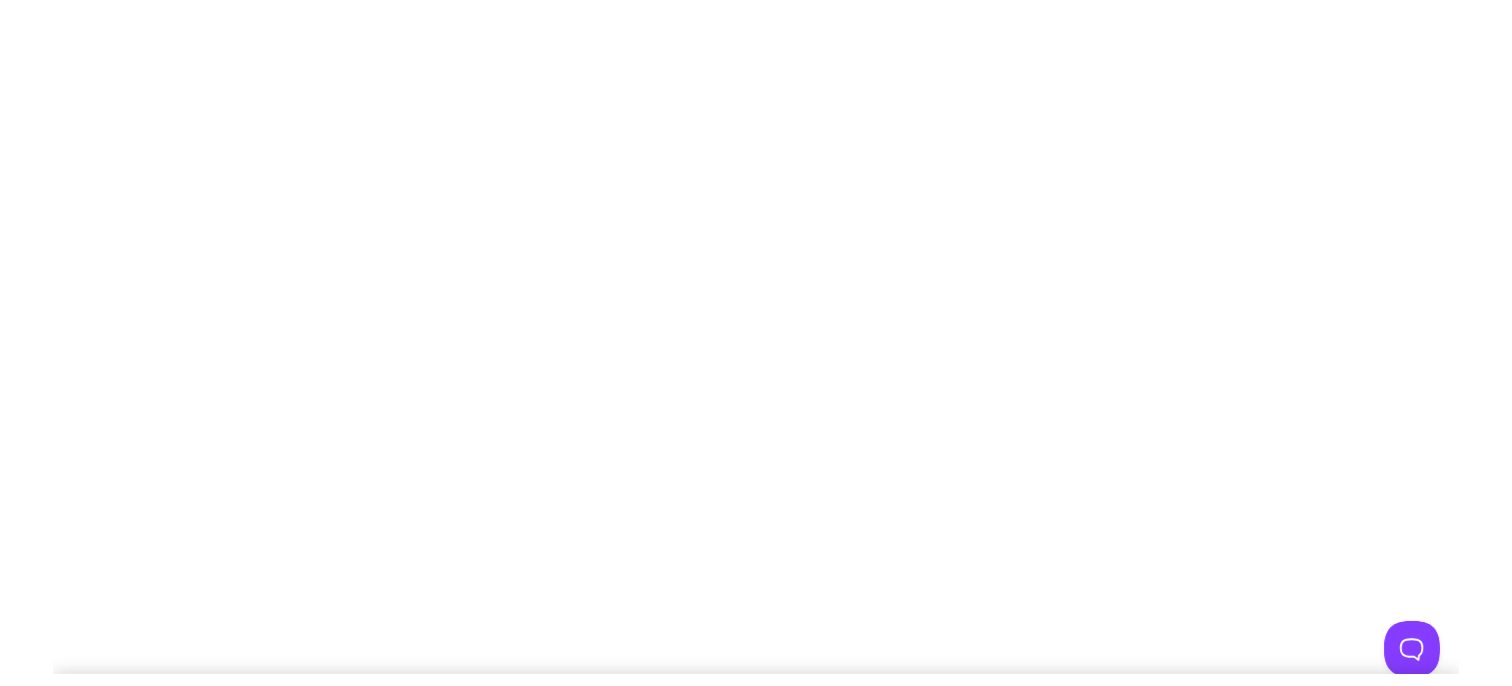 scroll, scrollTop: 0, scrollLeft: 0, axis: both 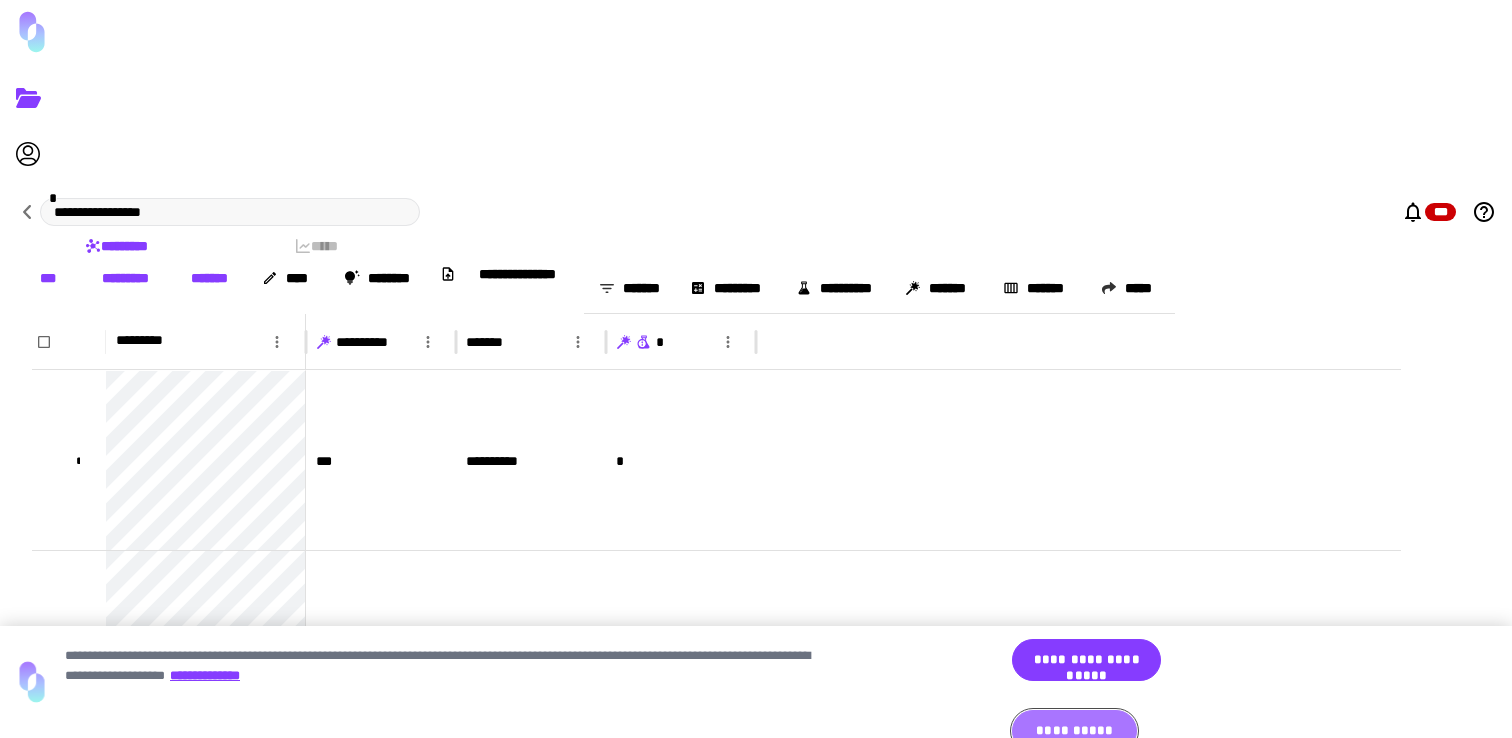 click on "**********" at bounding box center [1074, 731] 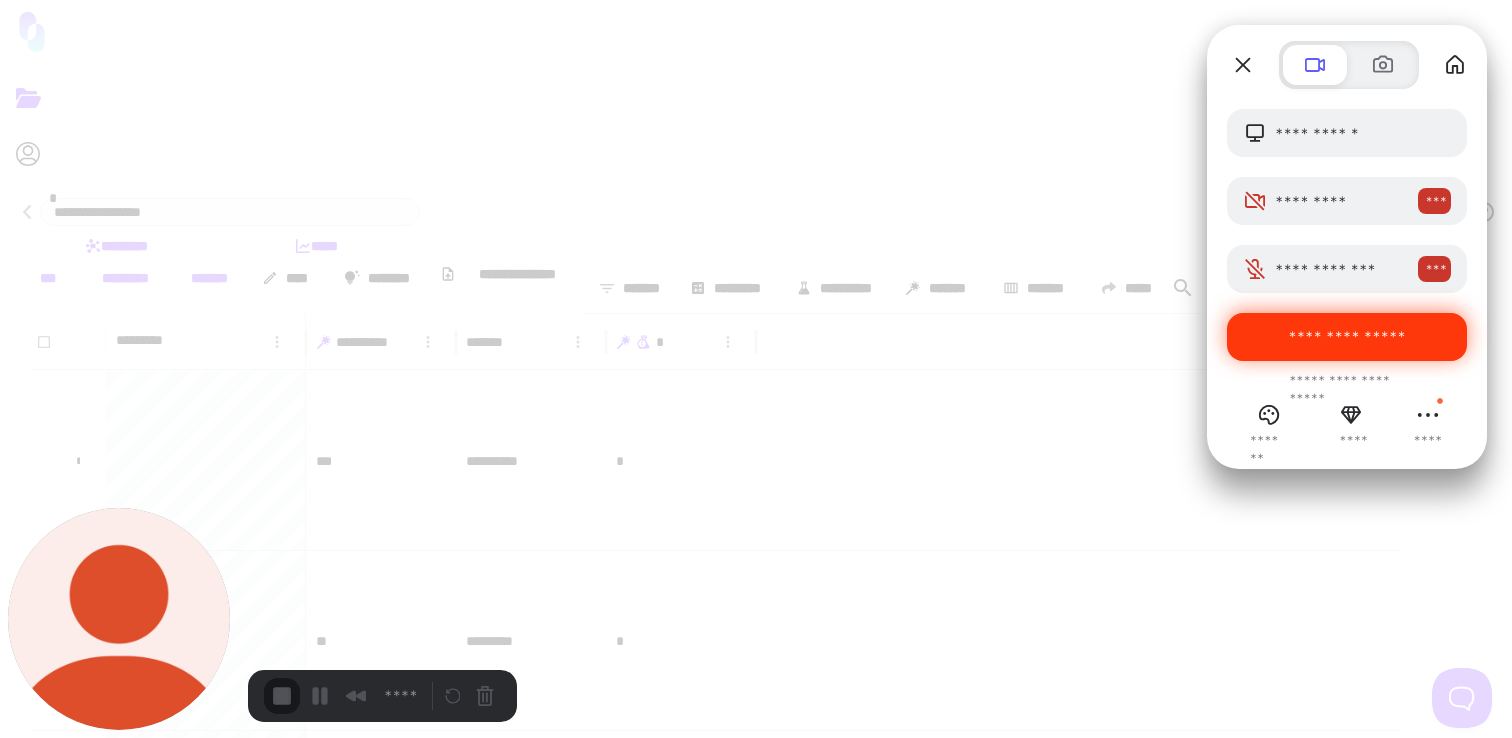 click on "**********" at bounding box center (1347, 336) 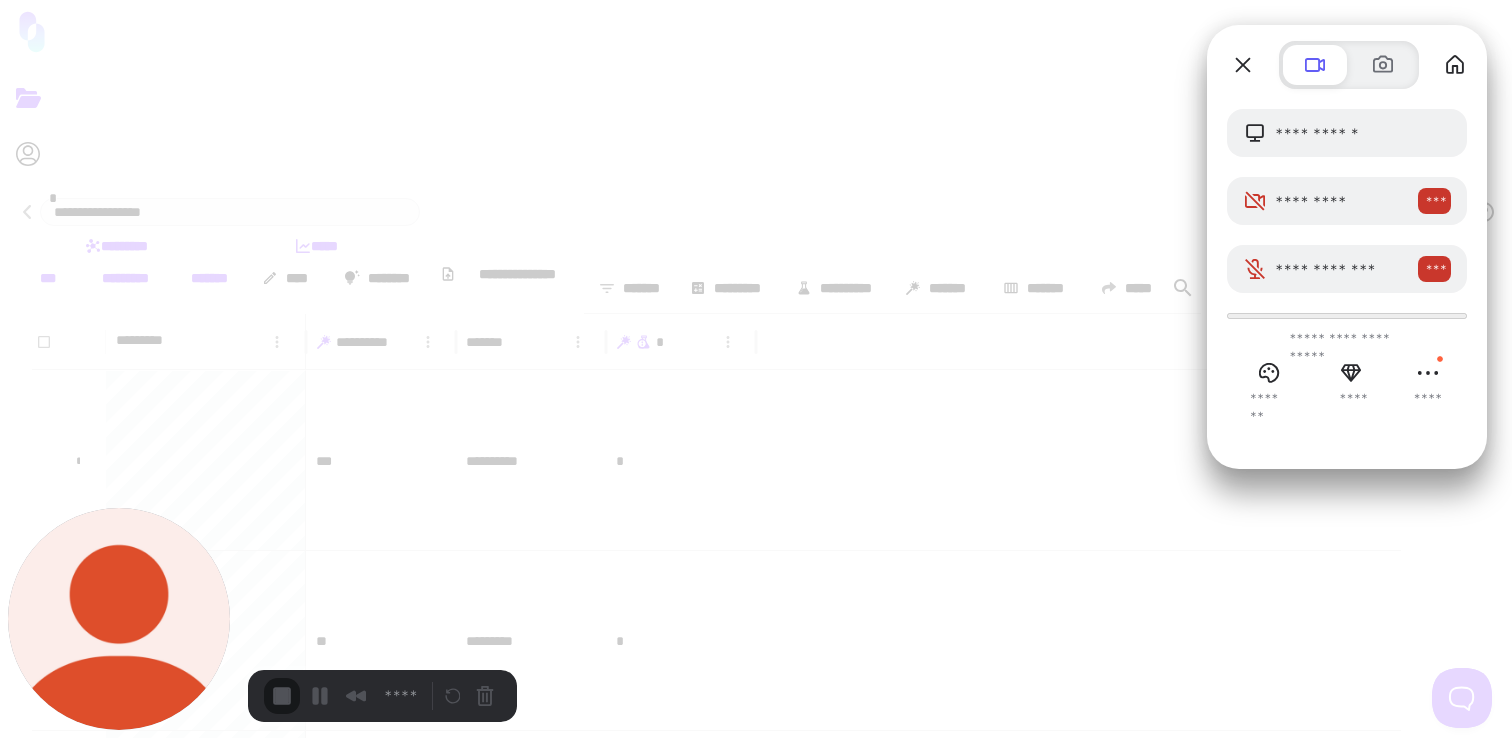click on "**********" at bounding box center [352, 1648] 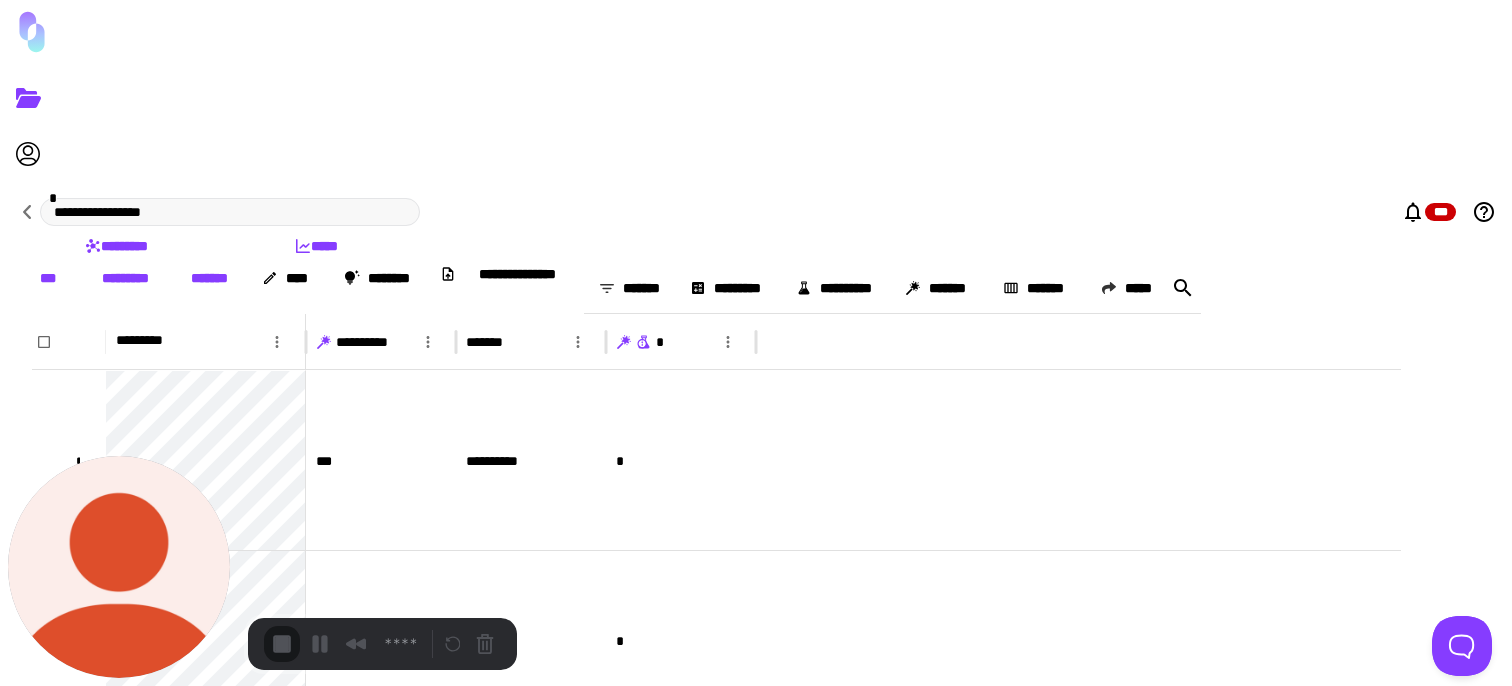 click on "**********" at bounding box center (45, 738) 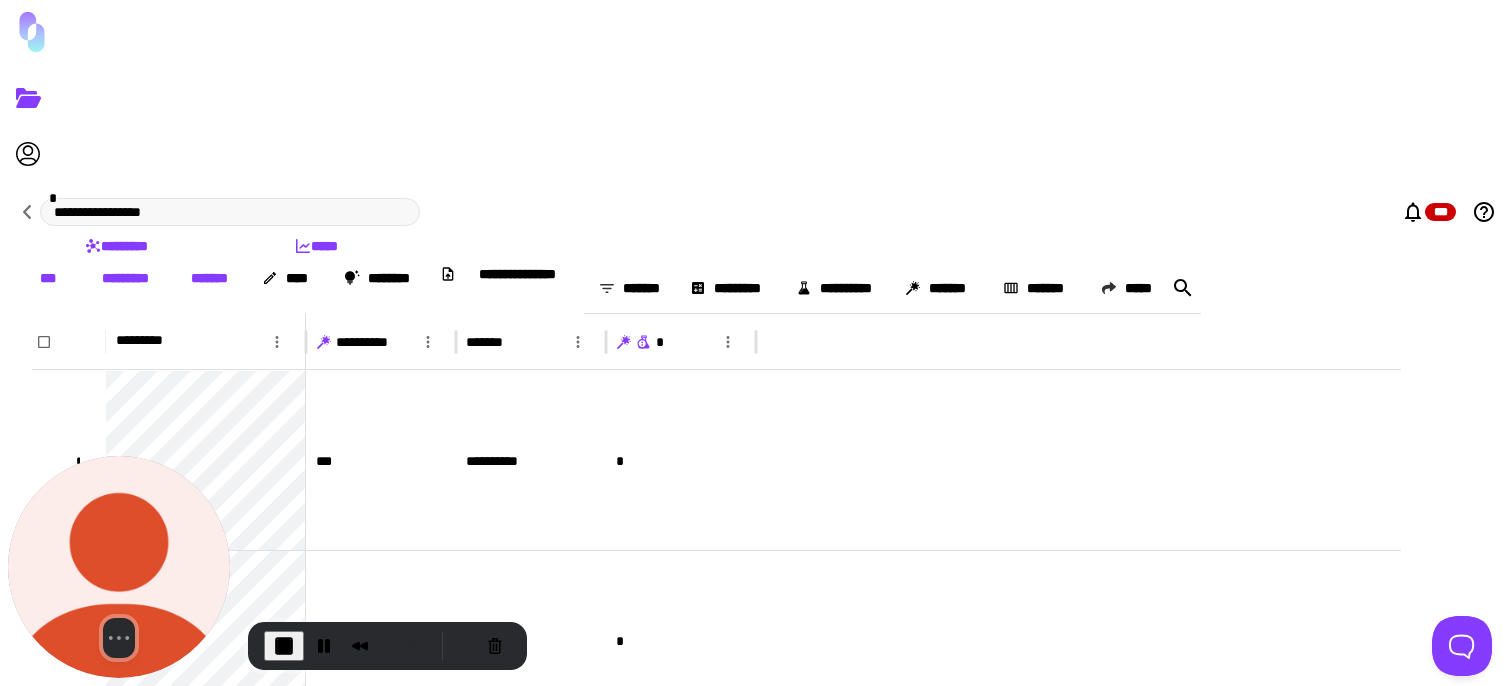 click 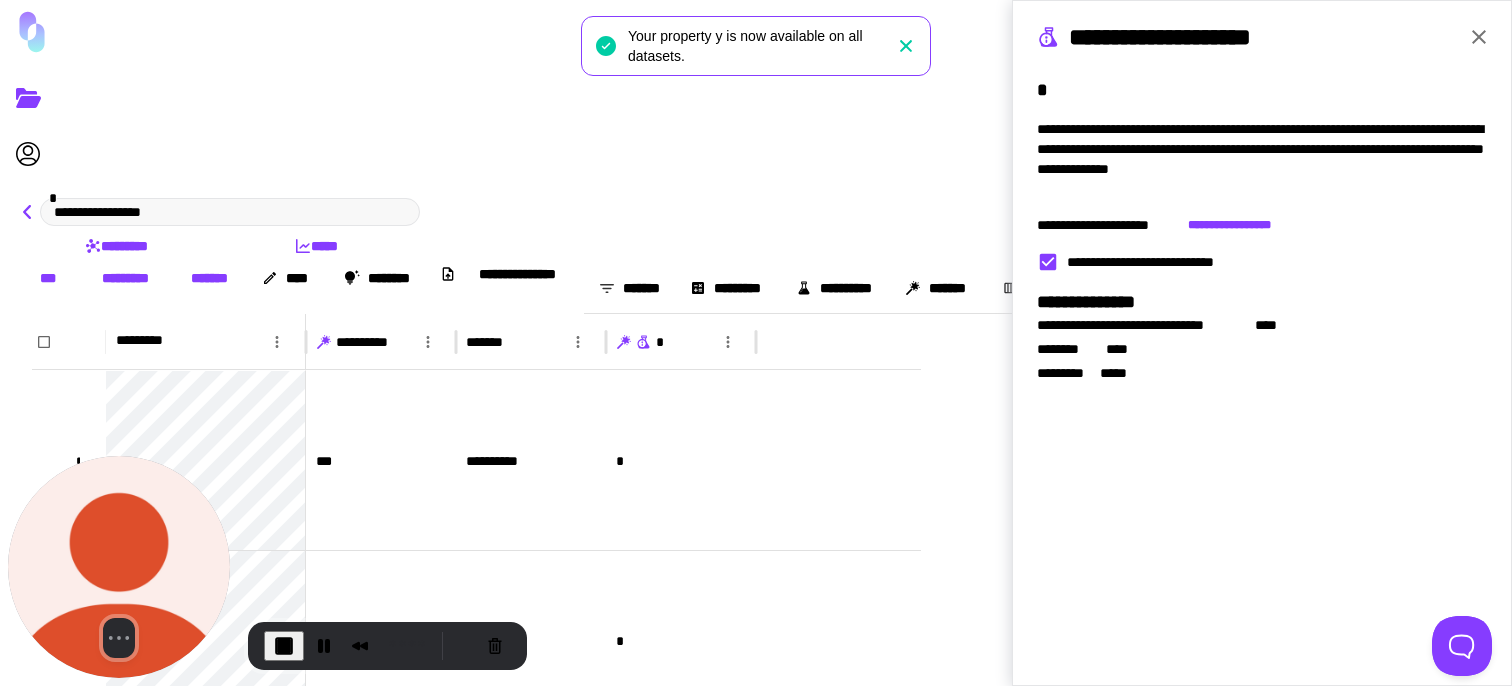 click 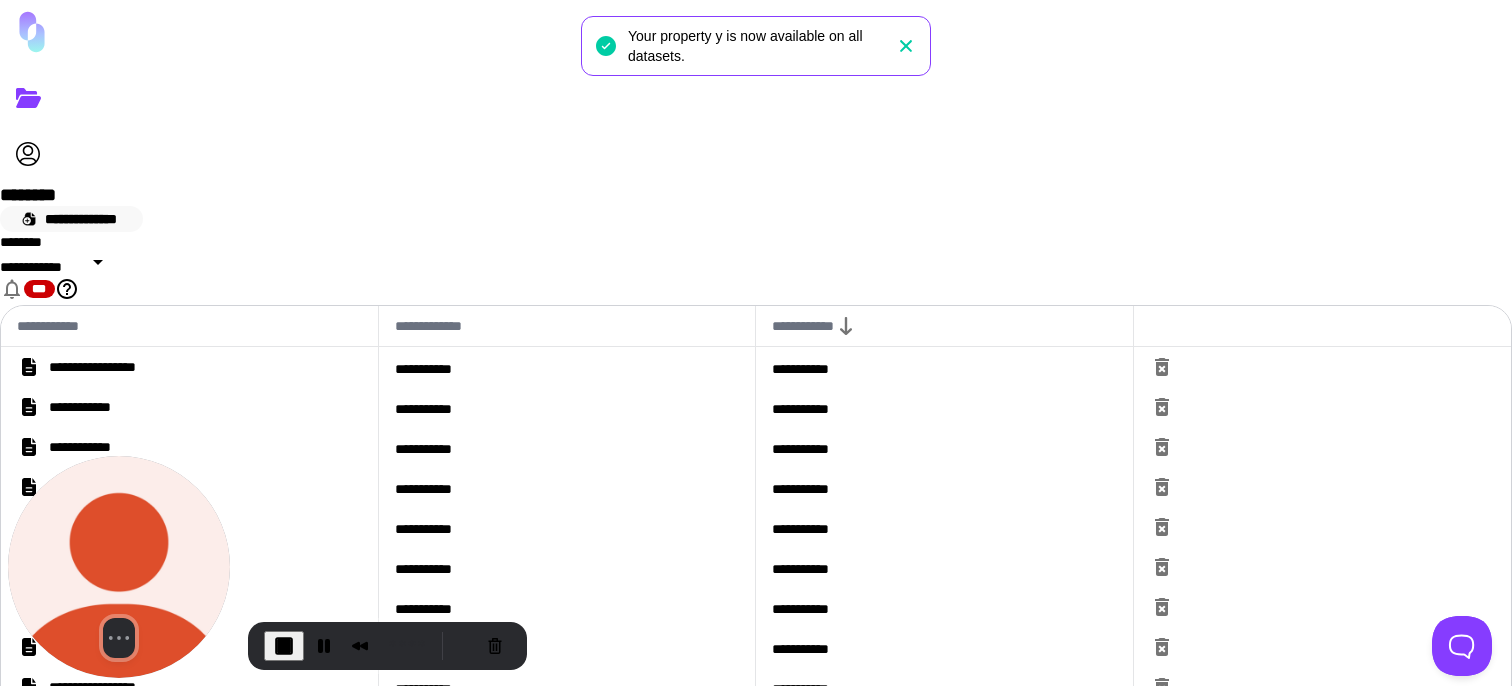 click on "**********" at bounding box center [71, 219] 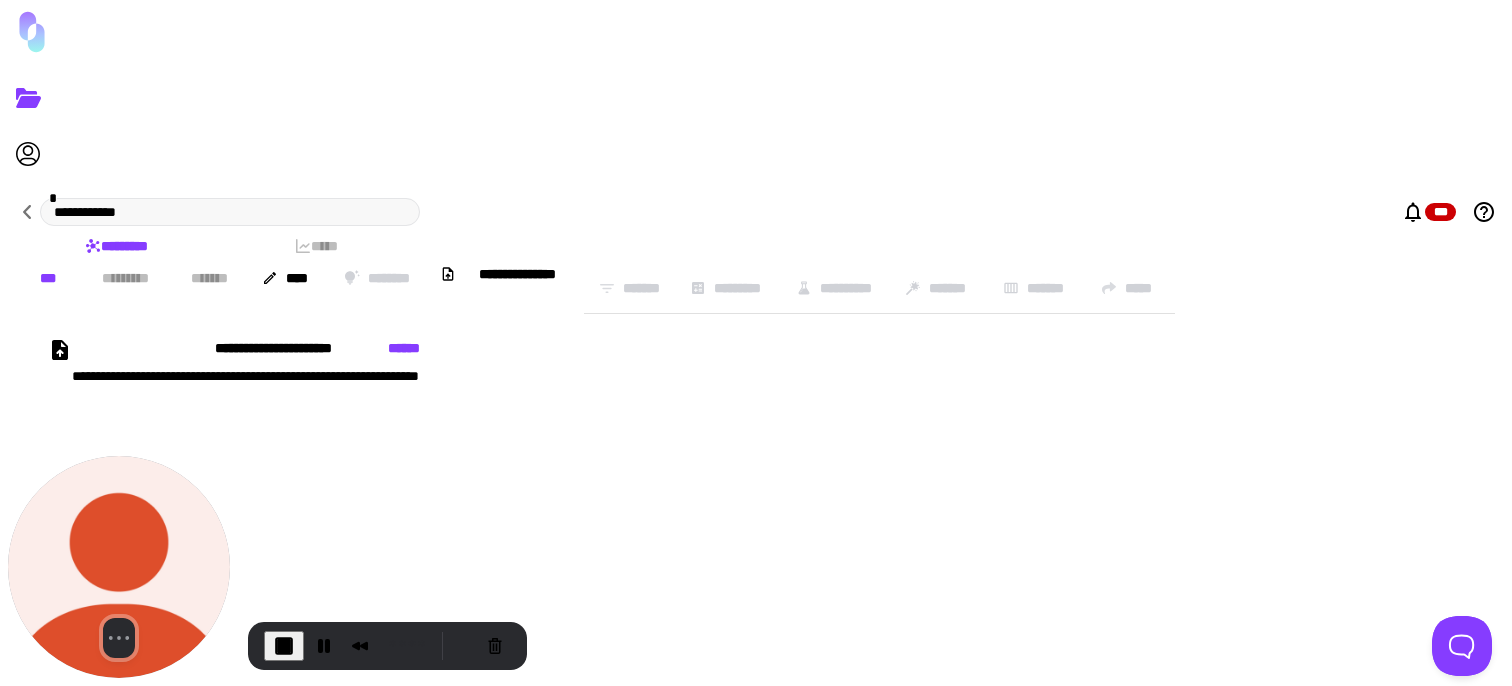 click on "**********" at bounding box center [410, 428] 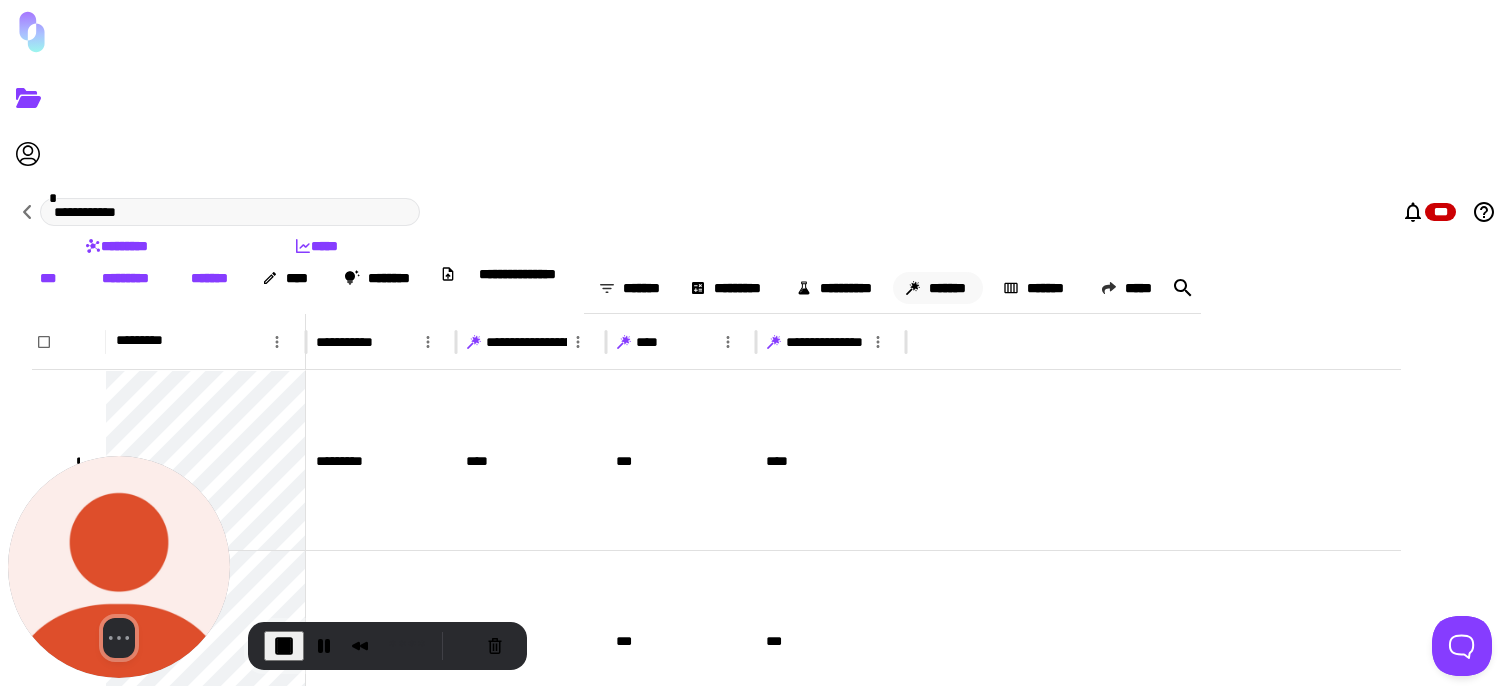 click on "*******" at bounding box center (938, 288) 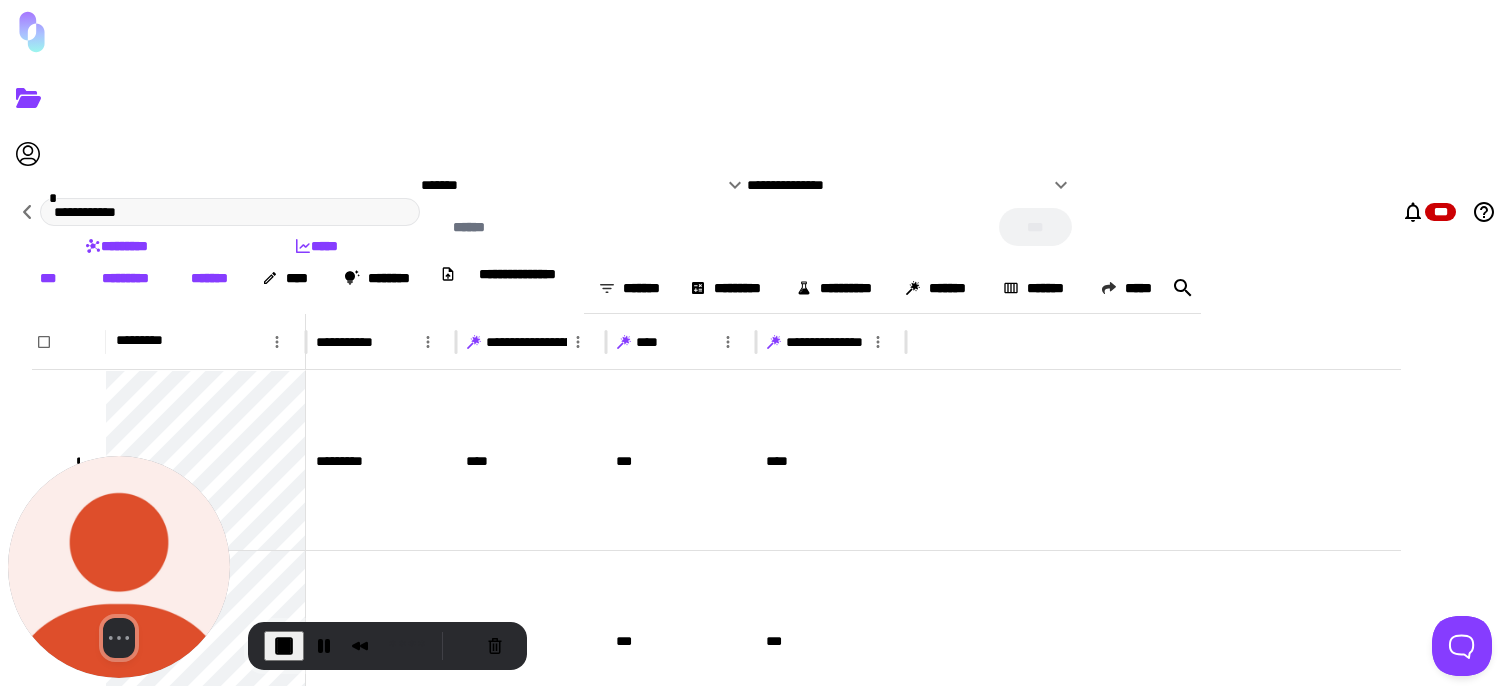 click on "**********" at bounding box center (898, 185) 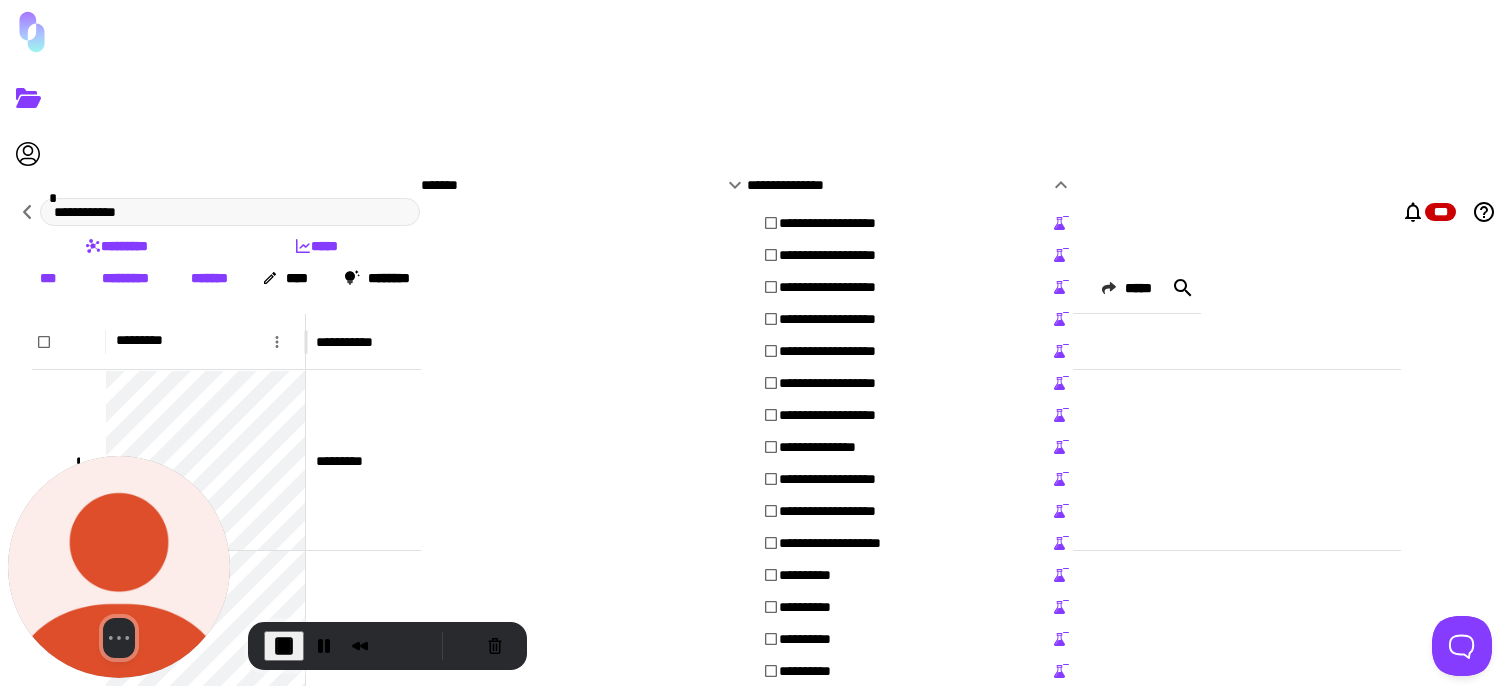 scroll, scrollTop: 437, scrollLeft: 0, axis: vertical 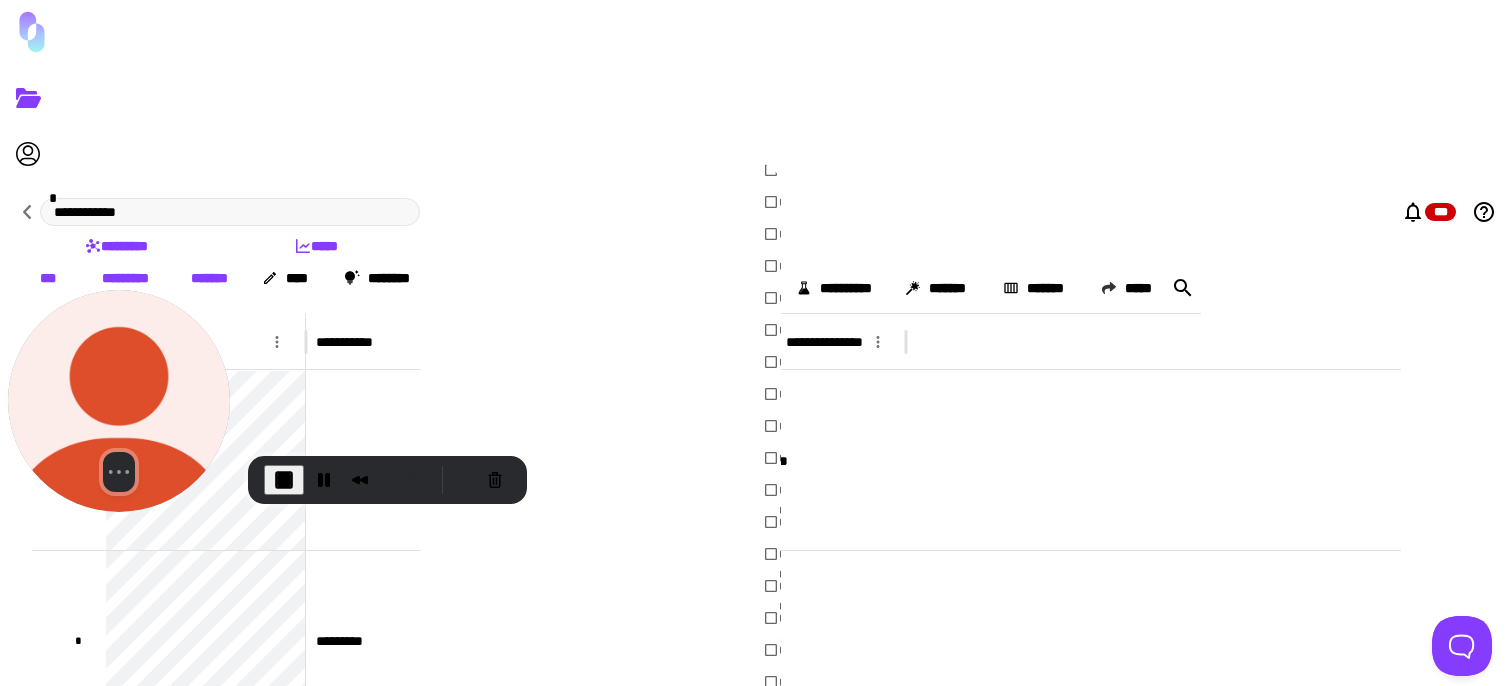 drag, startPoint x: 177, startPoint y: 588, endPoint x: 157, endPoint y: 394, distance: 195.0282 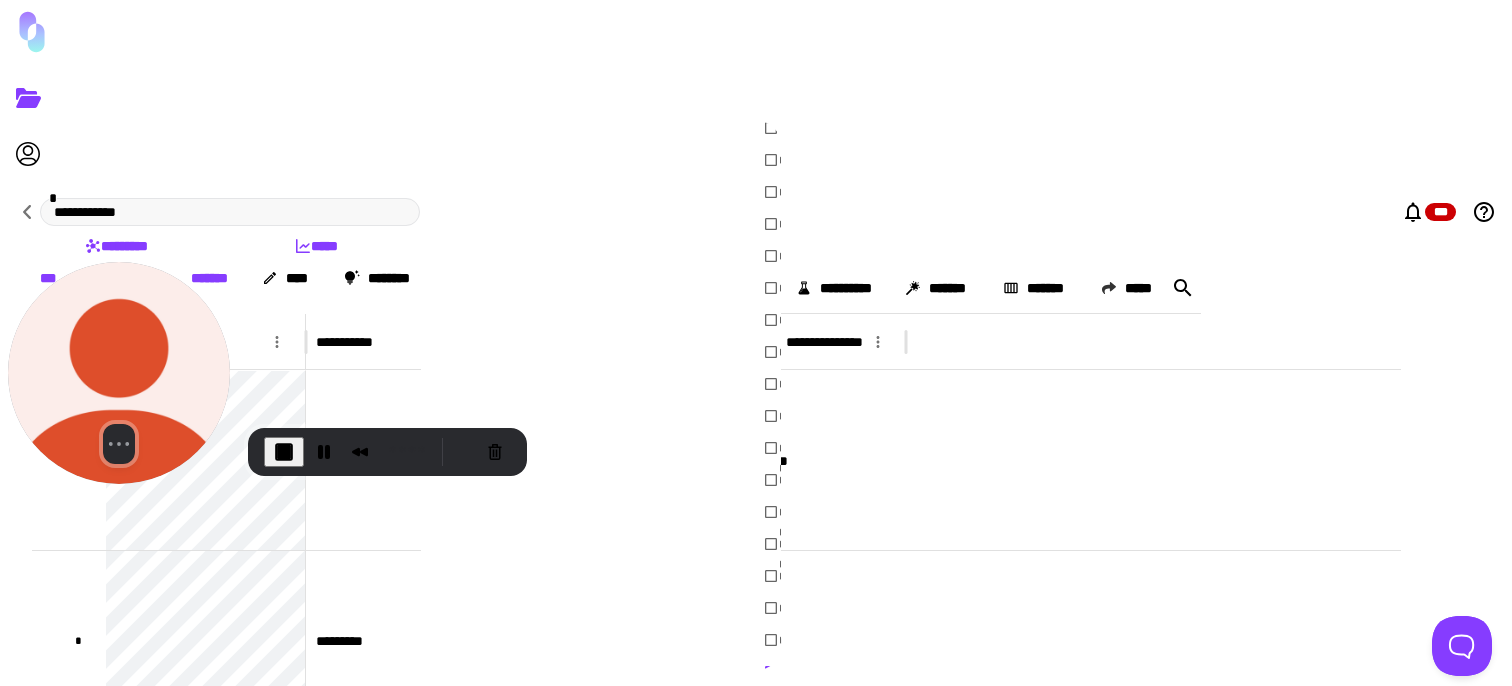 click on "***" at bounding box center [743, 708] 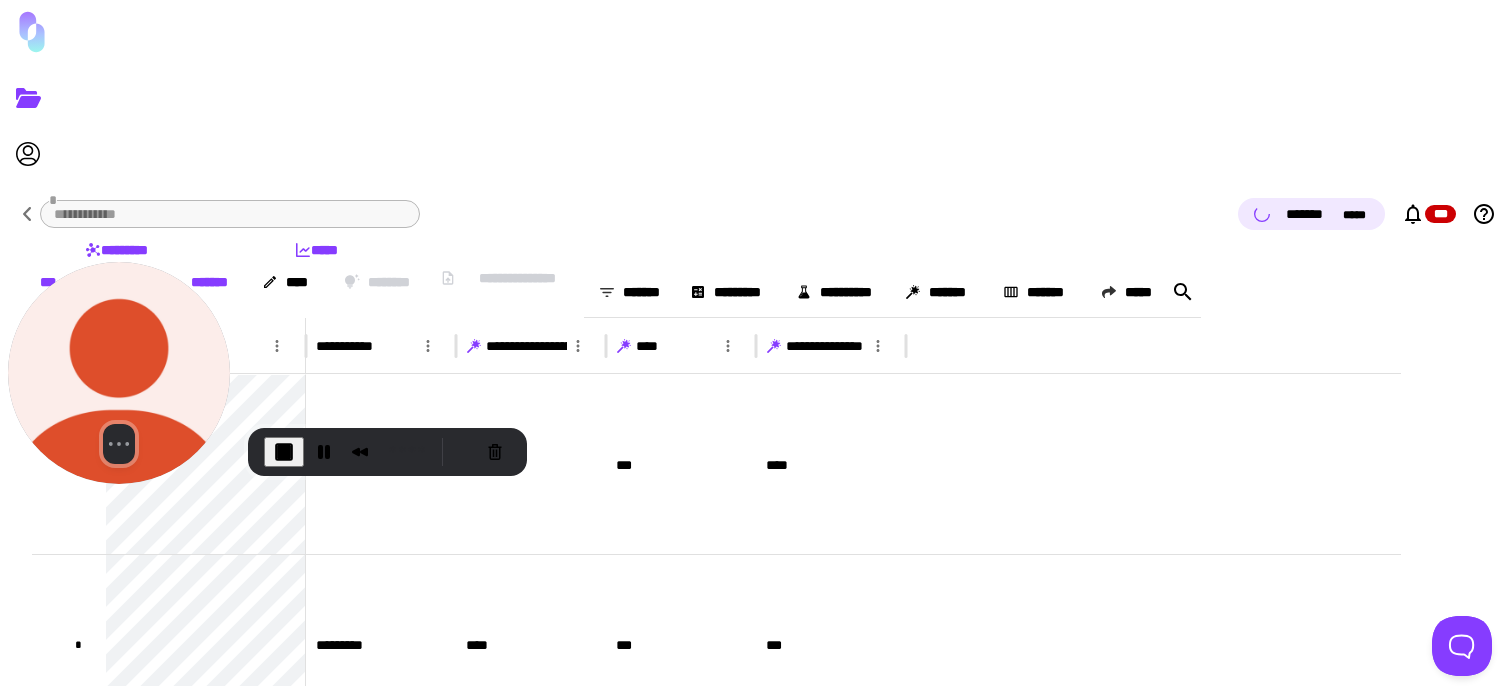 click at bounding box center [1153, 346] 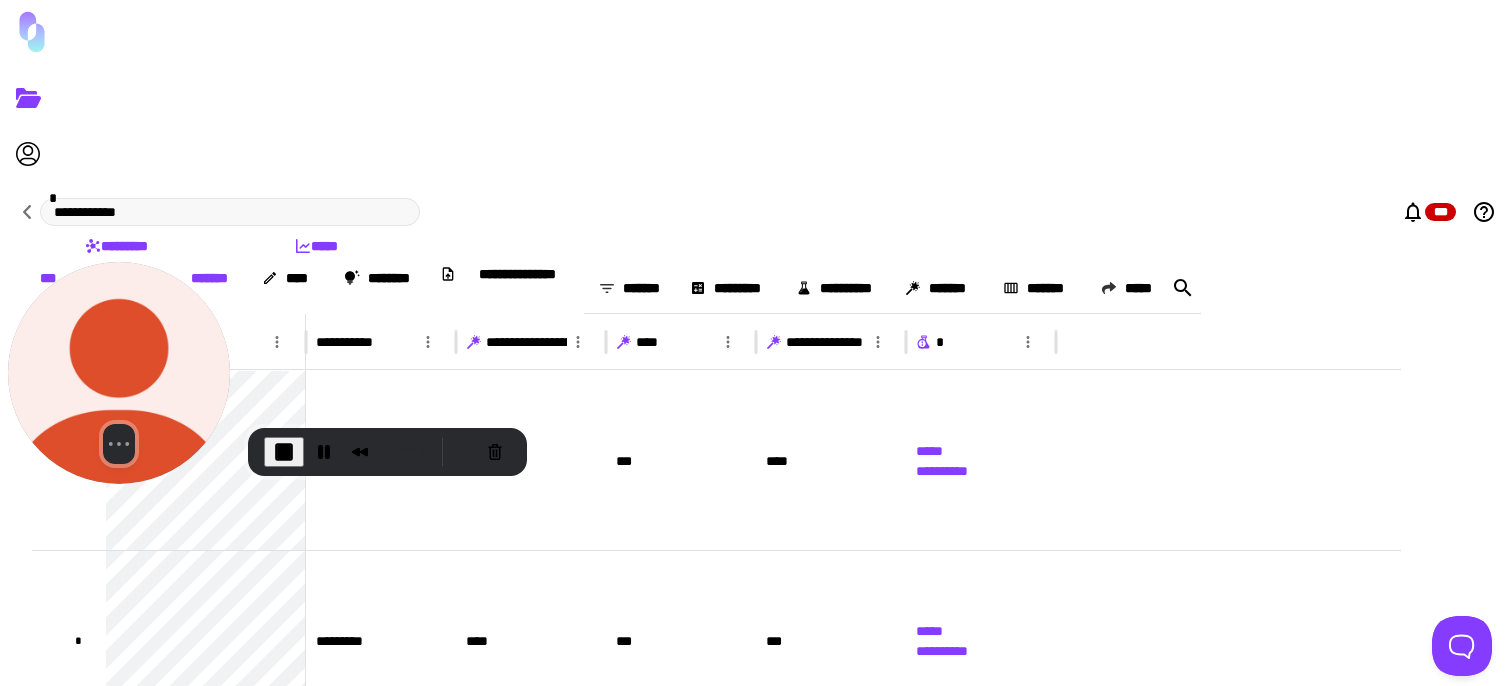 click 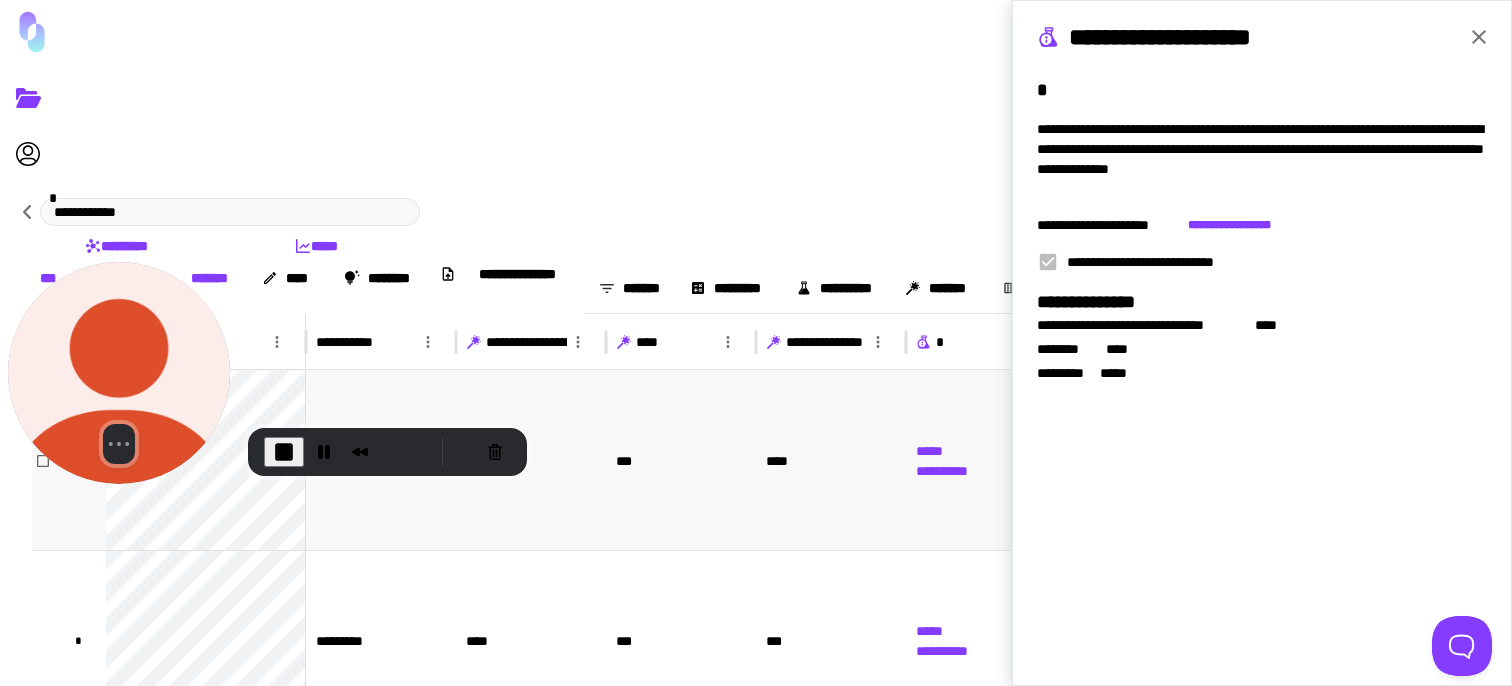 scroll, scrollTop: 0, scrollLeft: 135, axis: horizontal 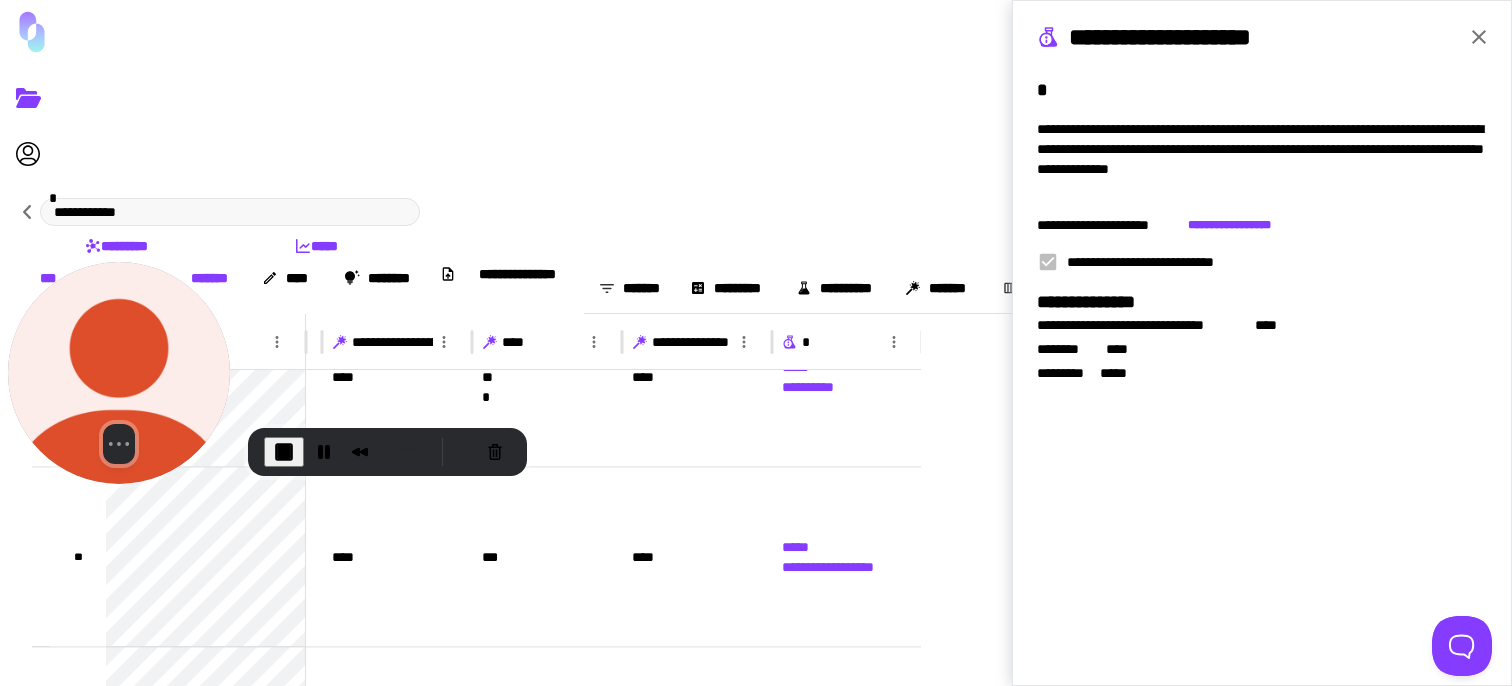 click 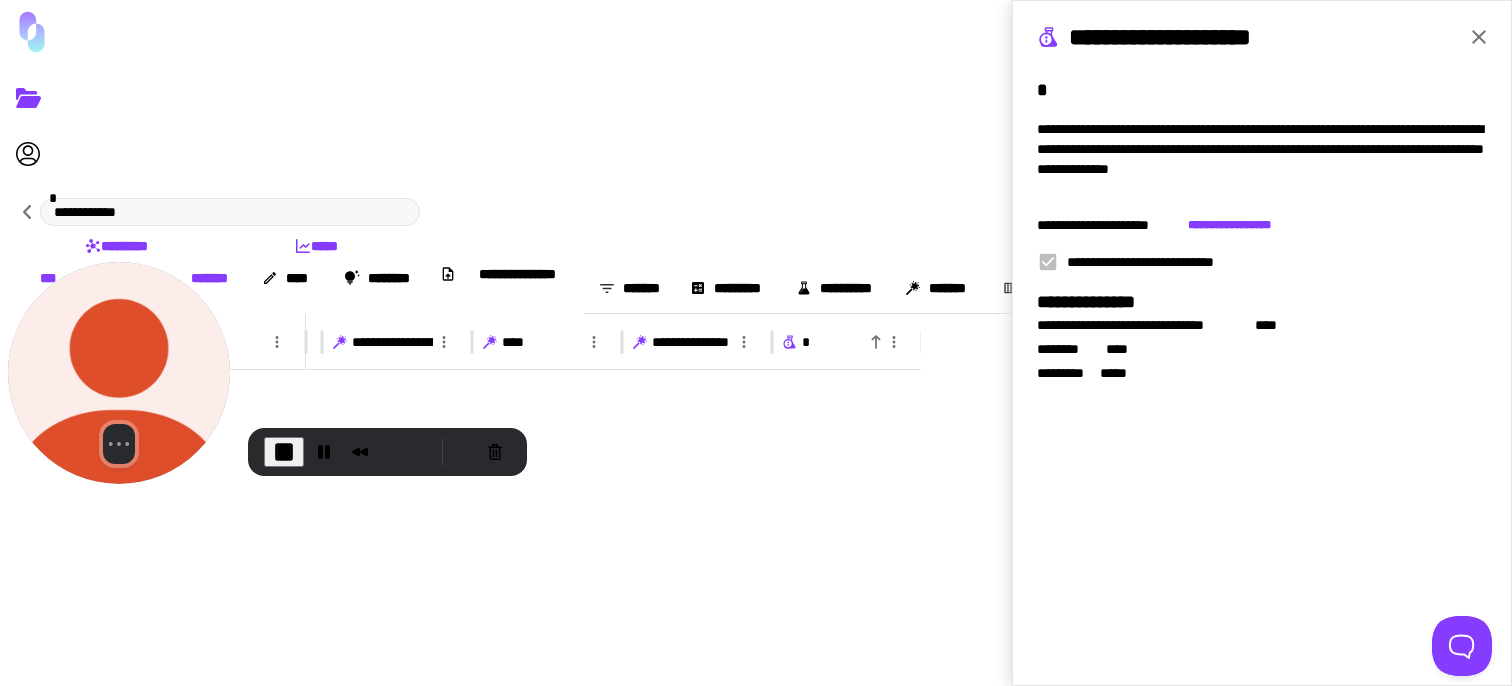scroll, scrollTop: 1761, scrollLeft: 134, axis: both 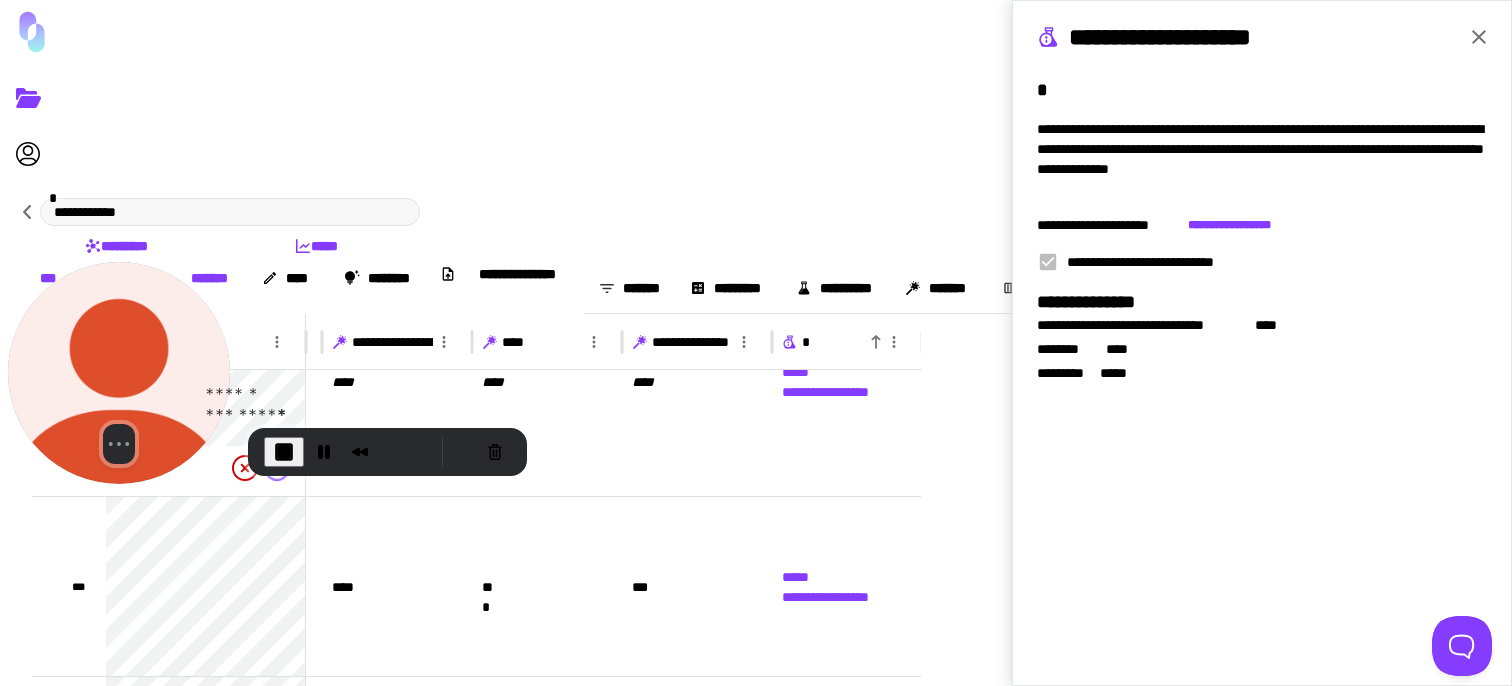 click at bounding box center (284, 452) 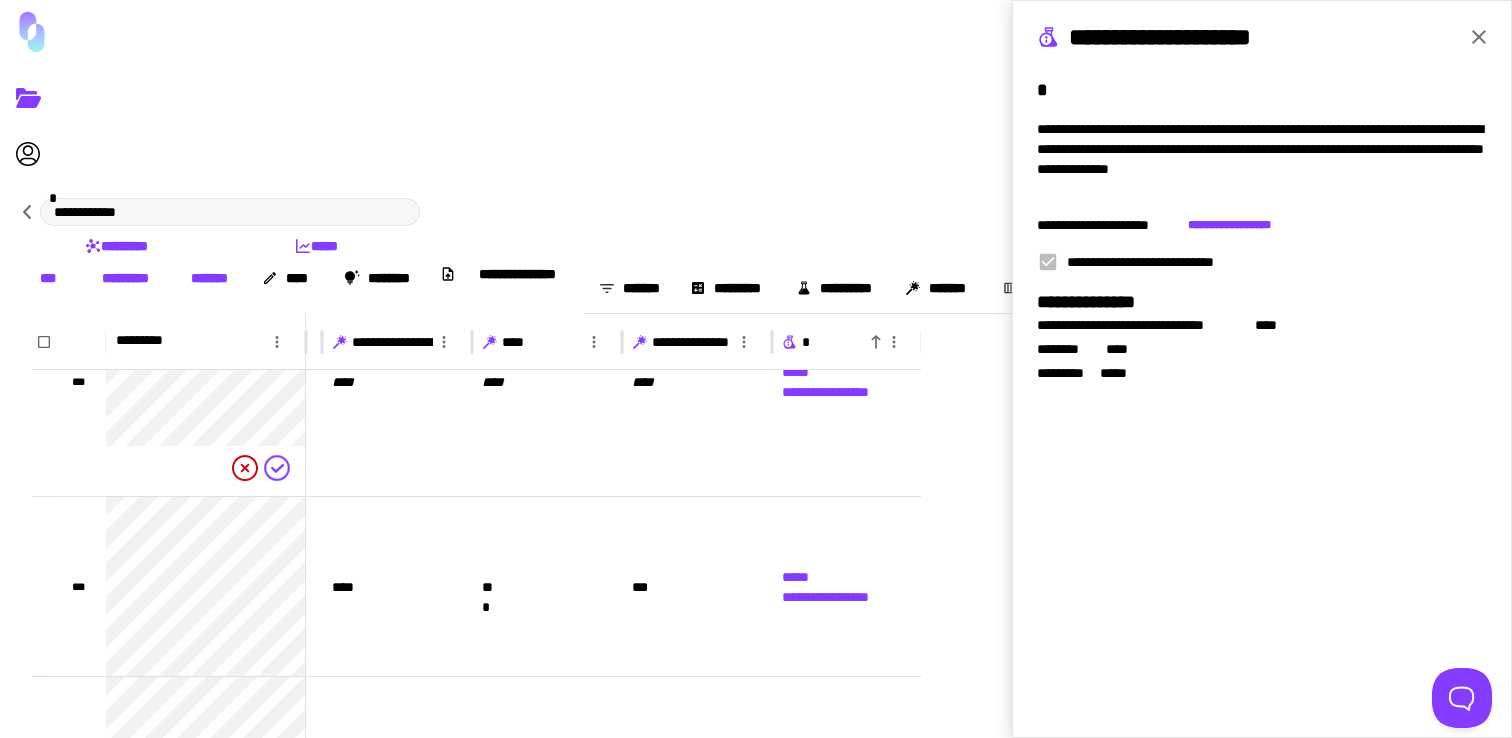 click 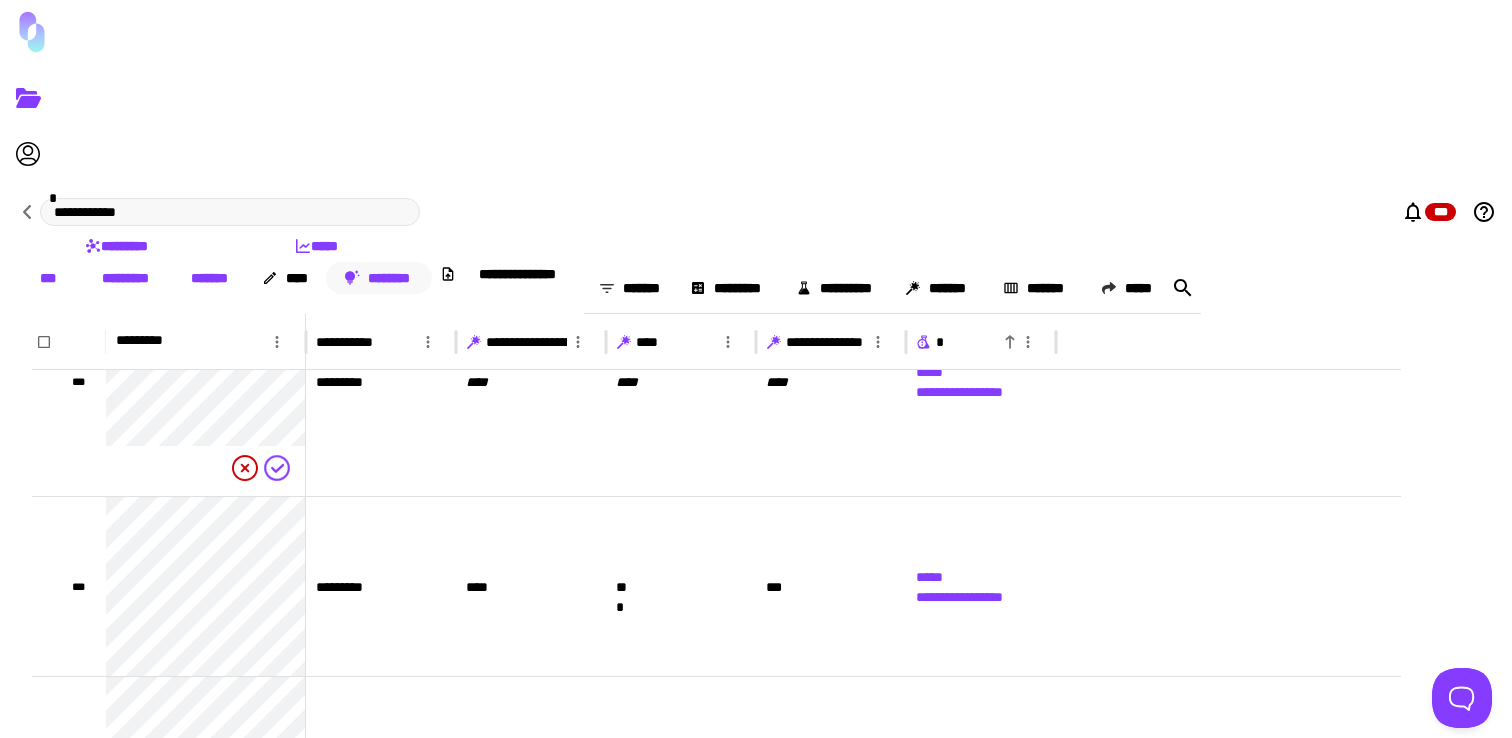 click on "********" at bounding box center (379, 278) 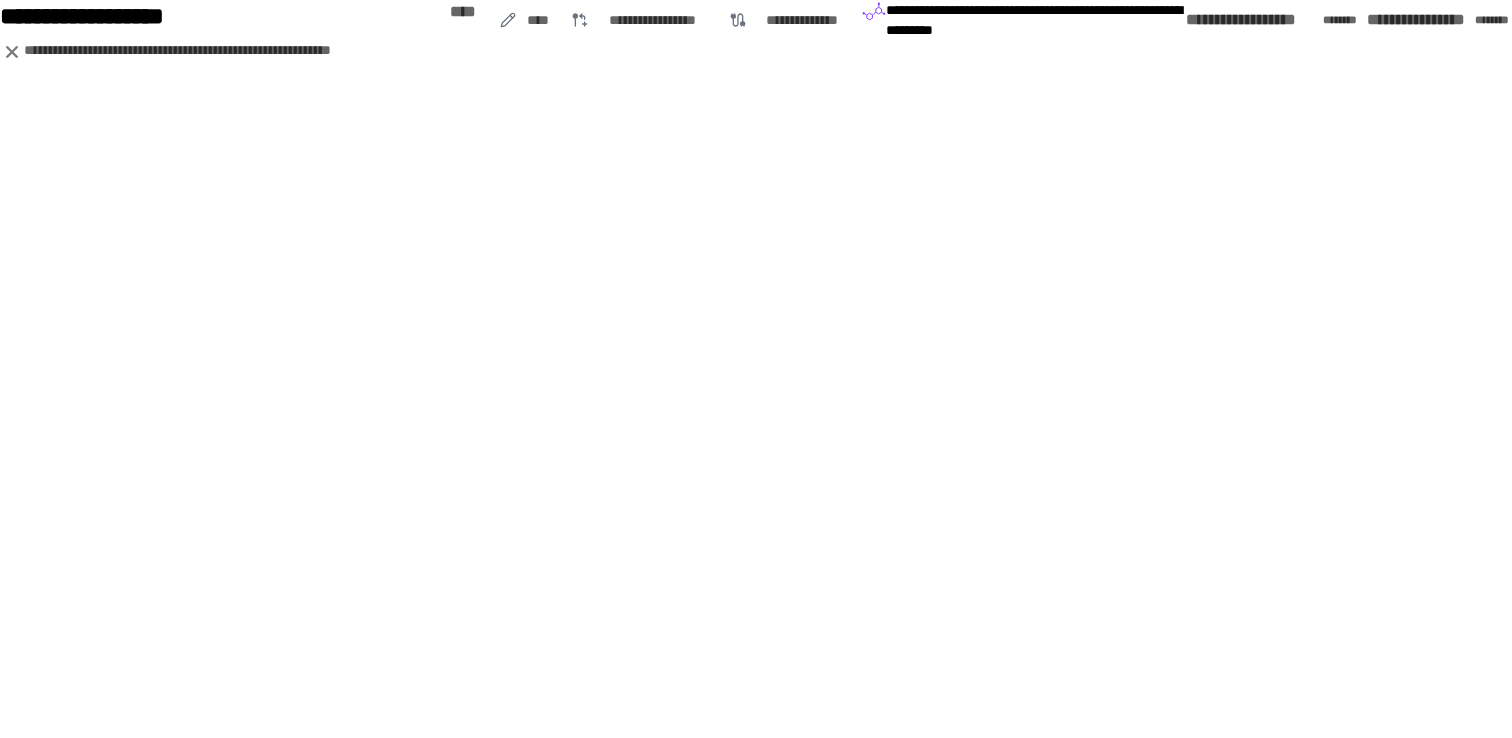 click on "**********" at bounding box center [1443, 20] 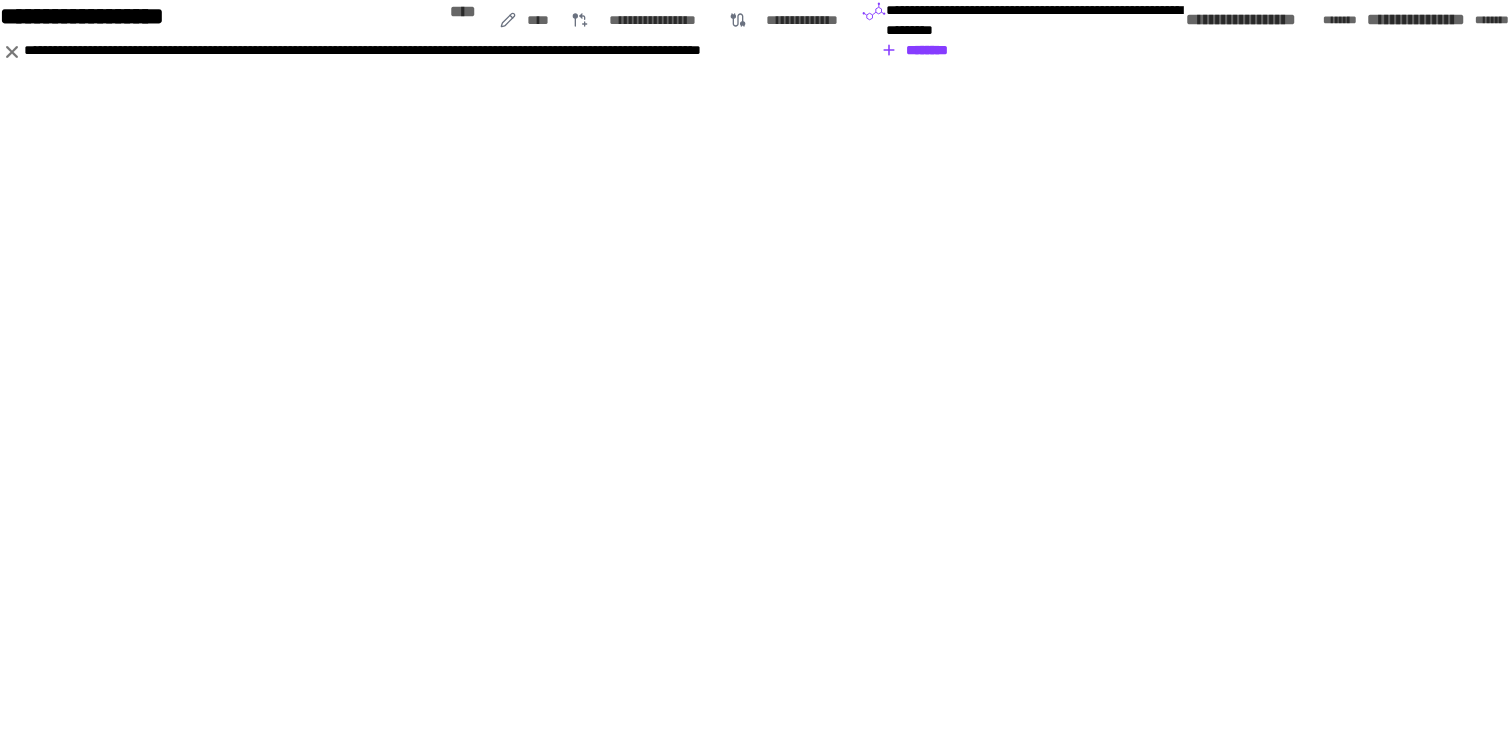 click on "**********" at bounding box center [490, 52] 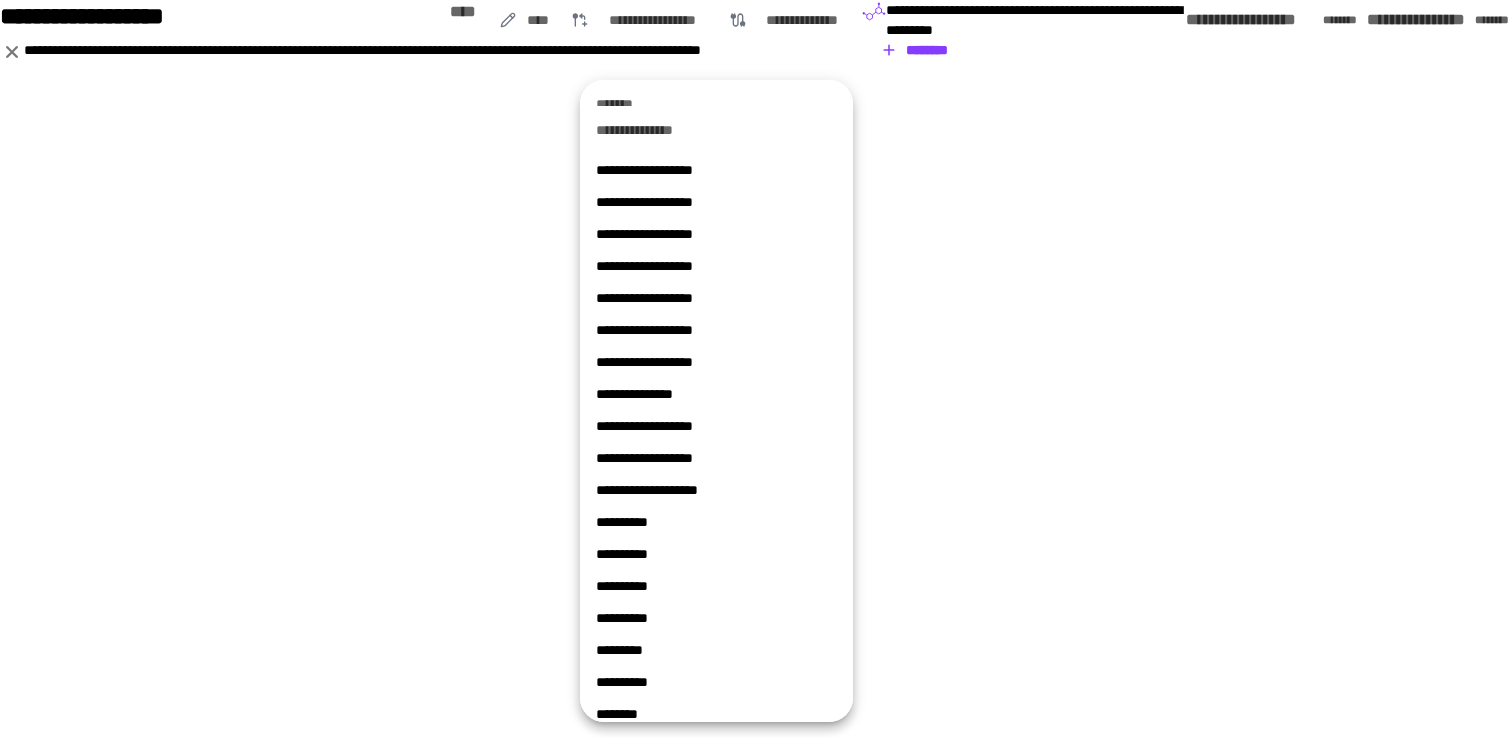 scroll, scrollTop: 1006, scrollLeft: 0, axis: vertical 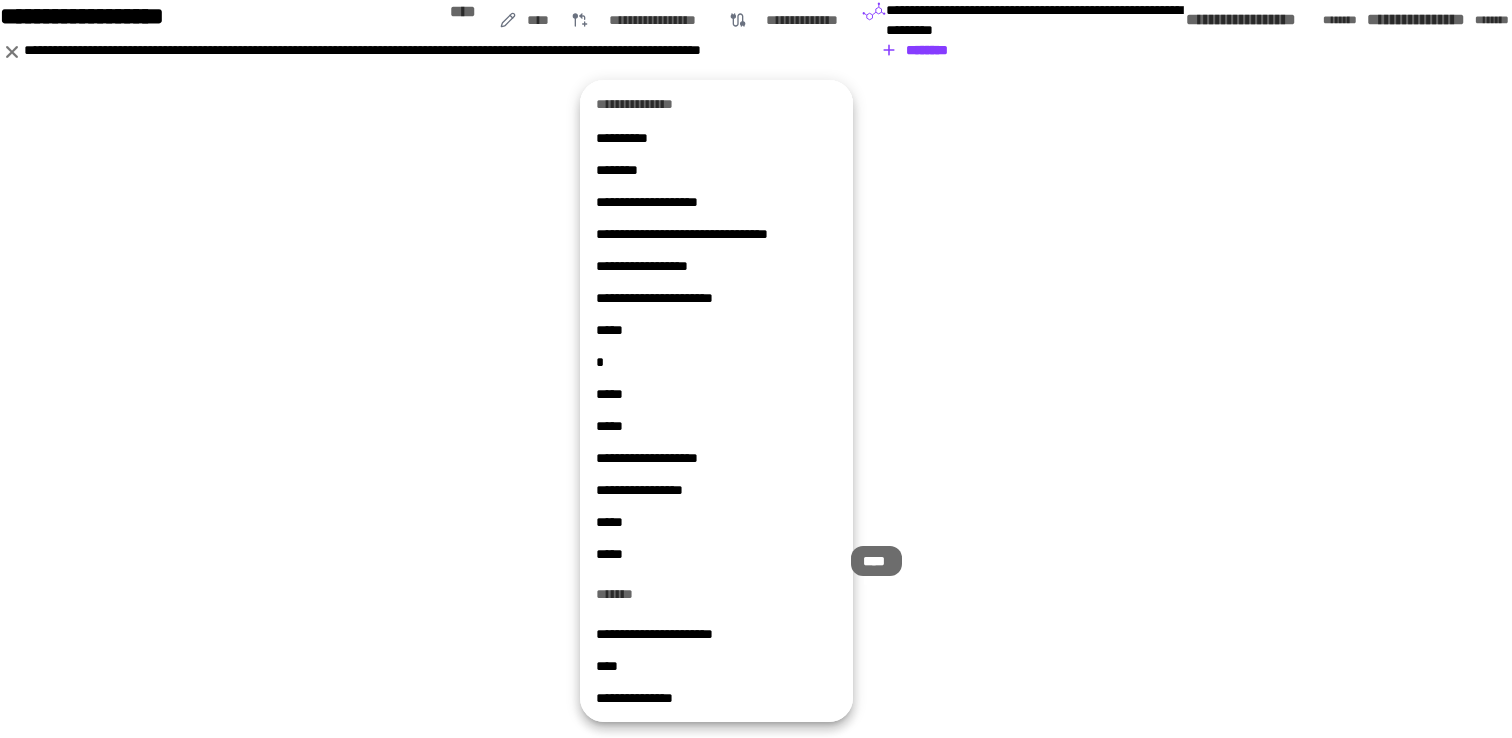 click on "*****" at bounding box center [716, 554] 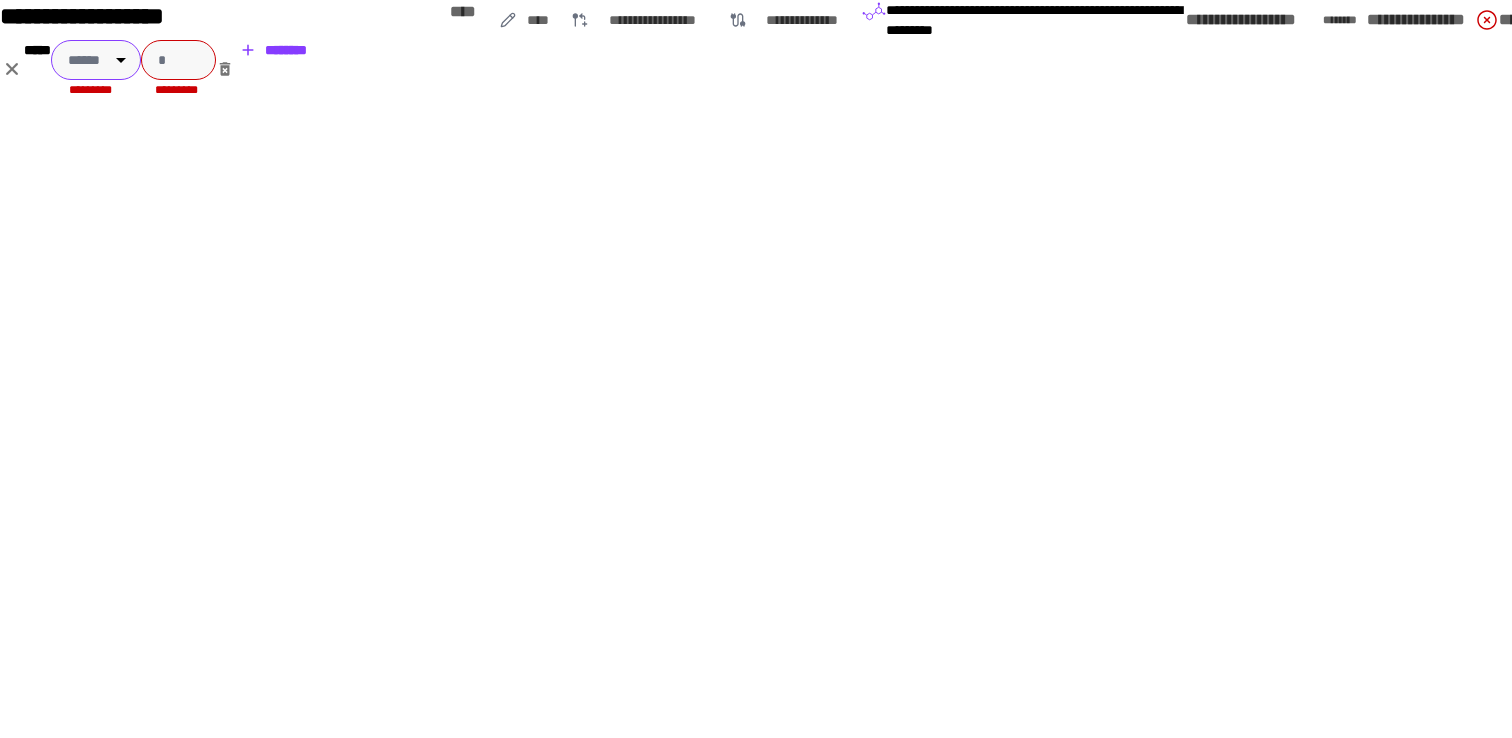 click on "**********" at bounding box center (756, 369) 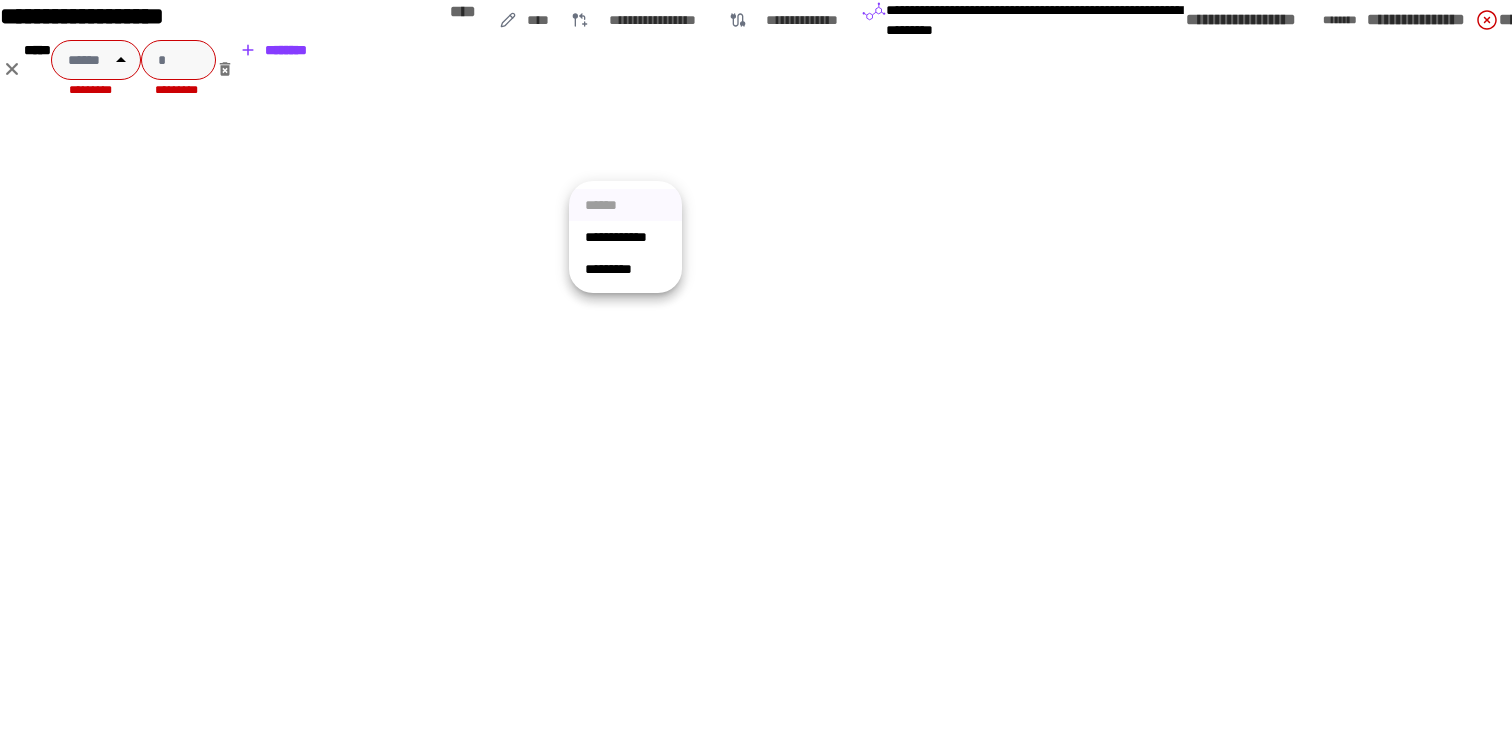 click on "**********" at bounding box center [625, 237] 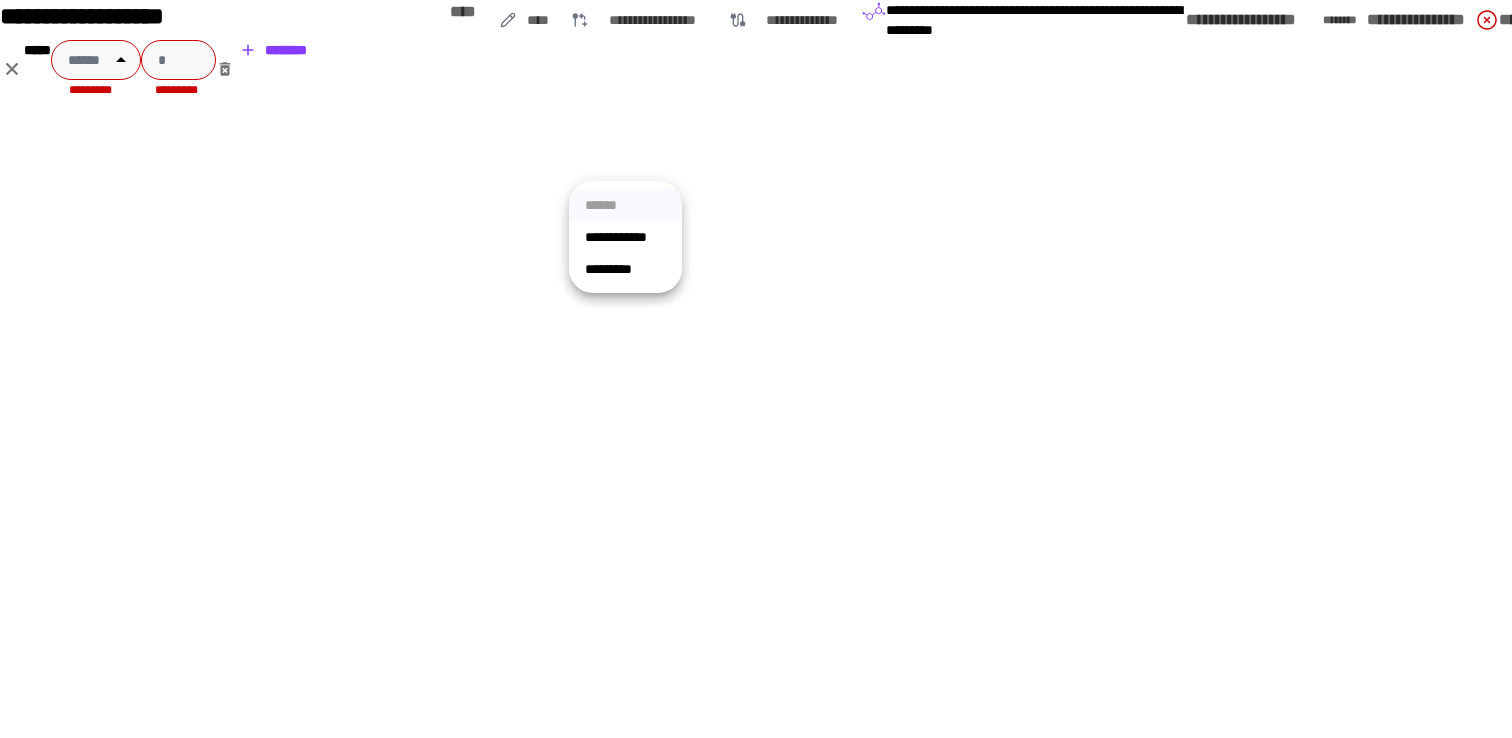 type on "**********" 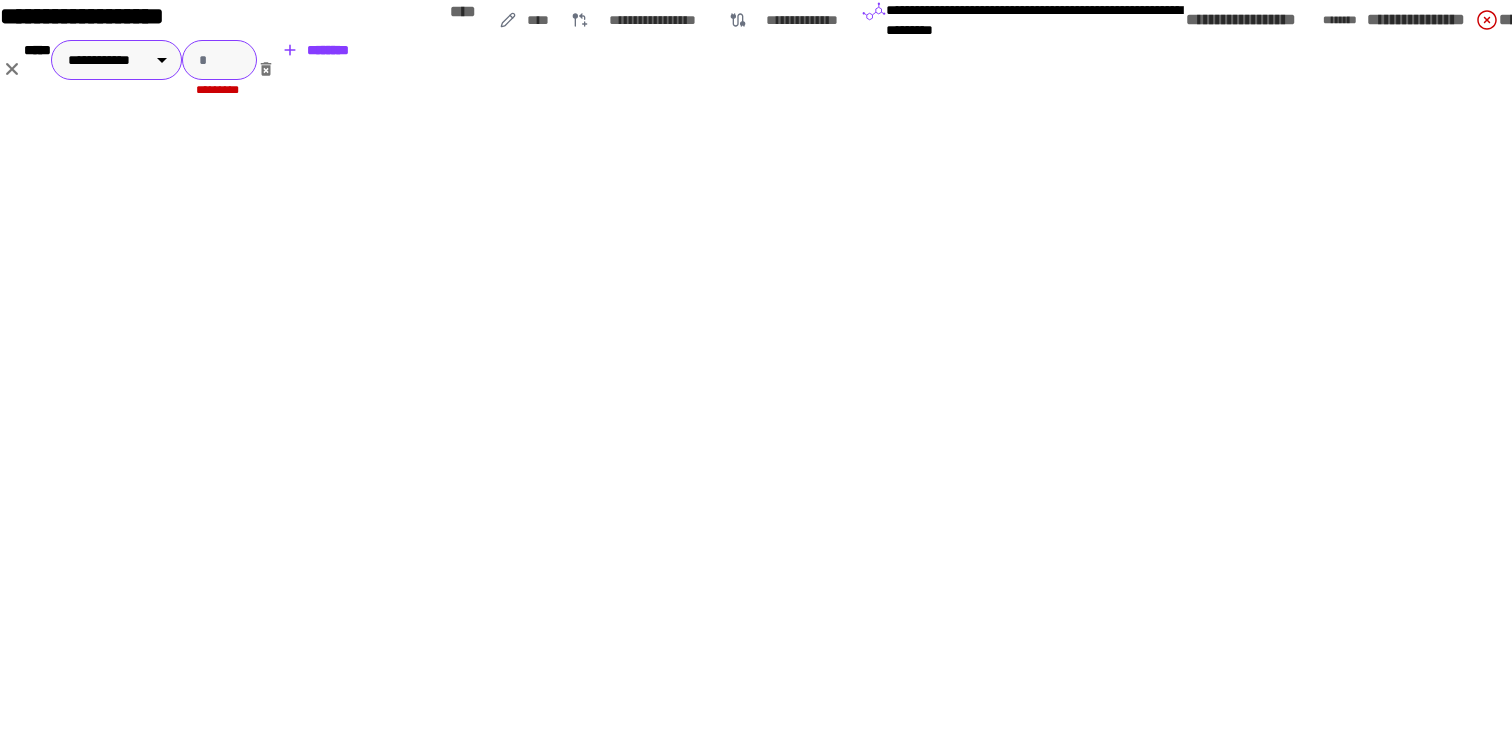 click at bounding box center (219, 60) 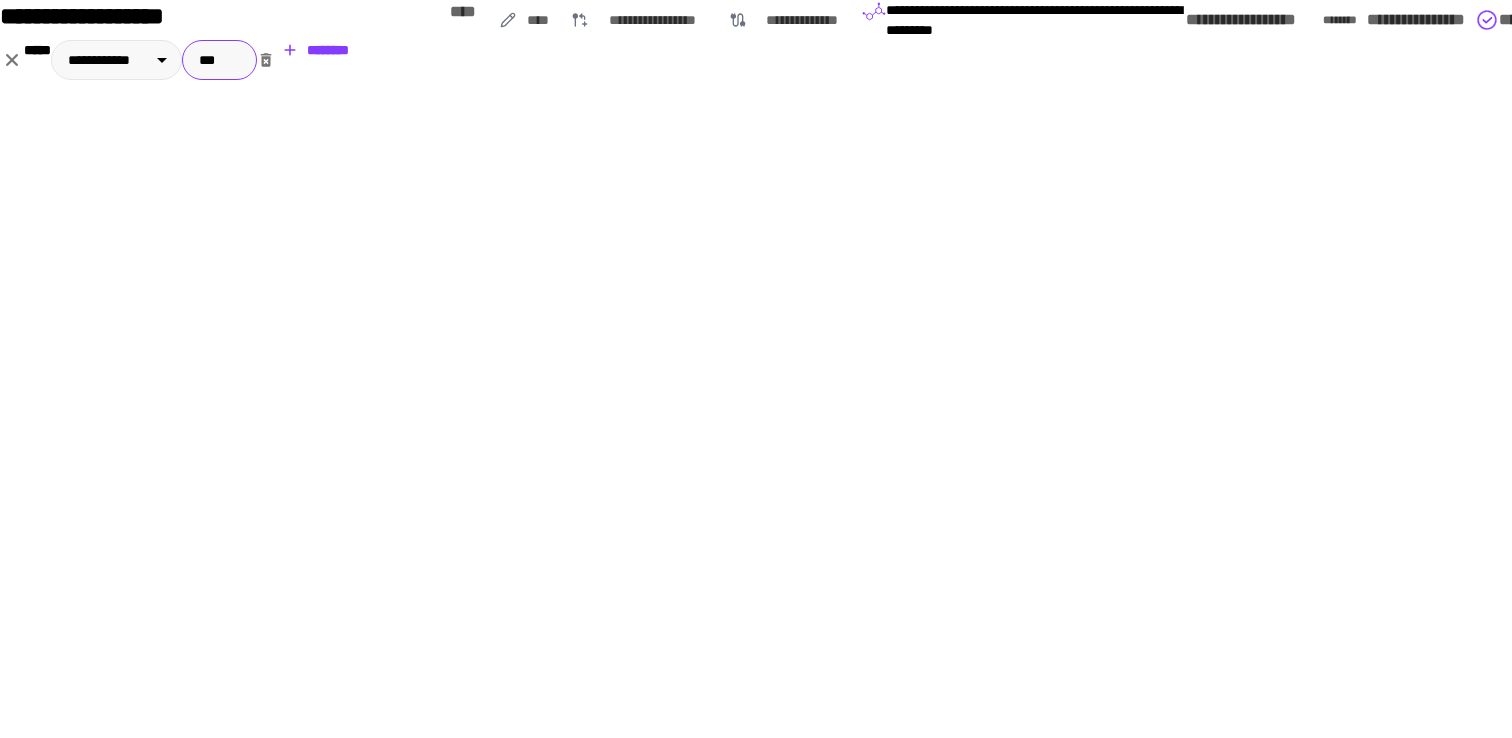 type on "***" 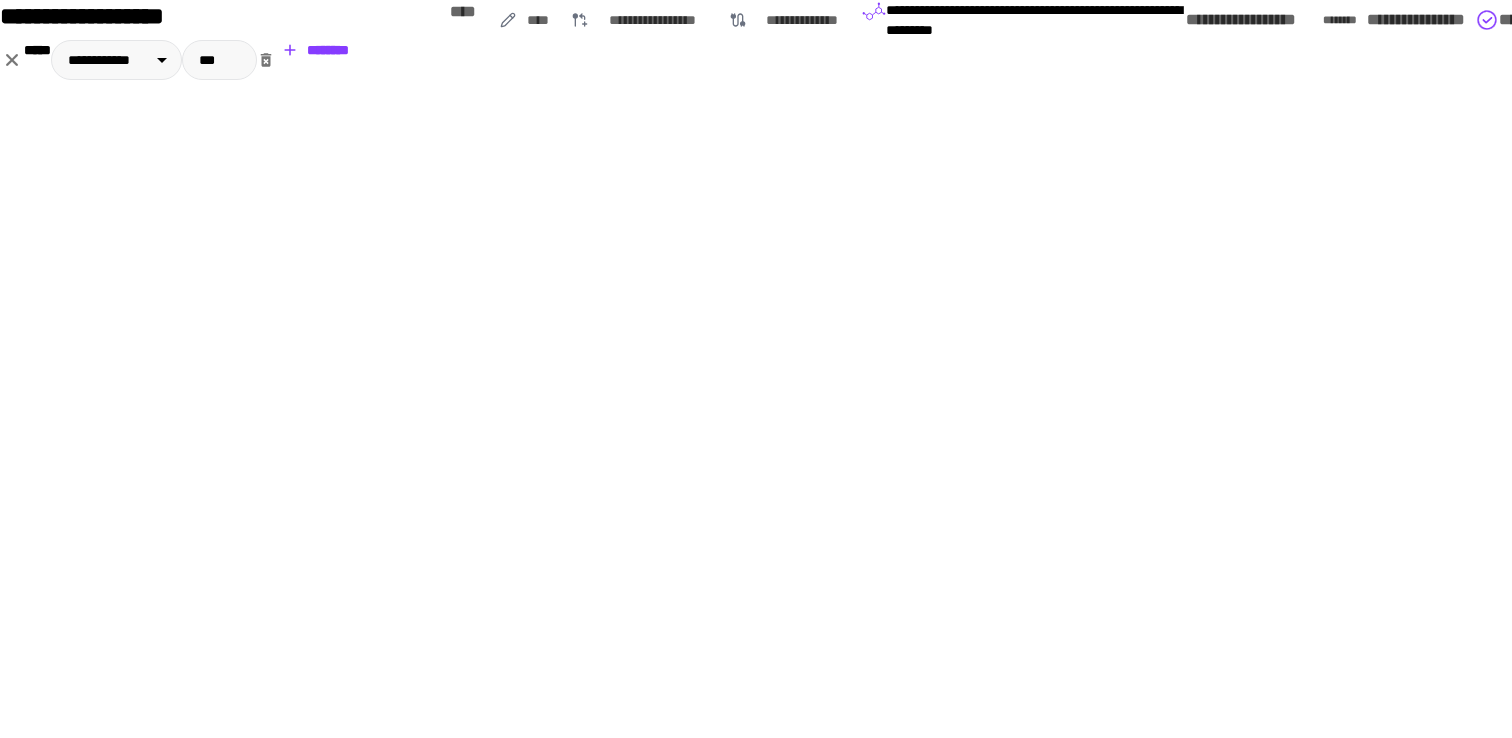 click on "********" at bounding box center (1810, 20) 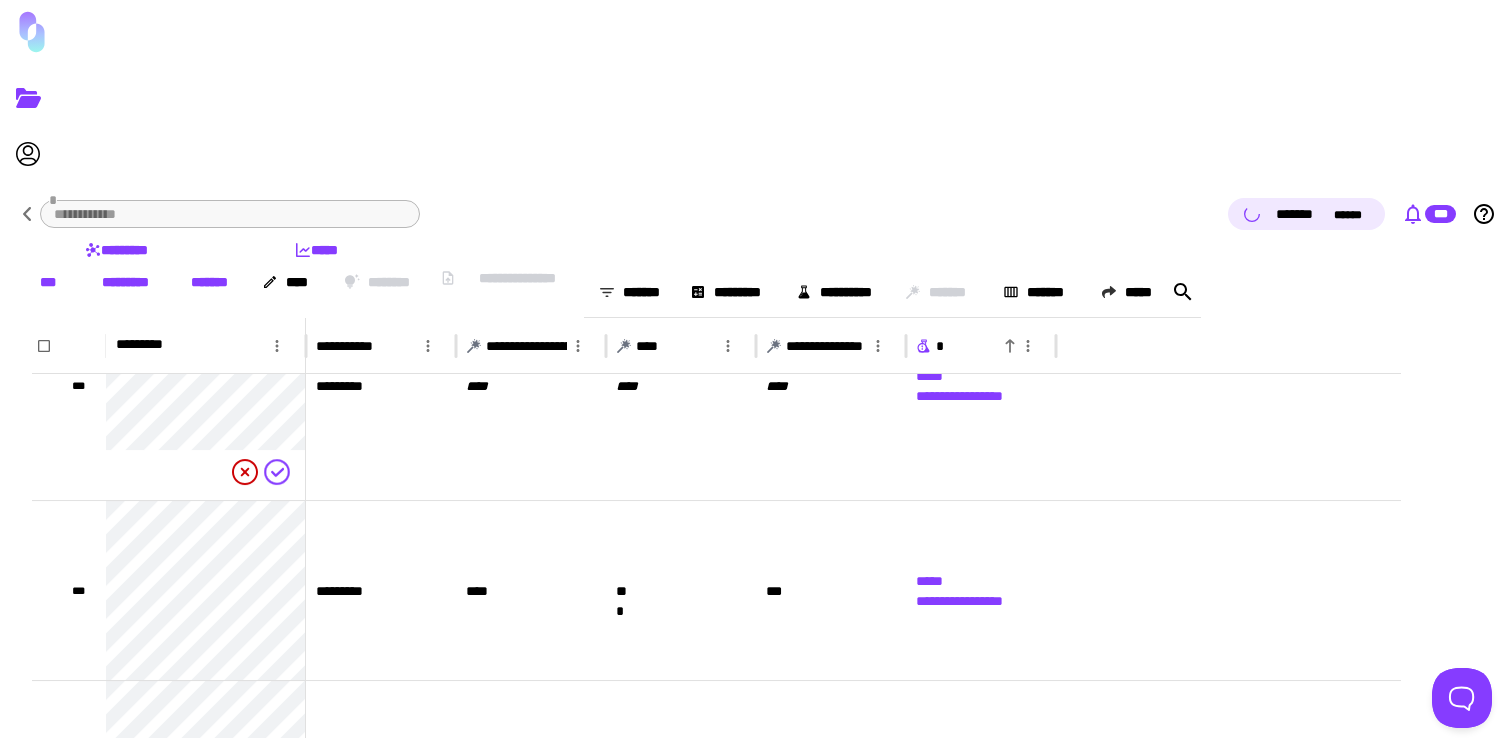 click 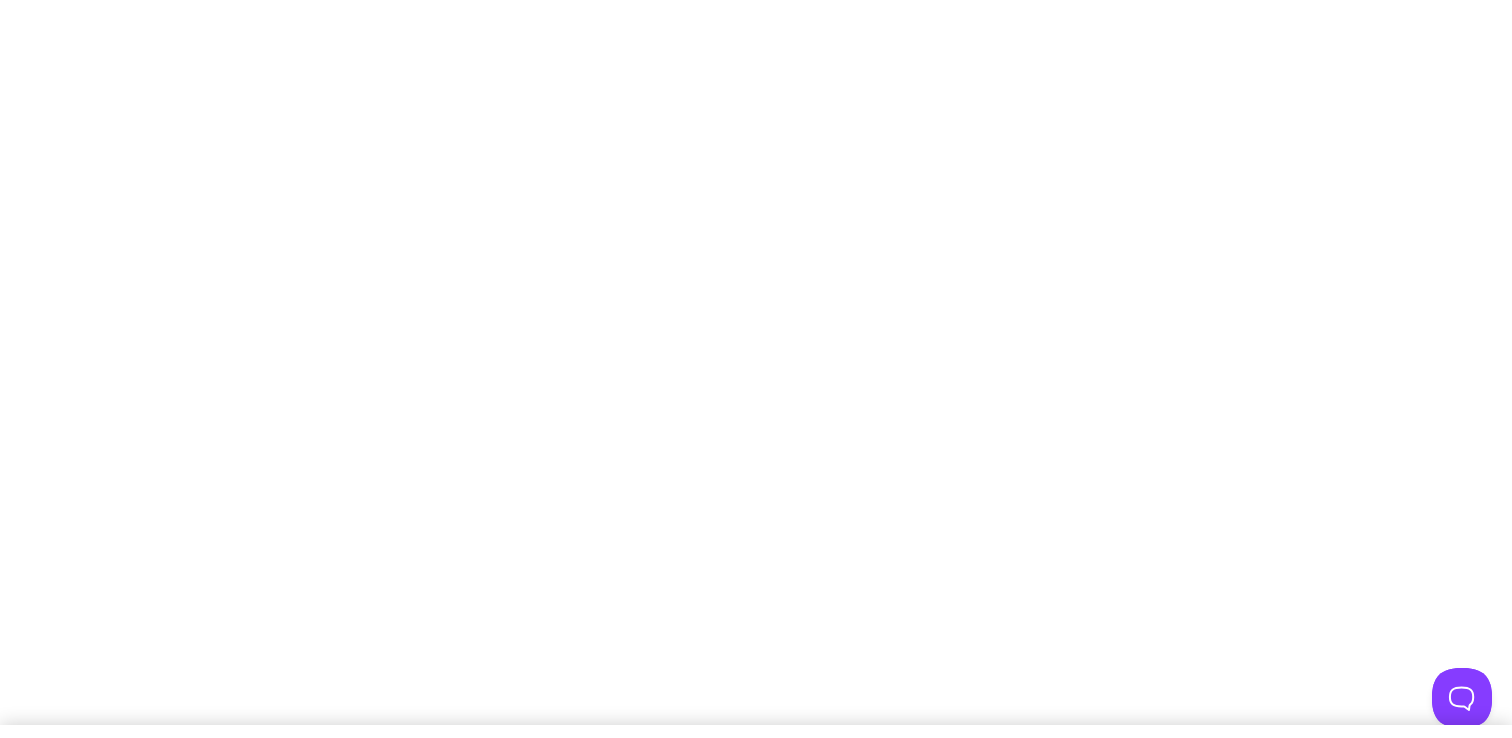 scroll, scrollTop: 0, scrollLeft: 0, axis: both 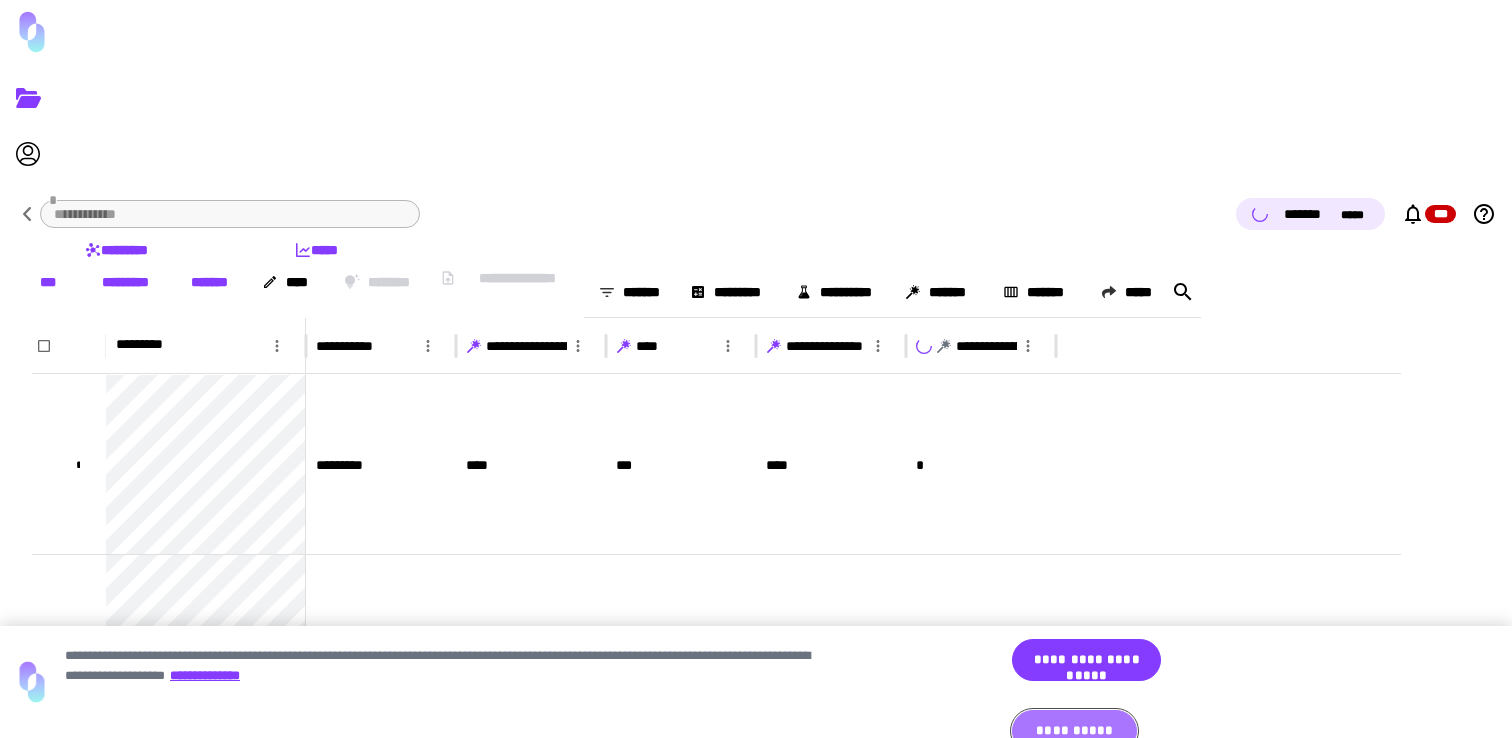 click on "**********" at bounding box center [1074, 731] 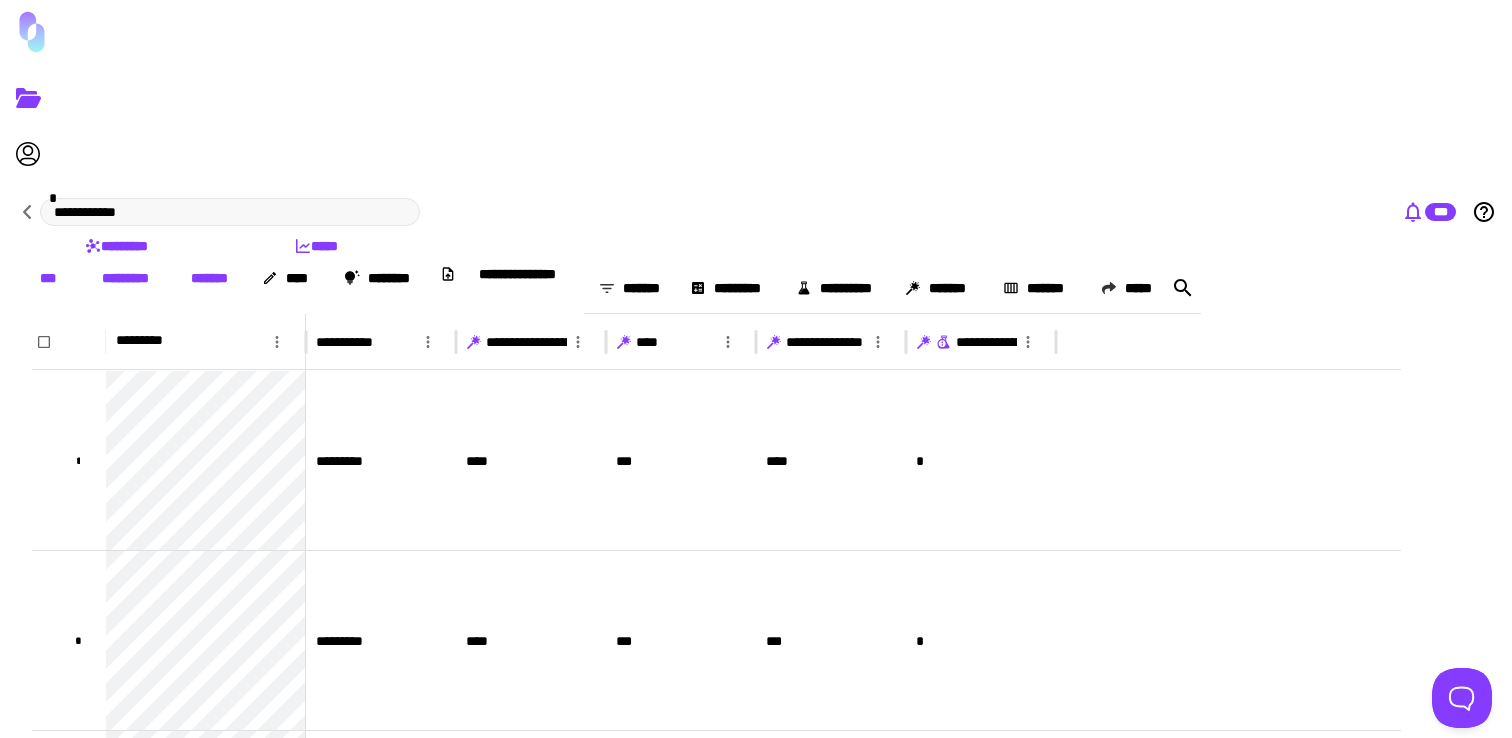 click 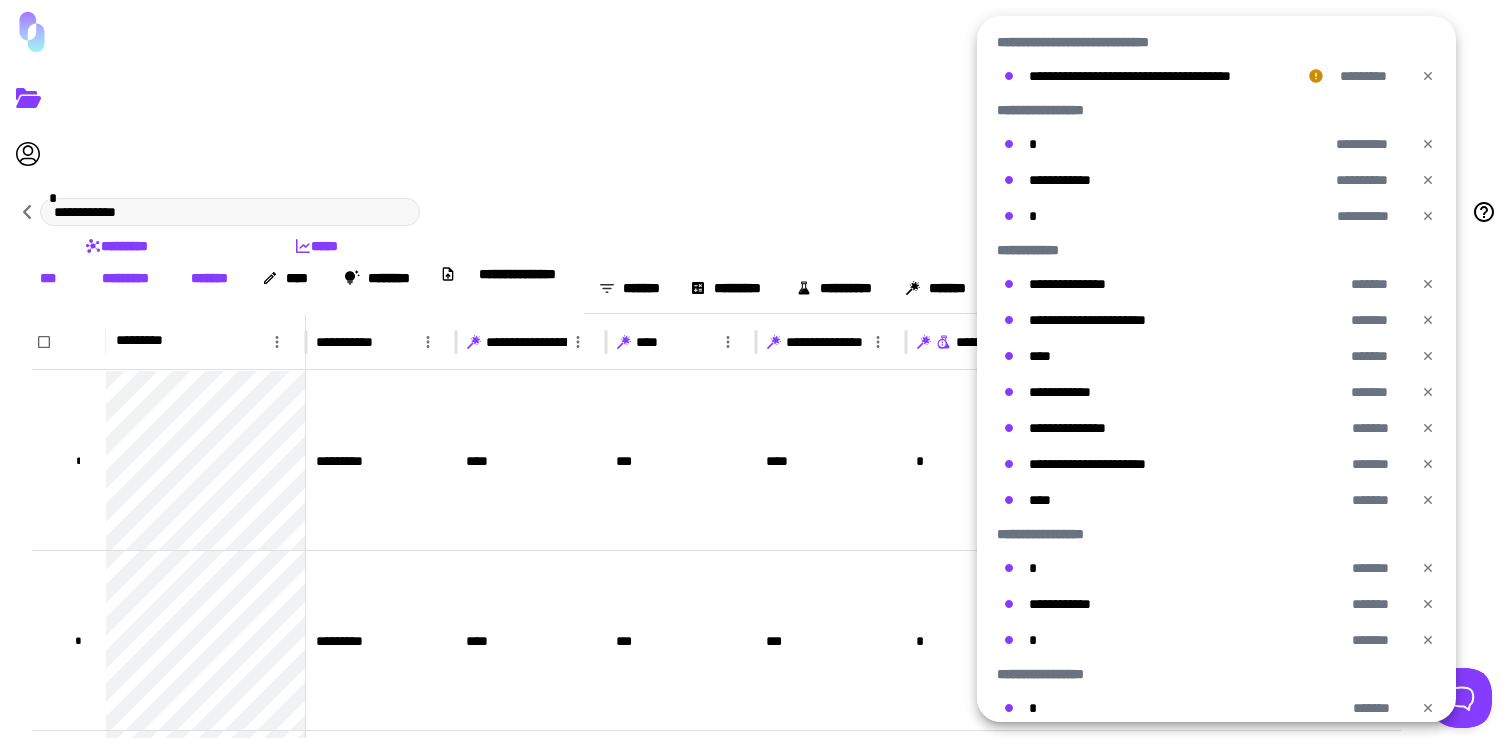 click on "**********" at bounding box center (1216, 70) 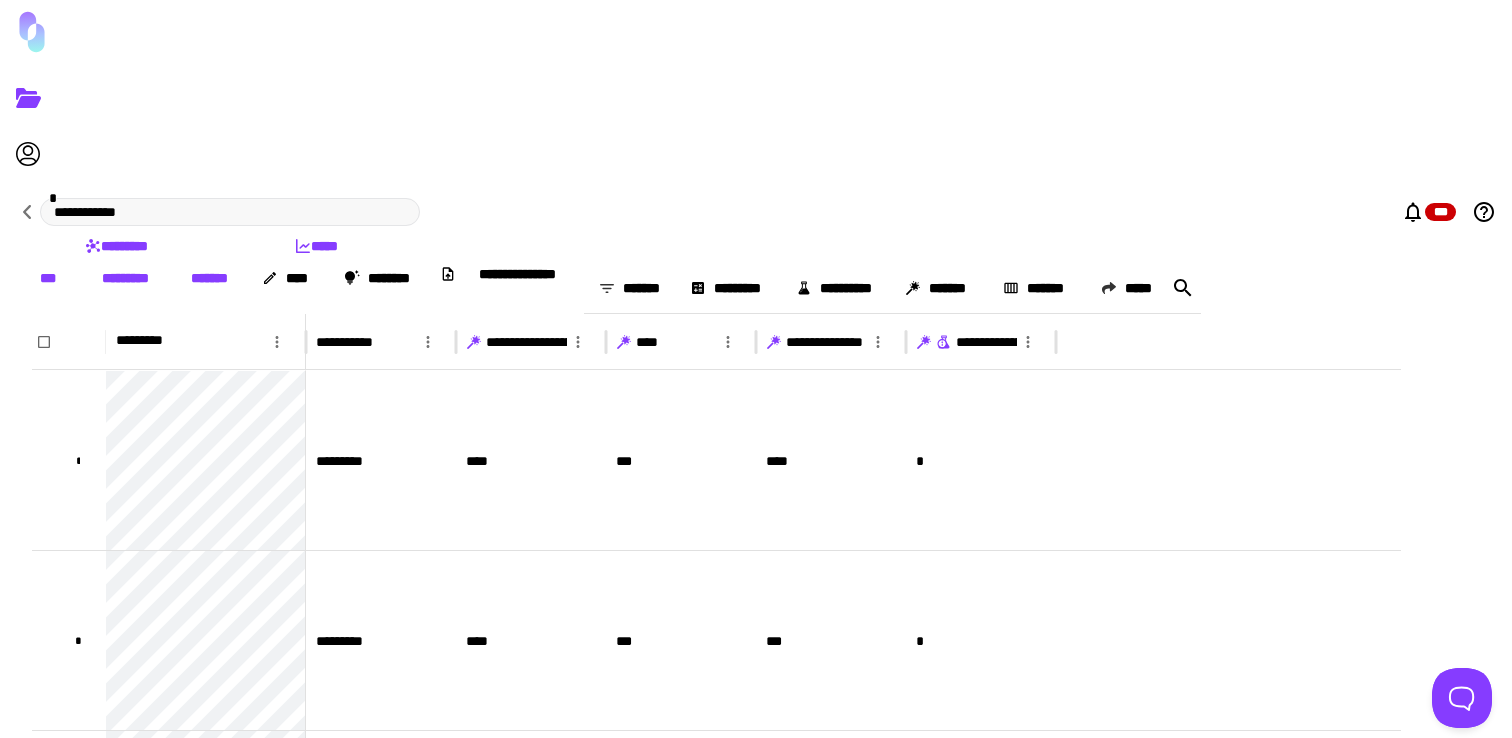 click 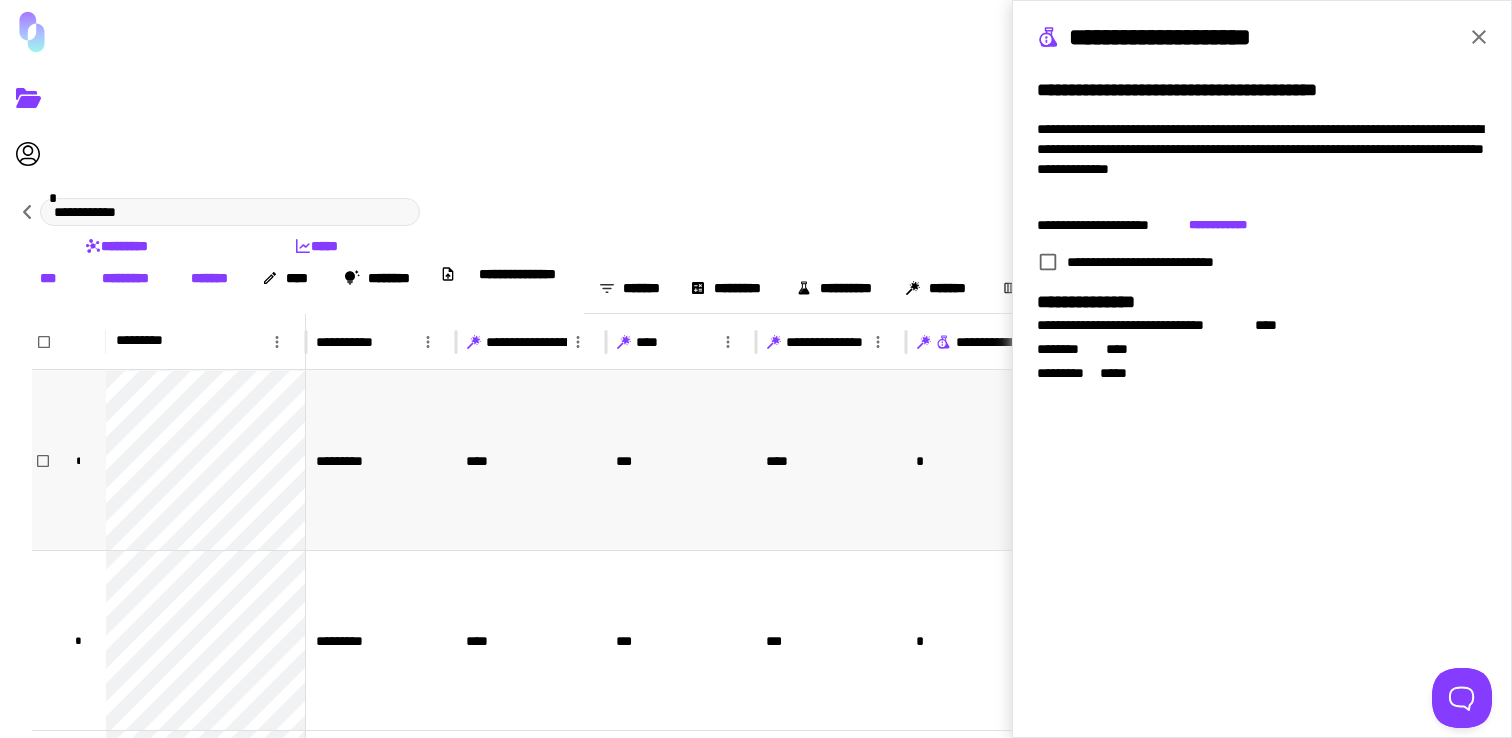 scroll, scrollTop: 0, scrollLeft: 135, axis: horizontal 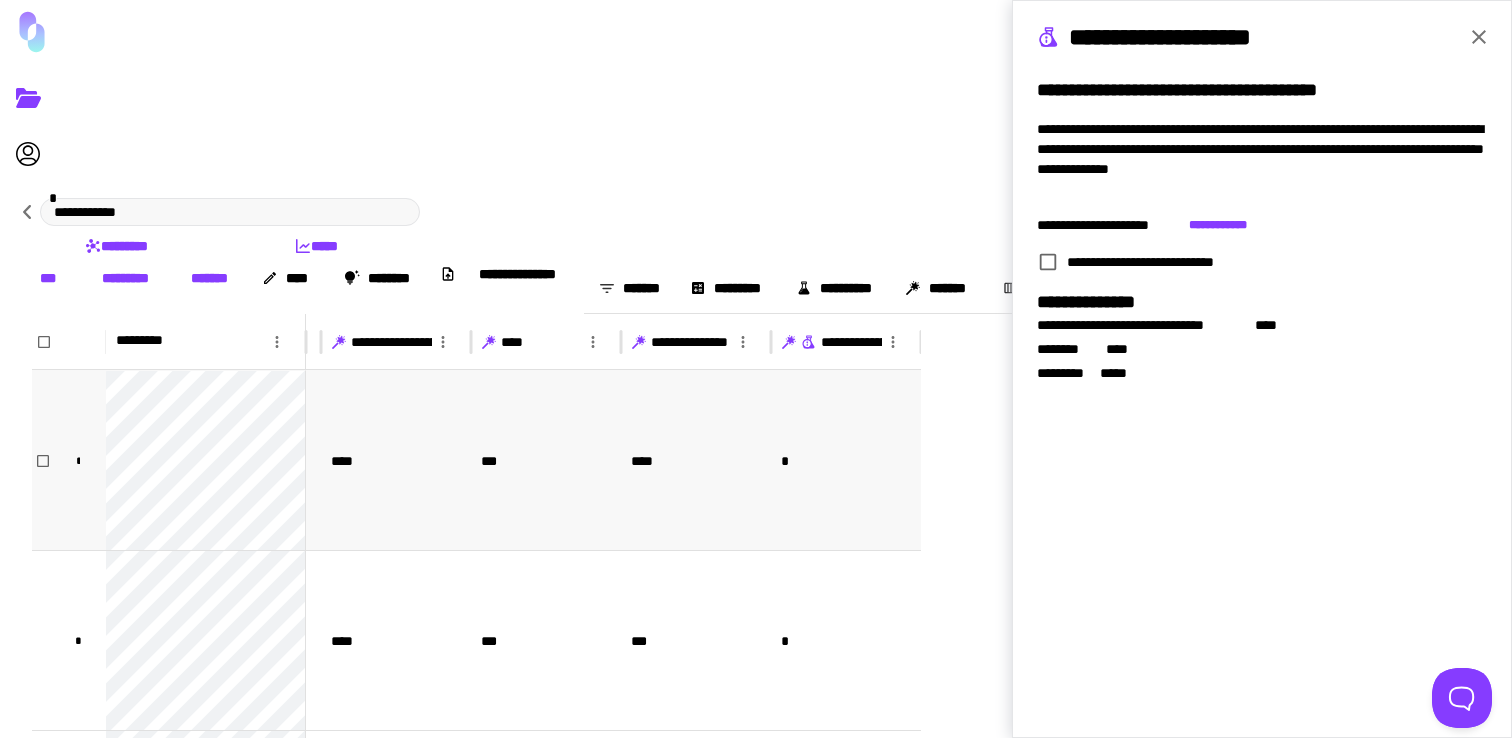type 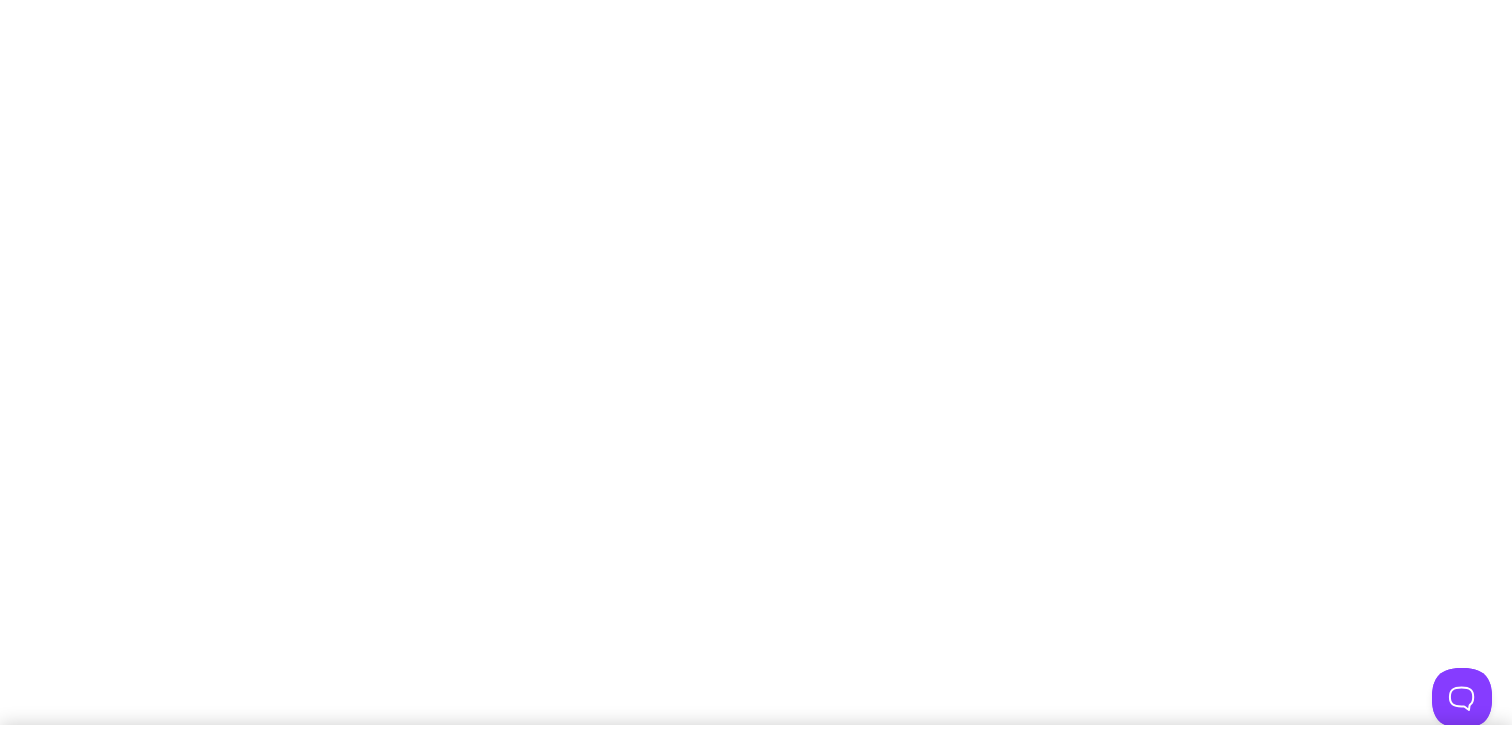 scroll, scrollTop: 0, scrollLeft: 0, axis: both 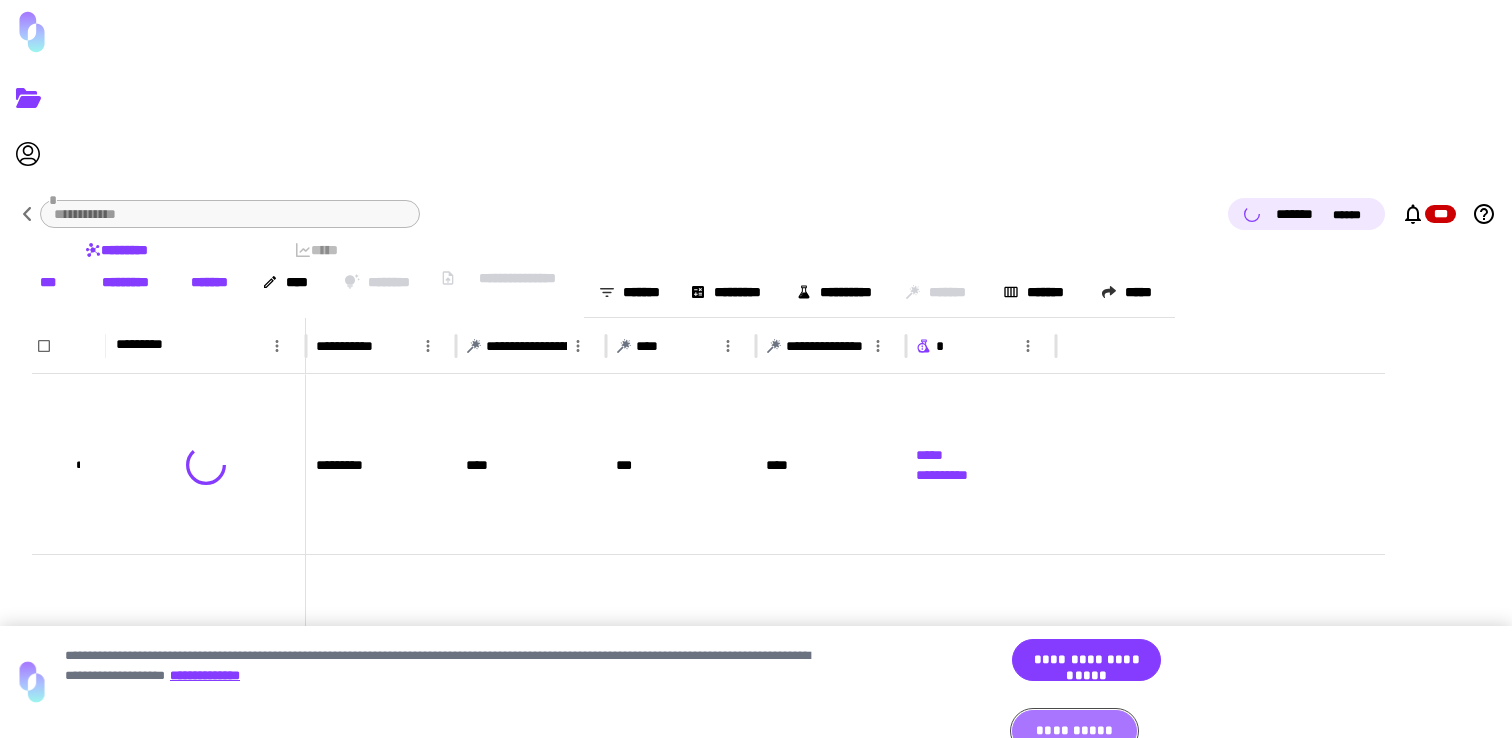 click on "**********" at bounding box center (1074, 731) 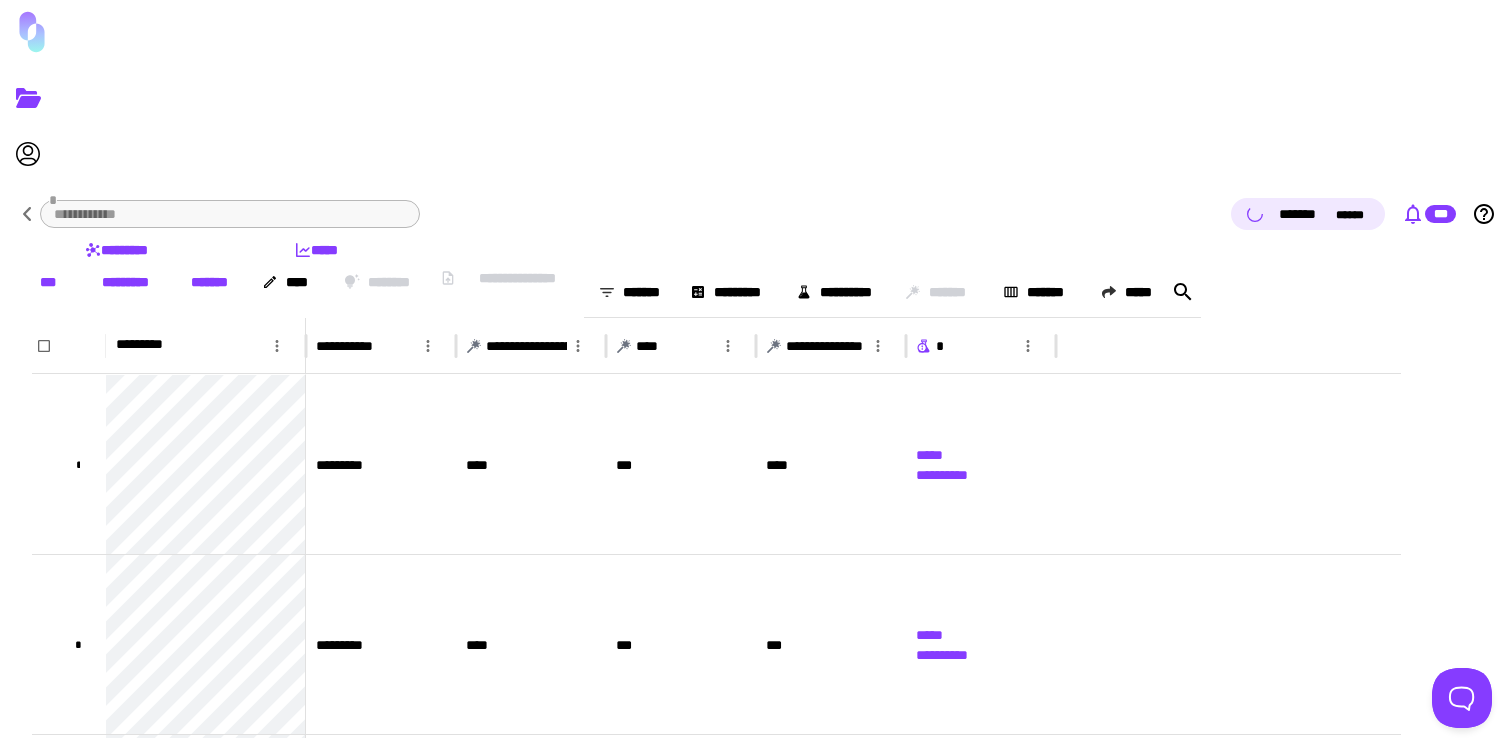 click 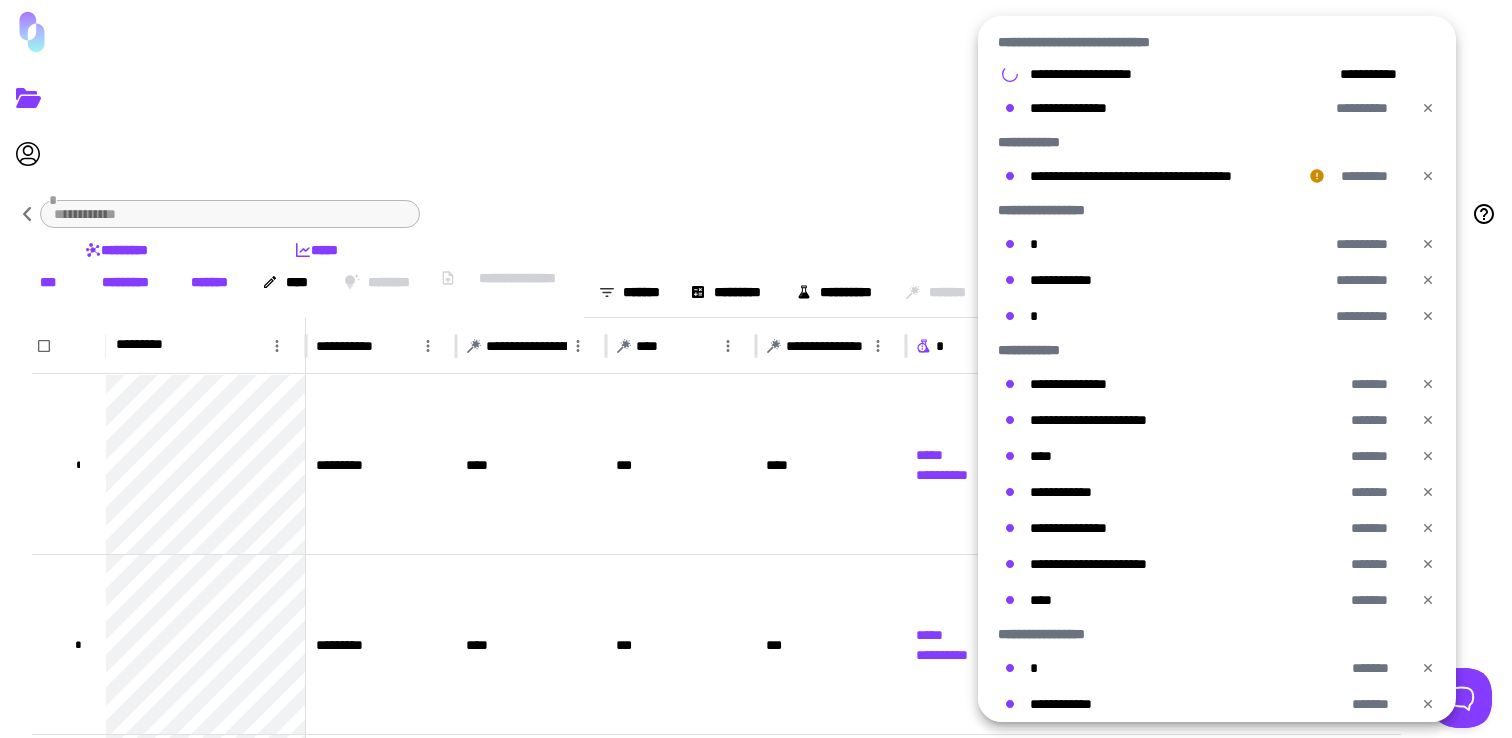click at bounding box center [756, 369] 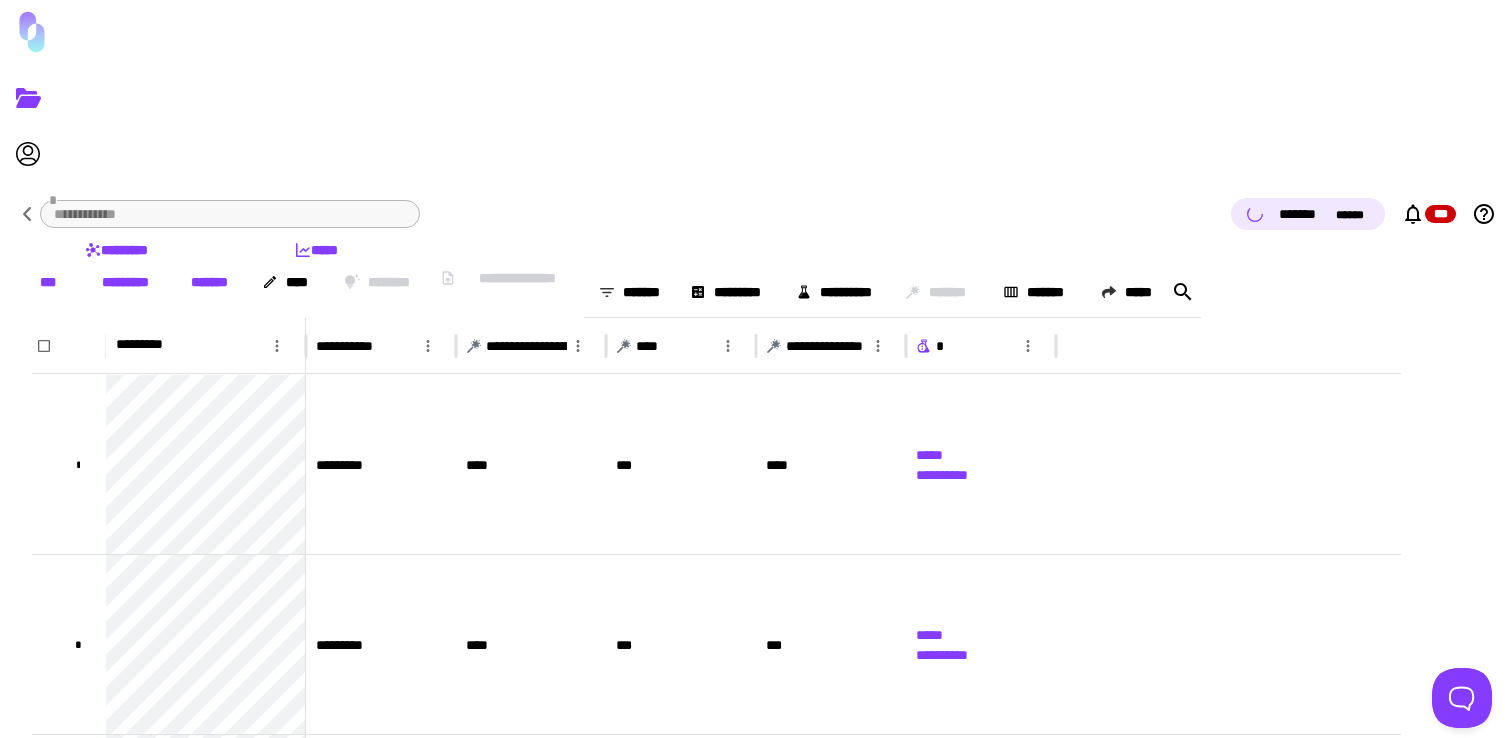 type 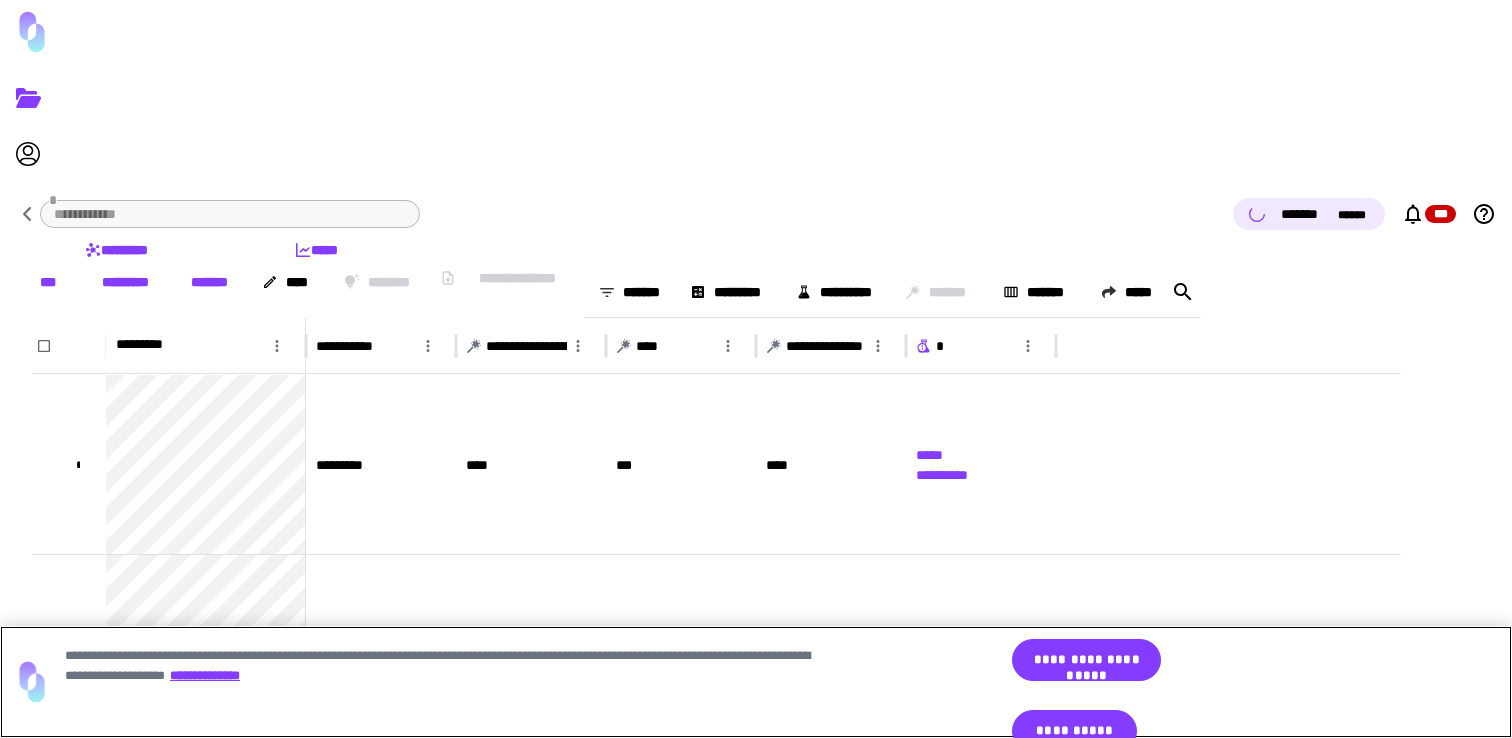 scroll, scrollTop: 0, scrollLeft: 0, axis: both 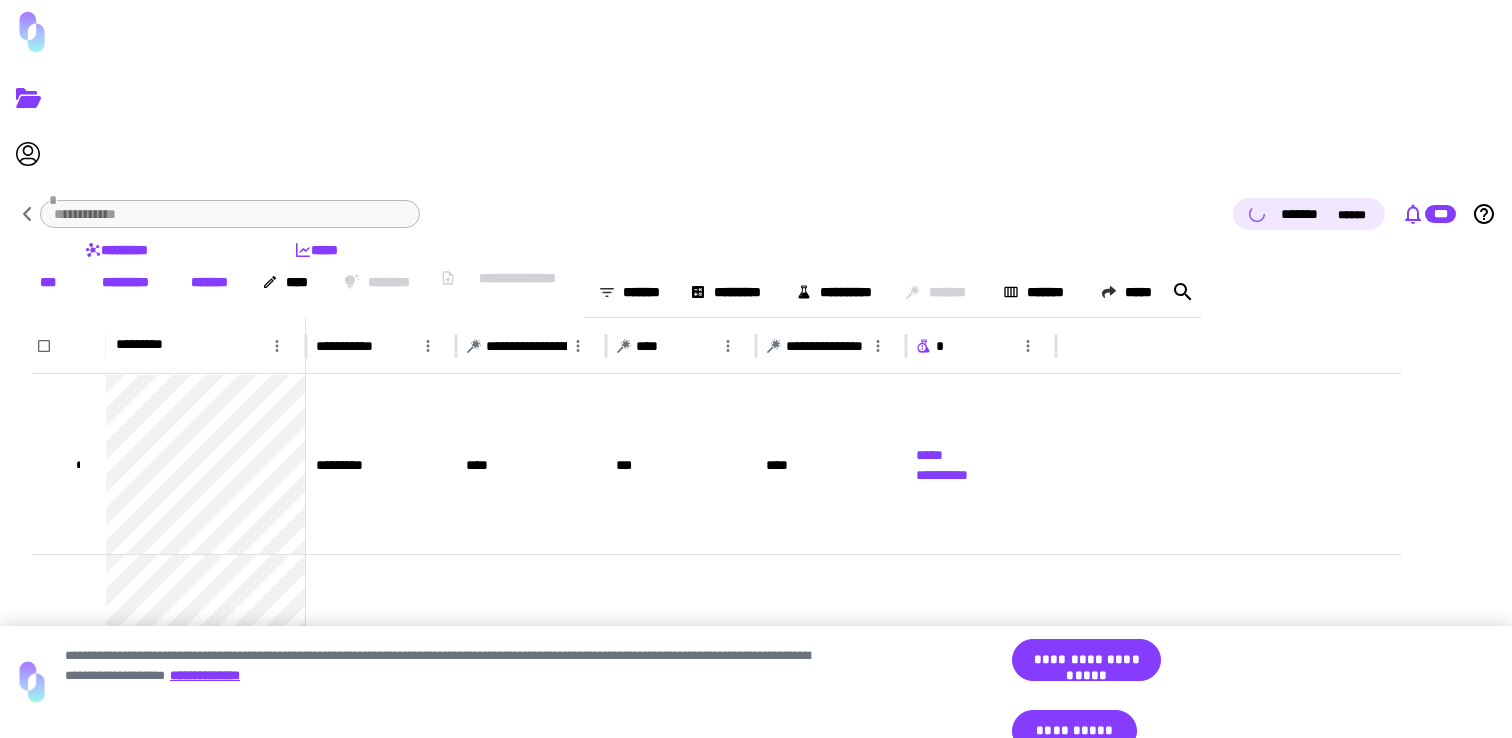 click 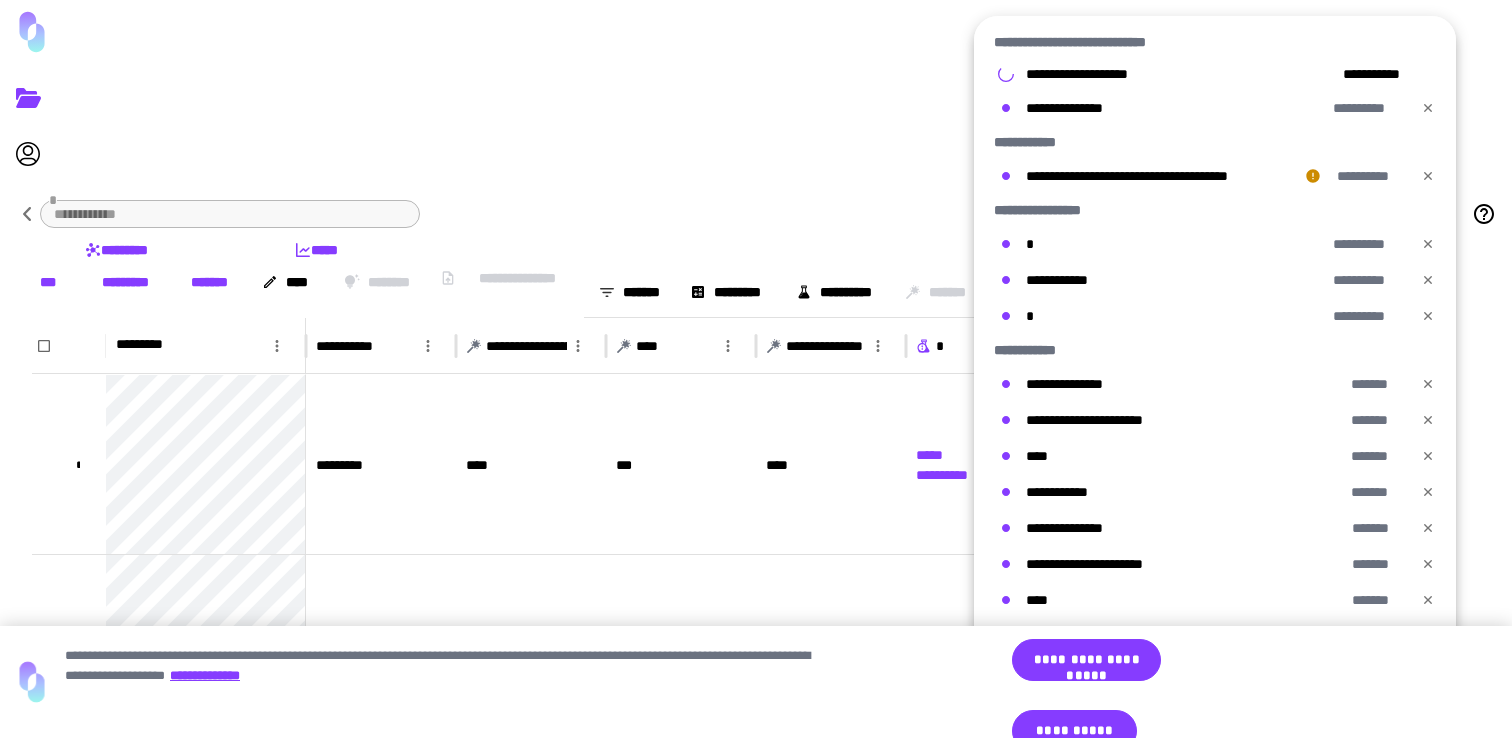 click at bounding box center [756, 369] 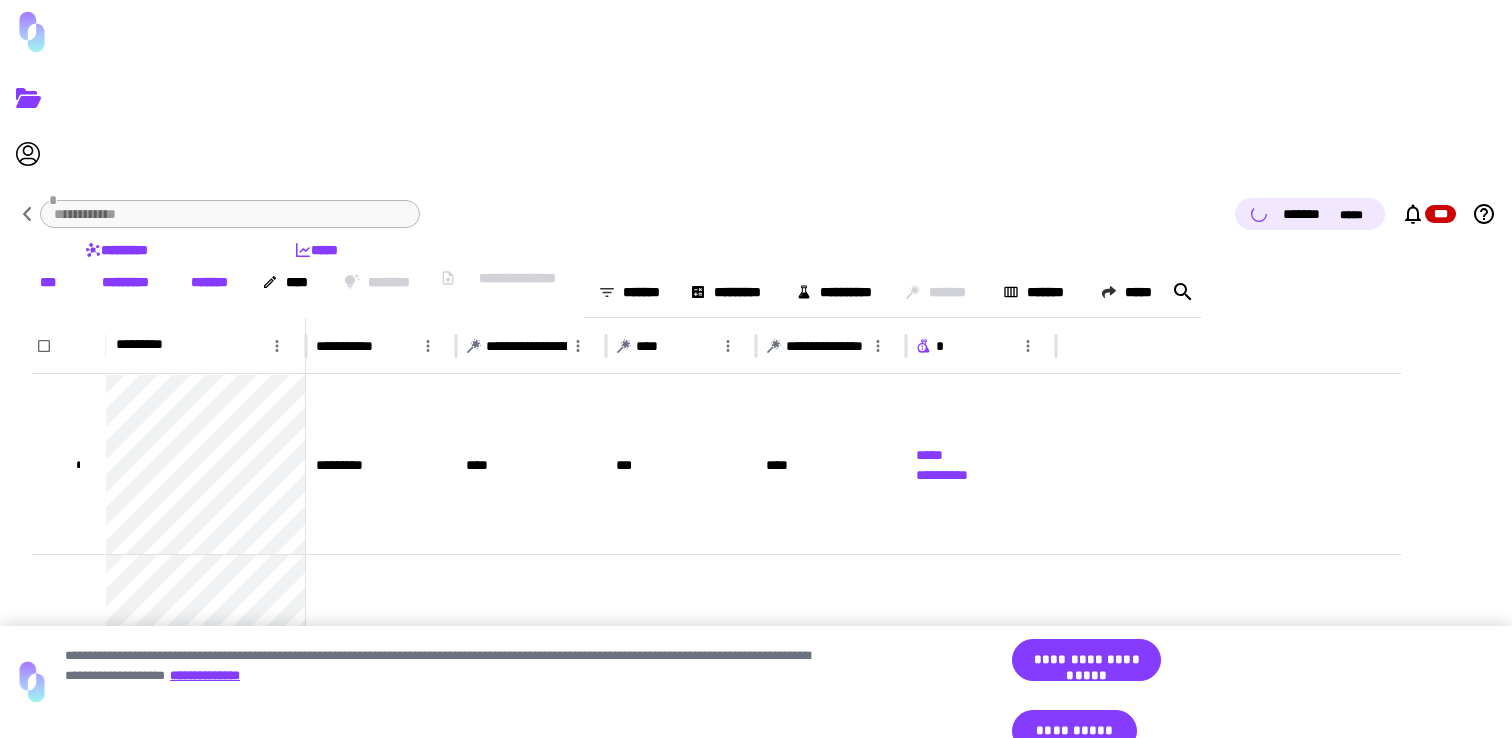 type 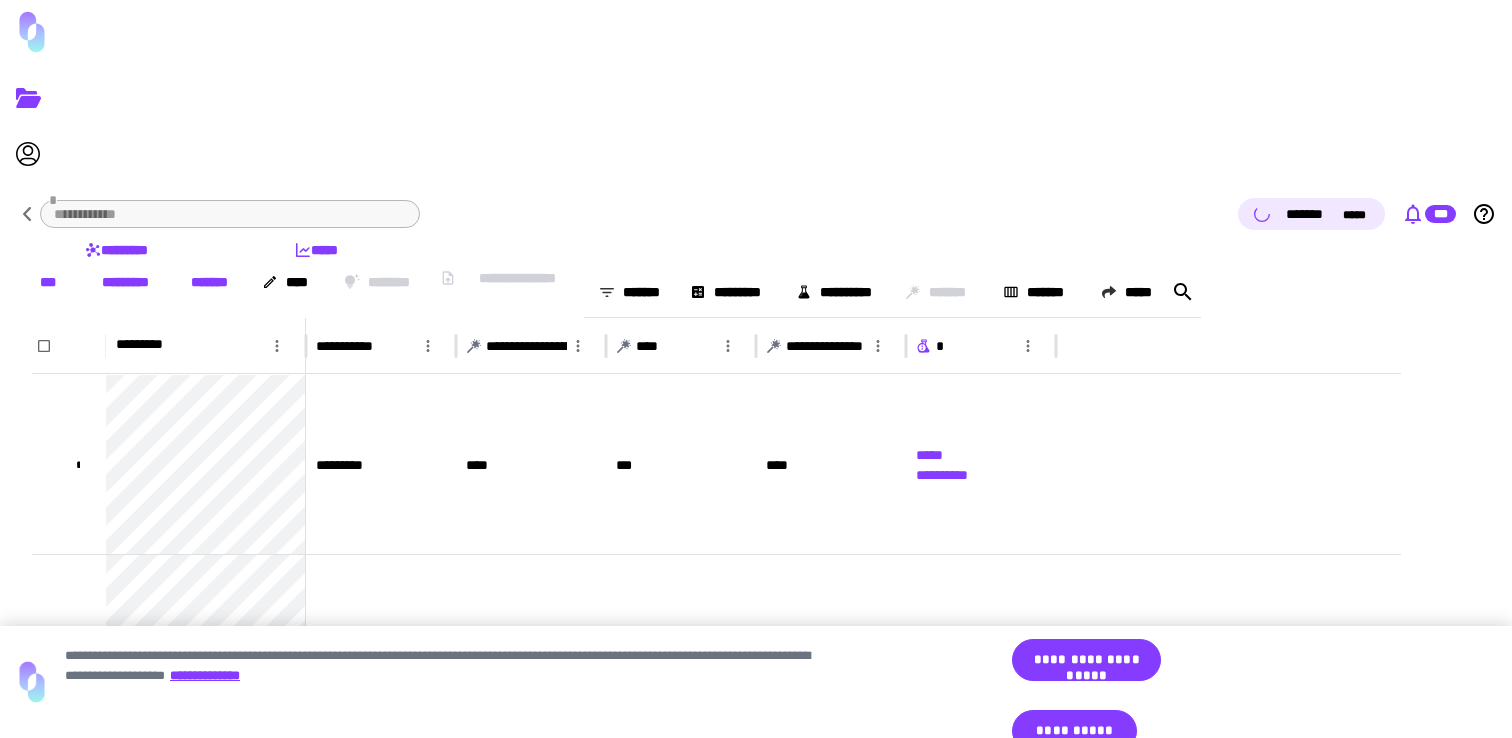 click 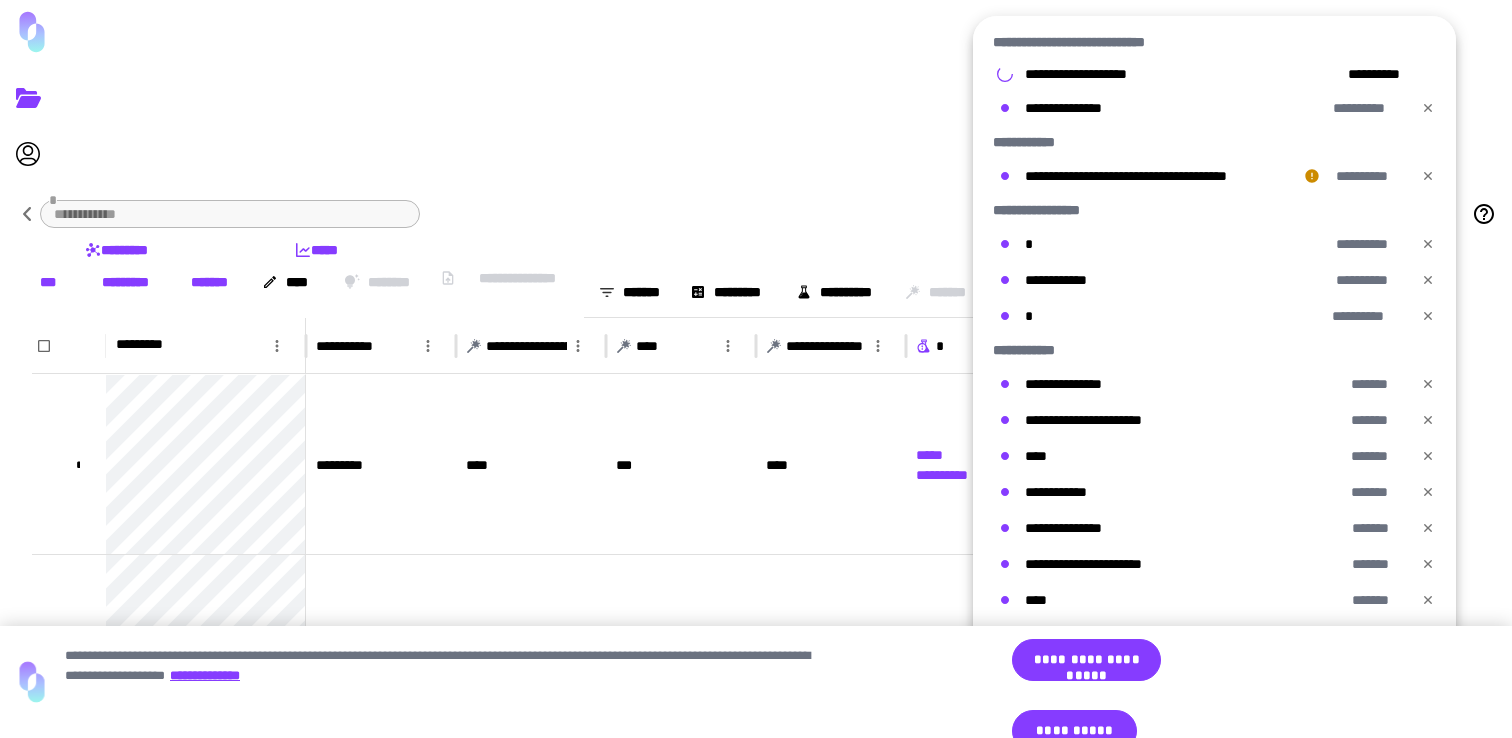 click at bounding box center [756, 369] 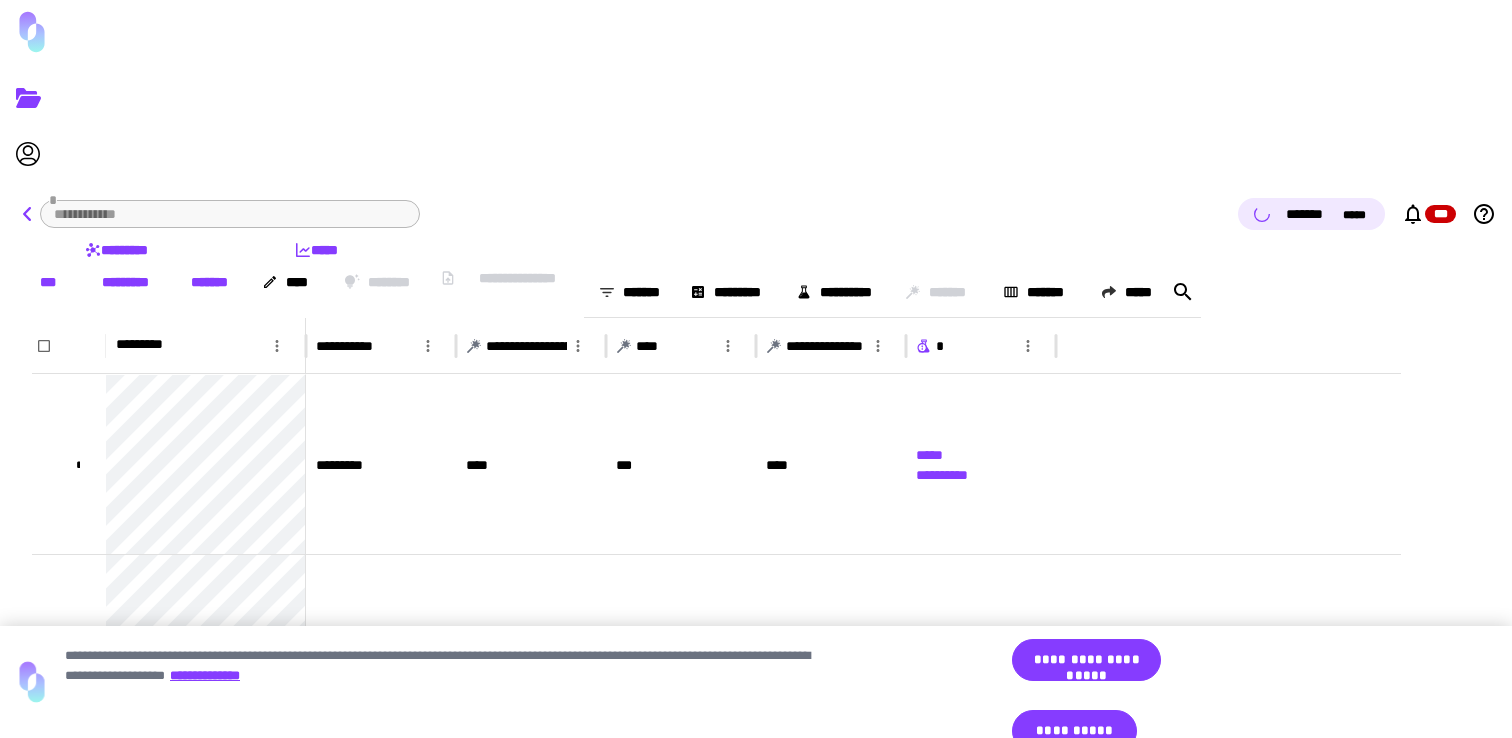 click 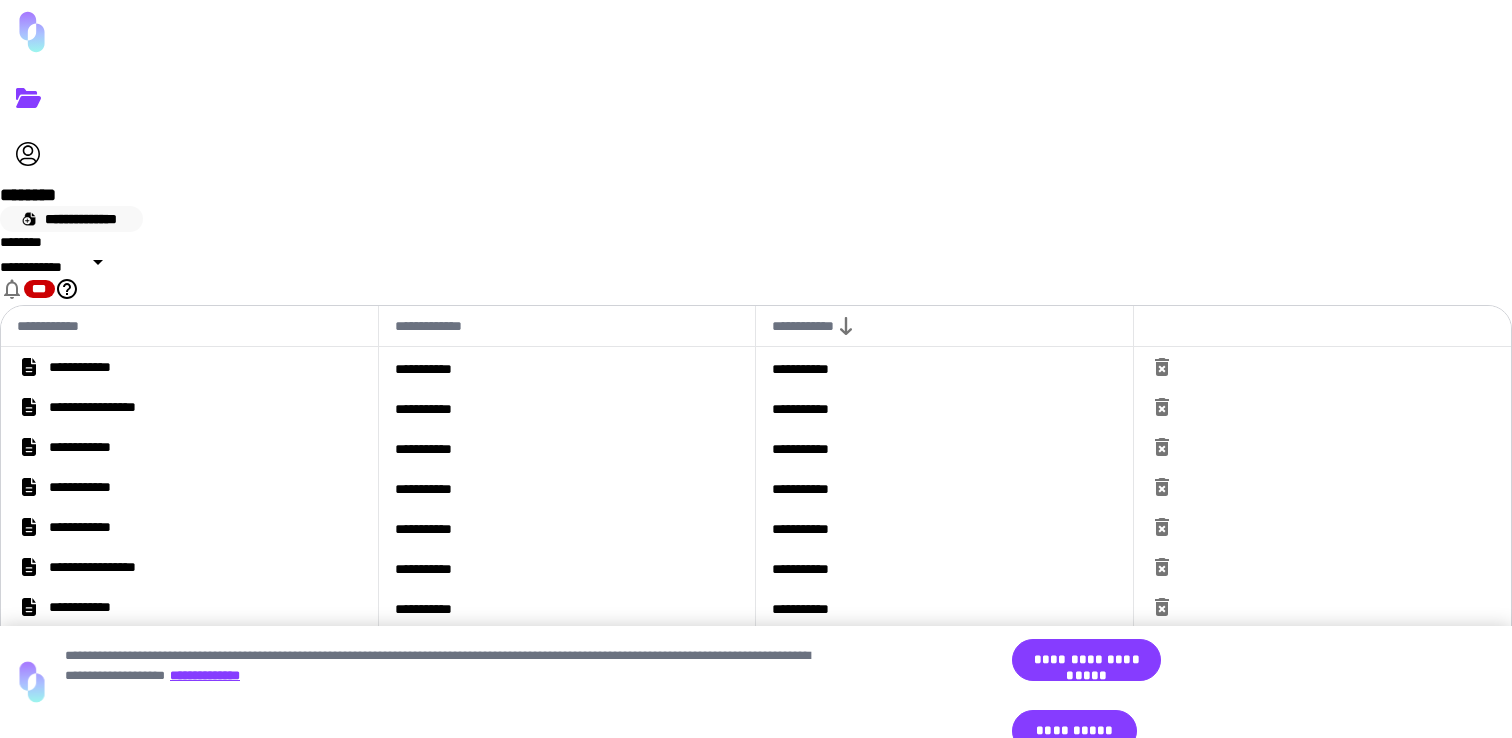 click on "**********" at bounding box center (71, 219) 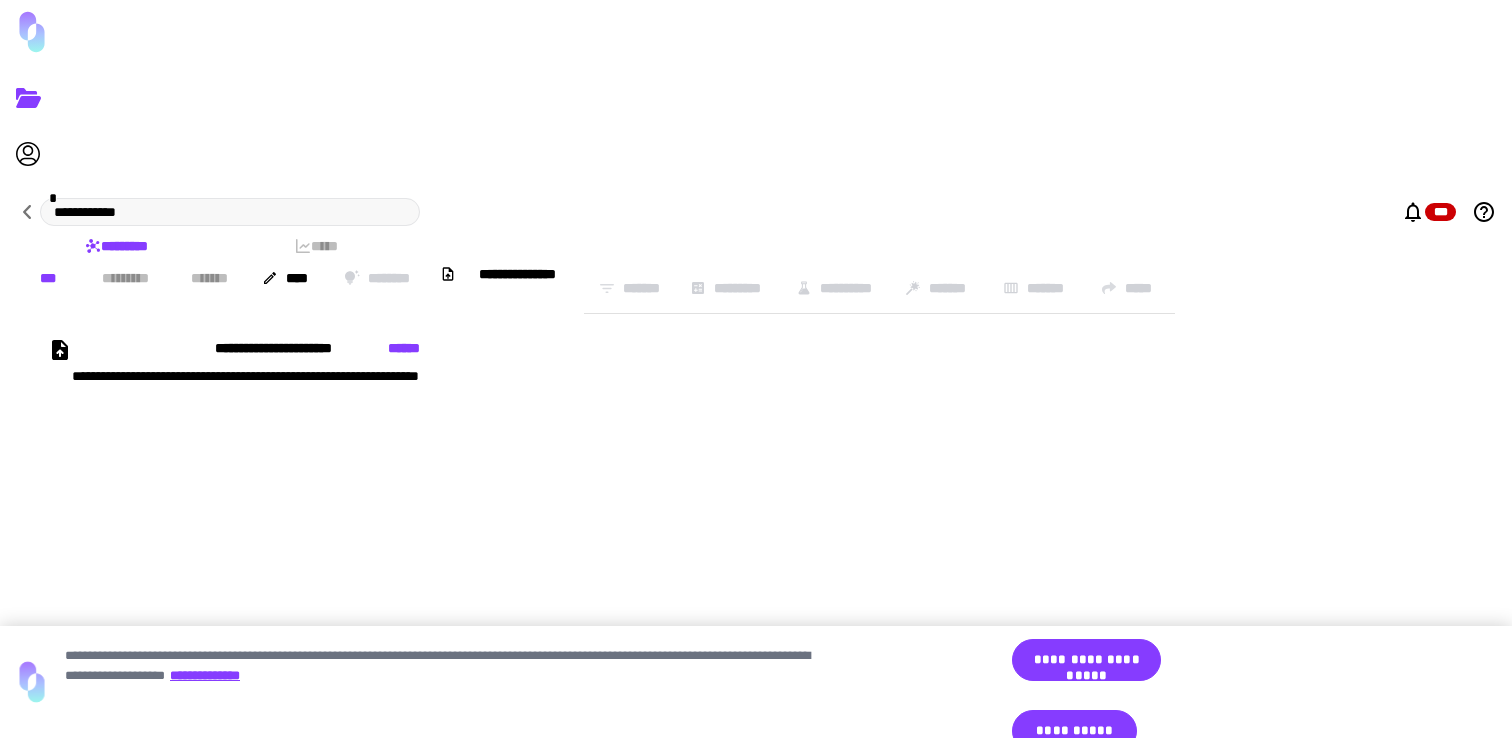 click 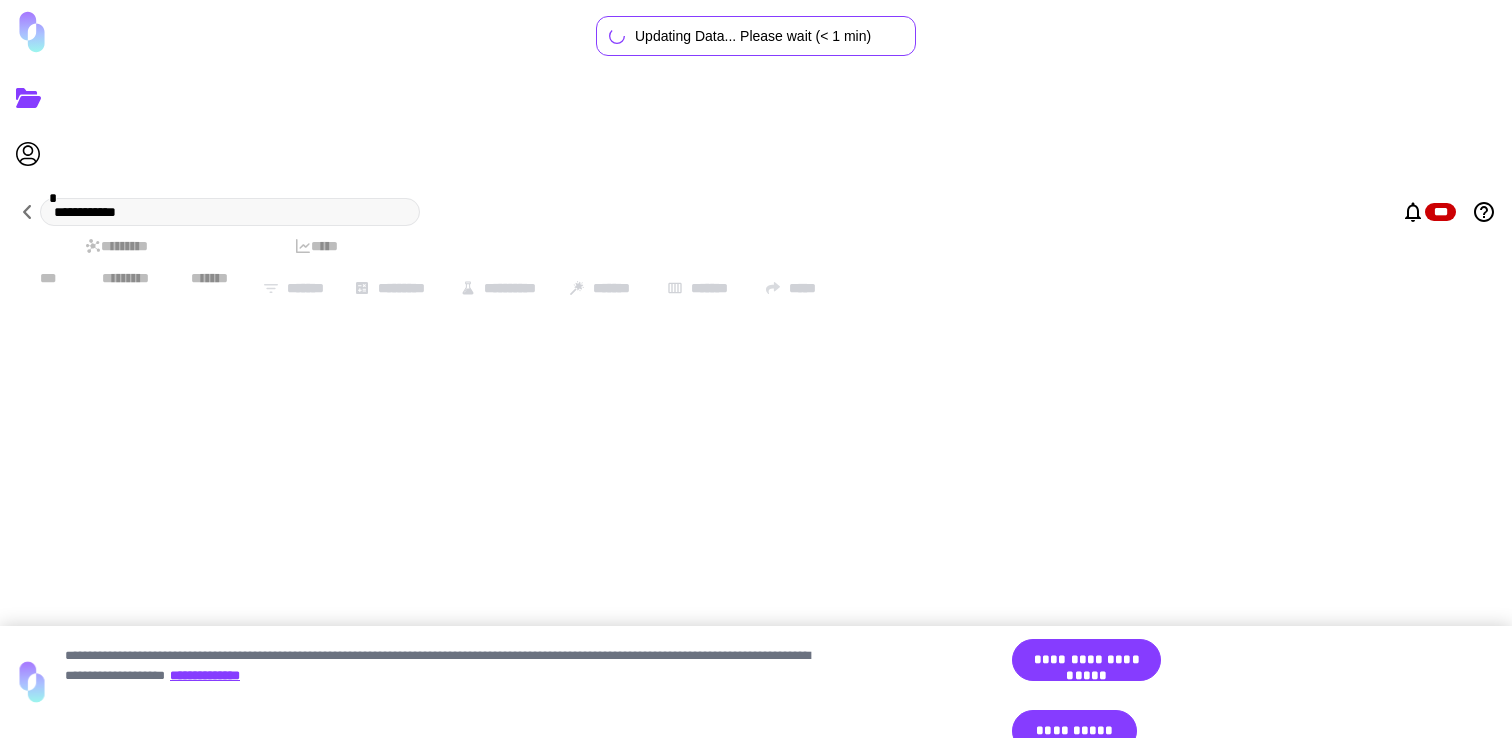 type on "**********" 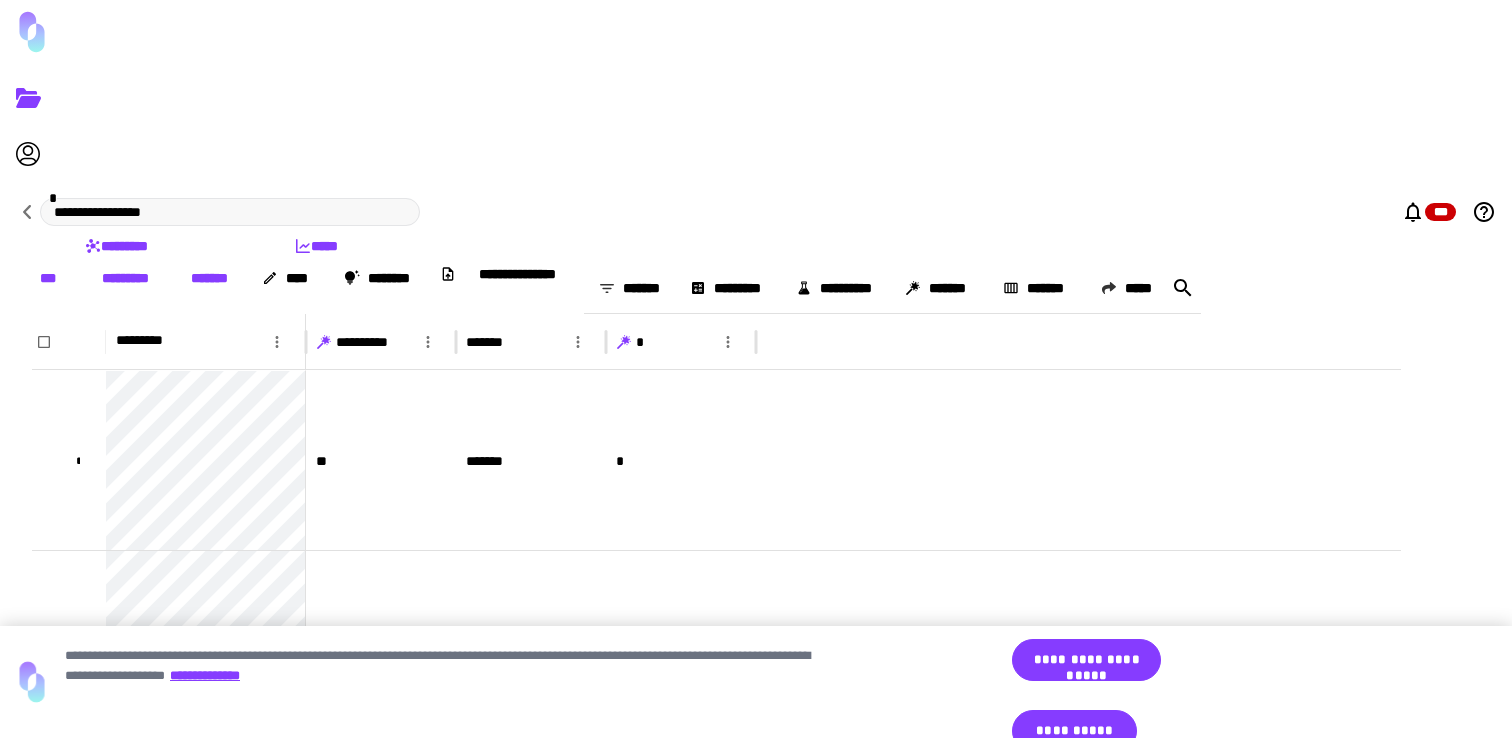 click 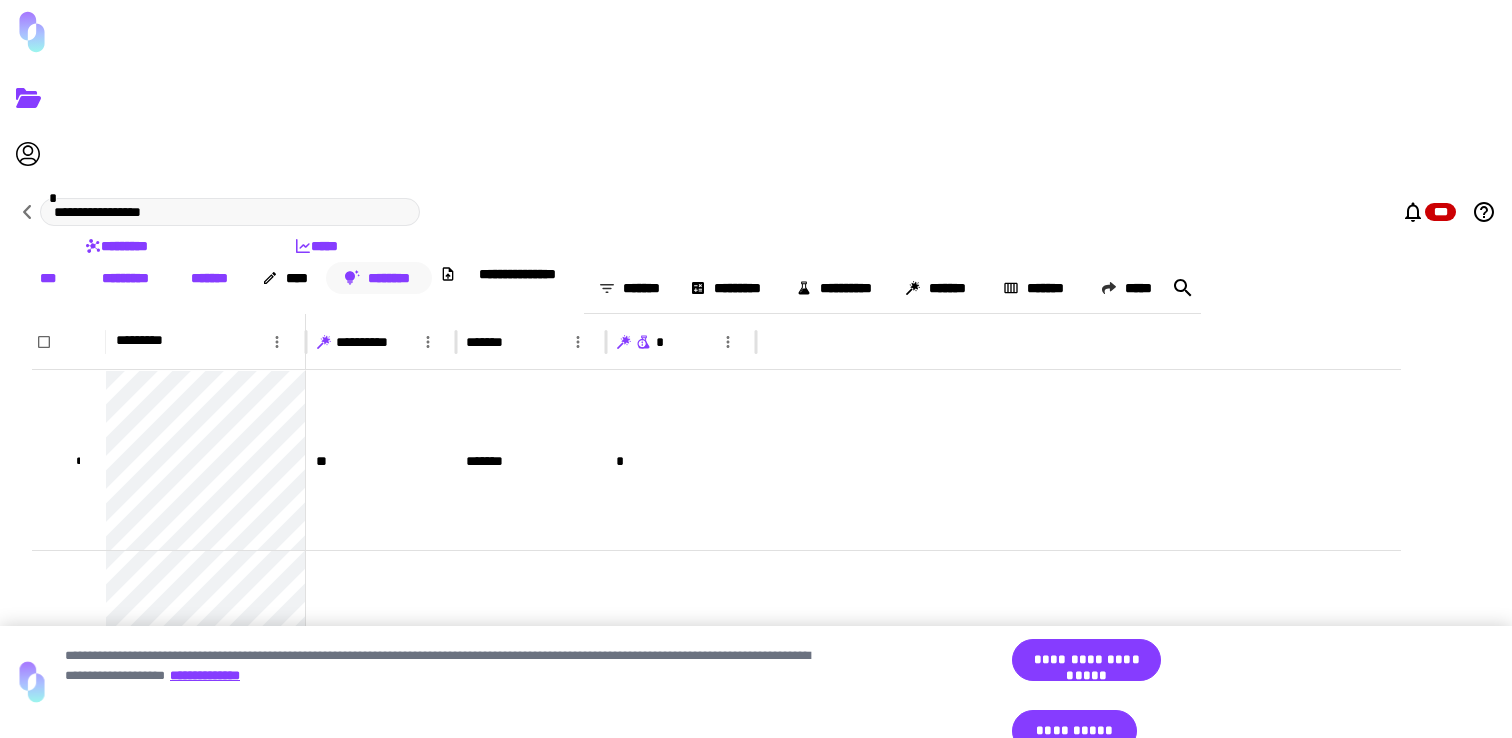 click on "********" at bounding box center [379, 278] 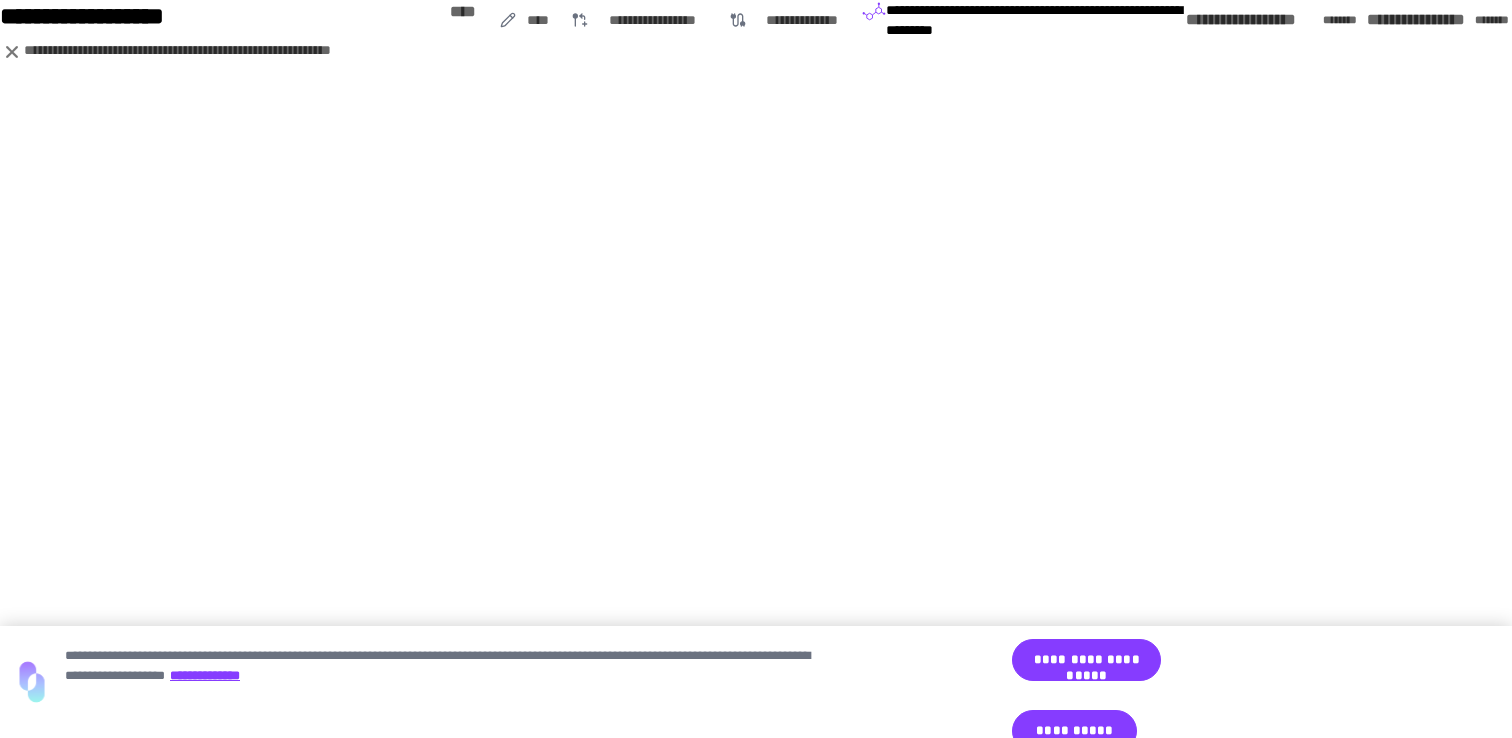 click on "**********" at bounding box center [1443, 20] 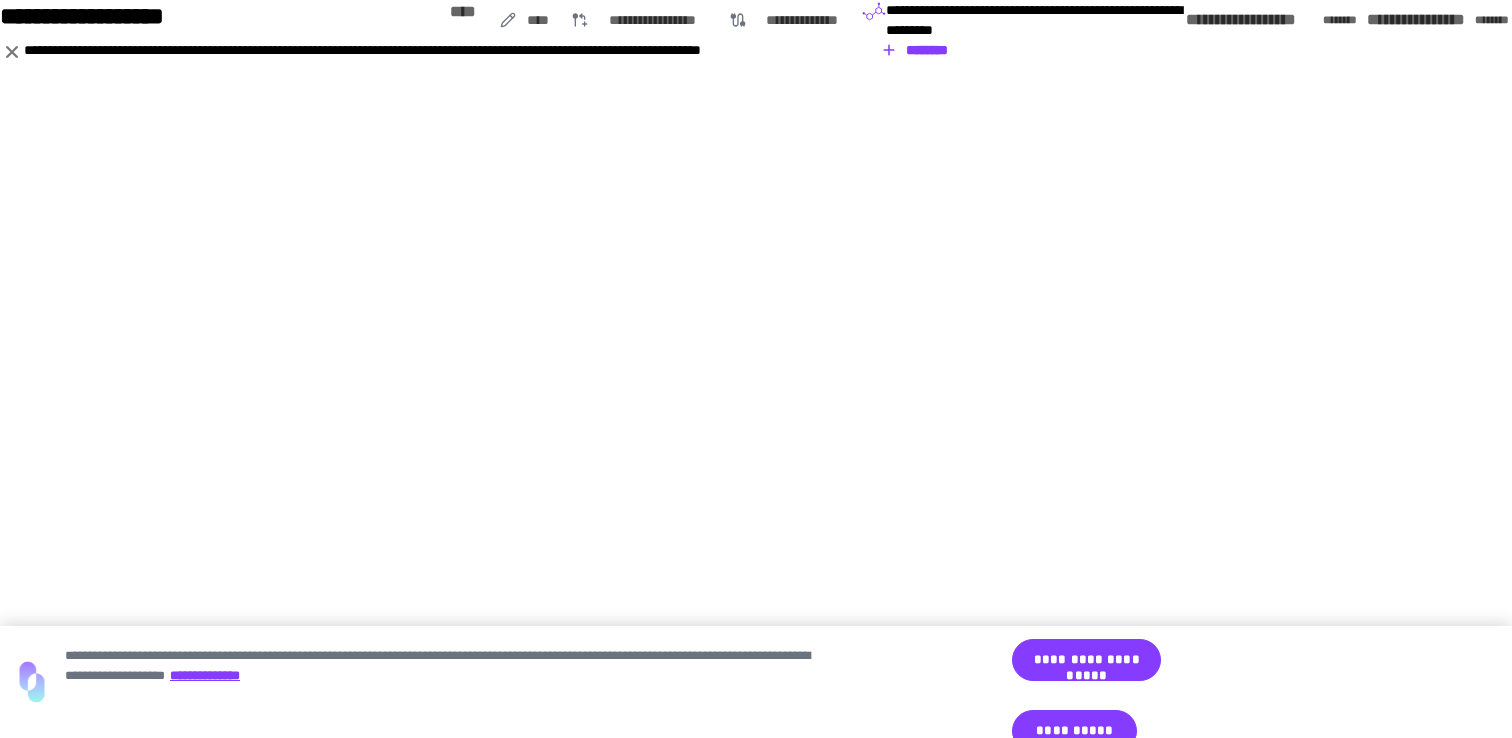 click on "********" at bounding box center [915, 50] 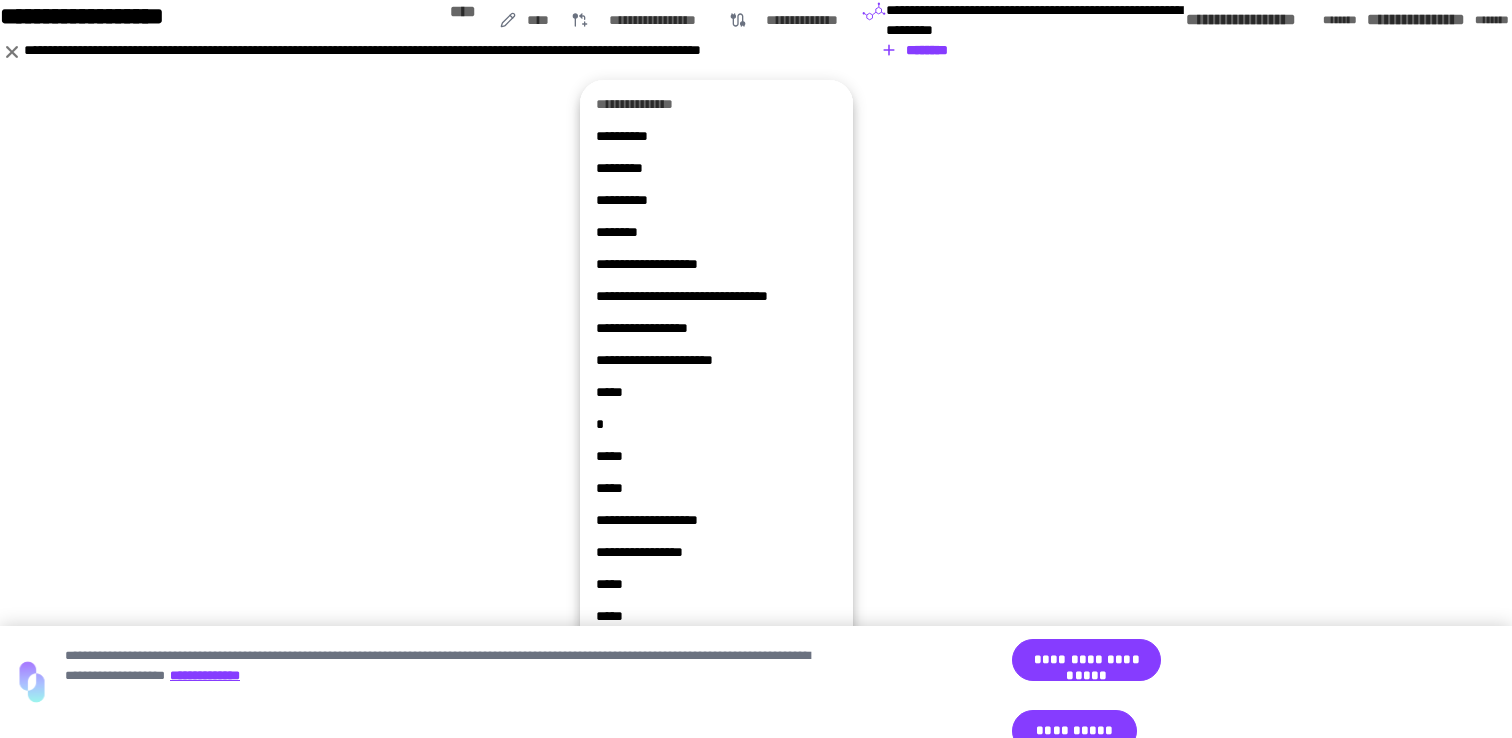 scroll, scrollTop: 974, scrollLeft: 0, axis: vertical 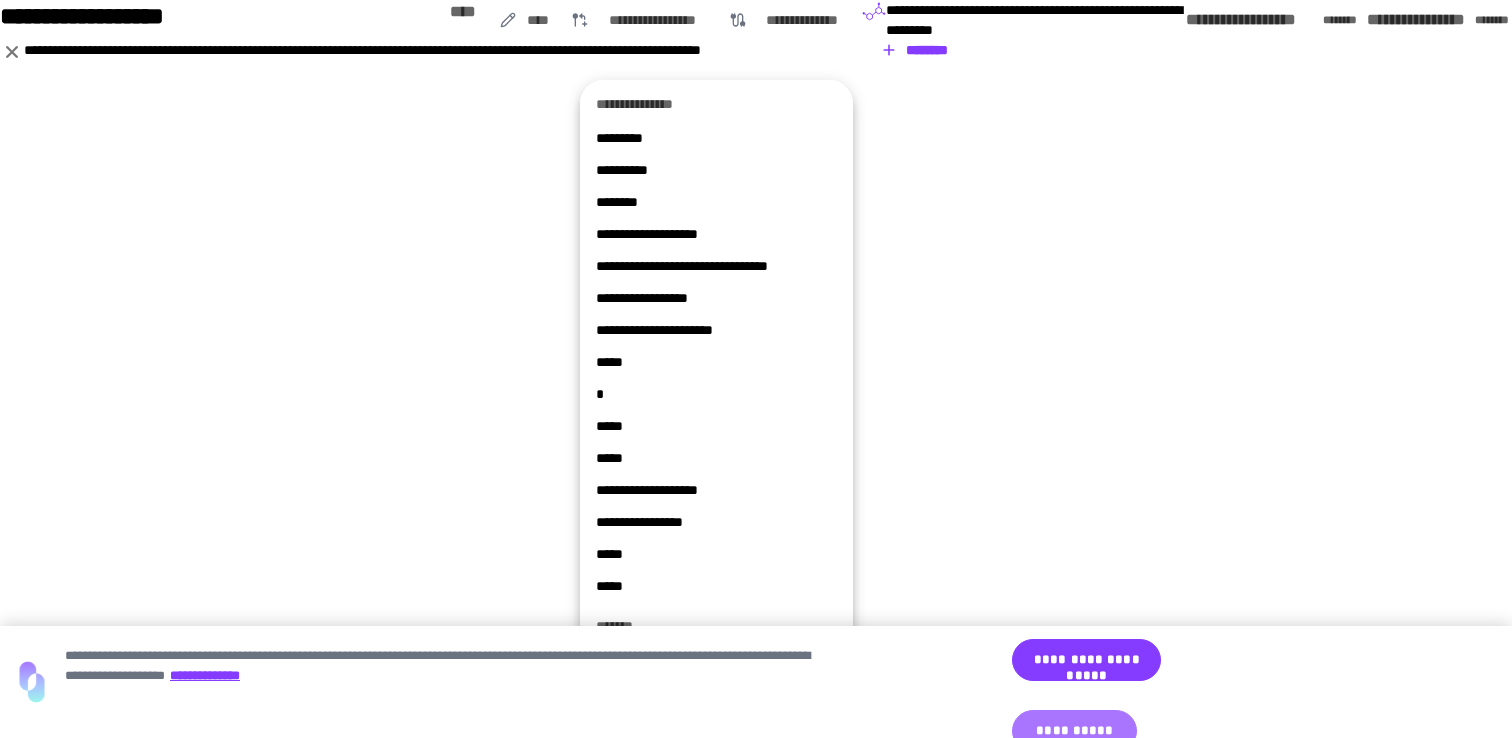 click on "**********" at bounding box center [1074, 731] 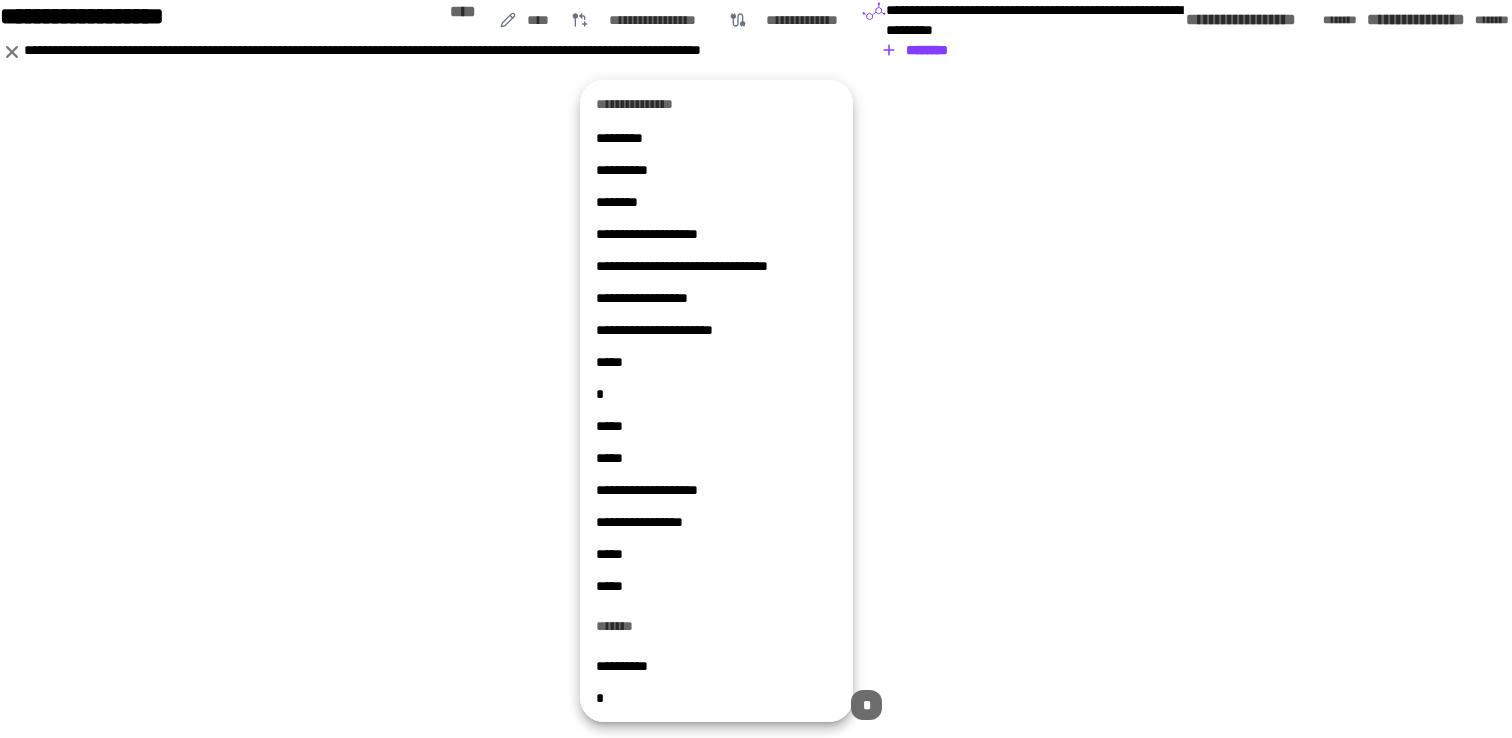 click on "*" at bounding box center (716, 698) 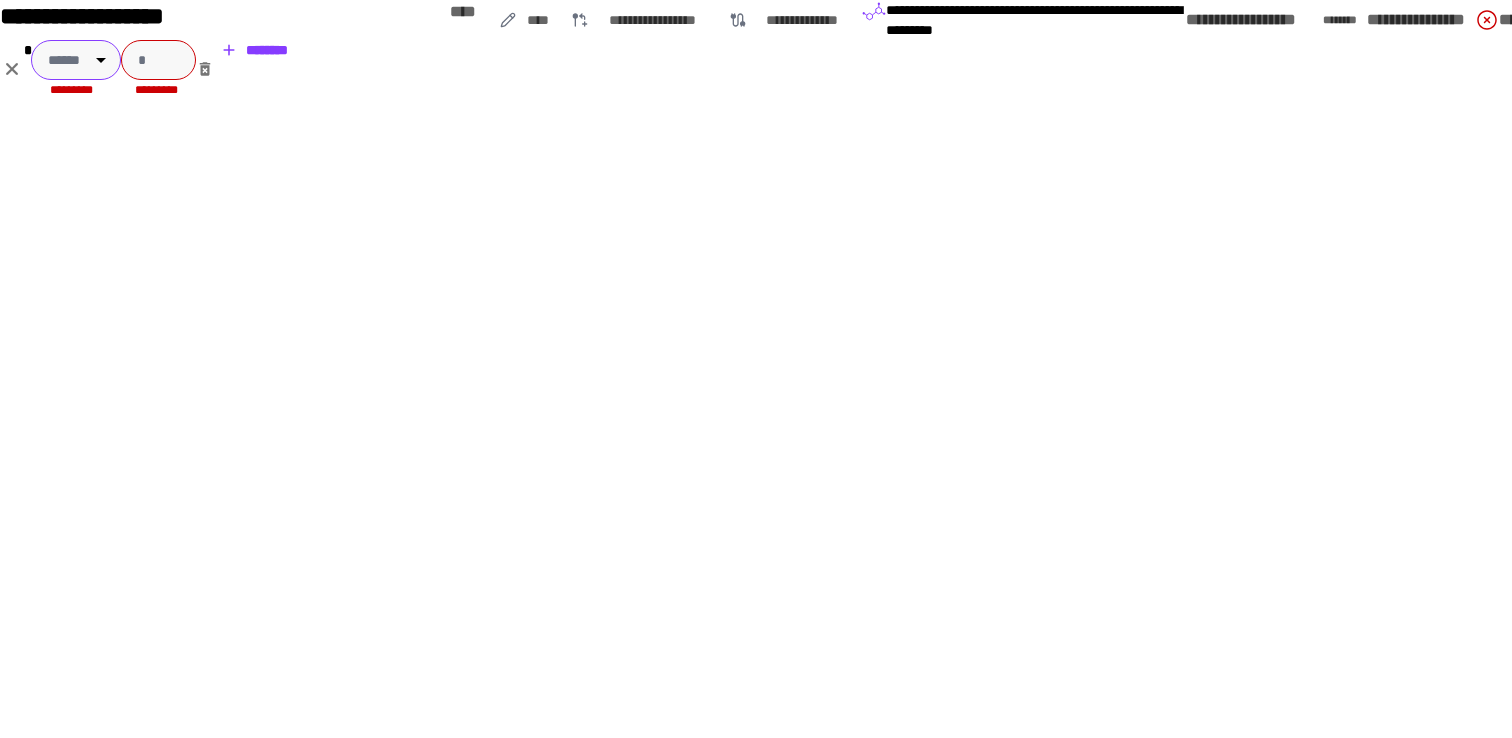 click on "**********" at bounding box center (756, 369) 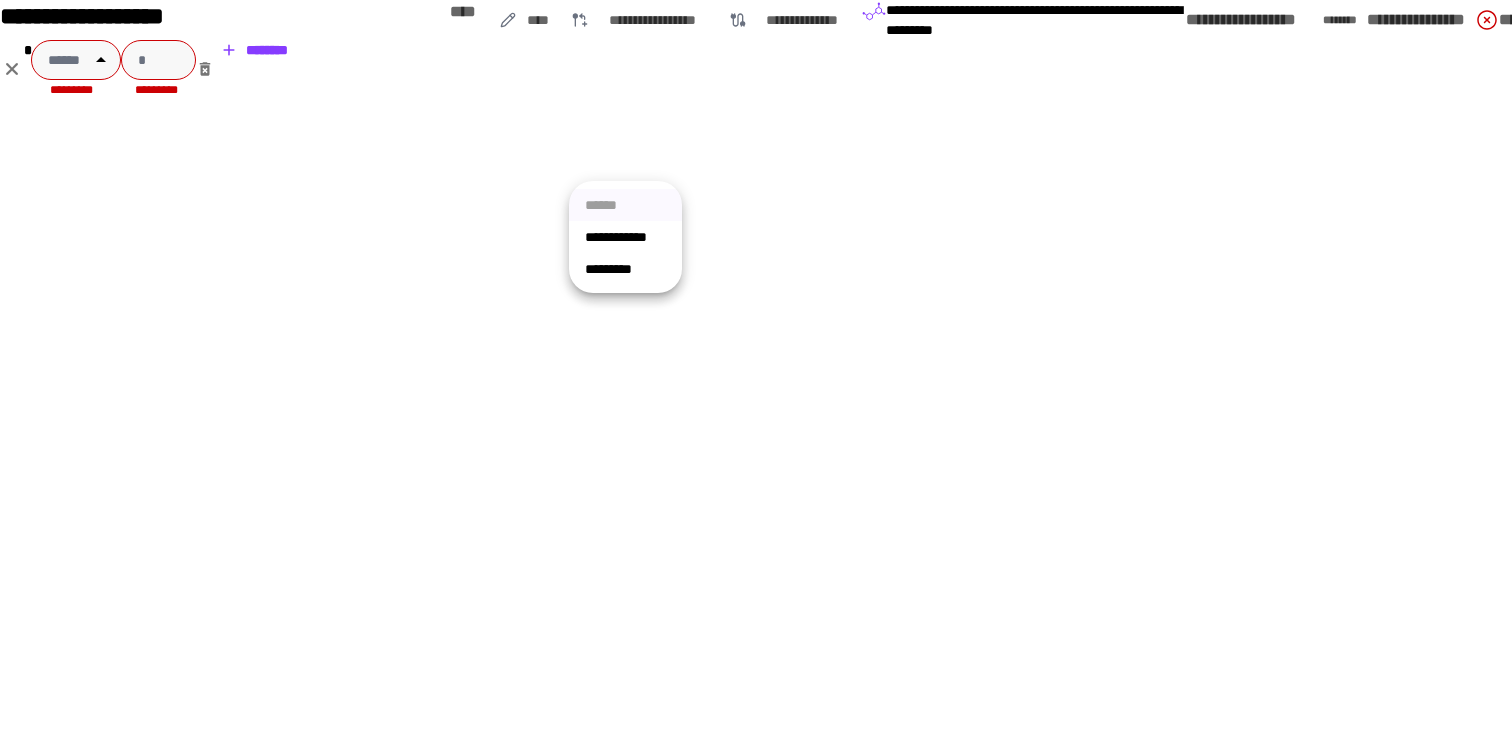 click on "**********" at bounding box center (625, 237) 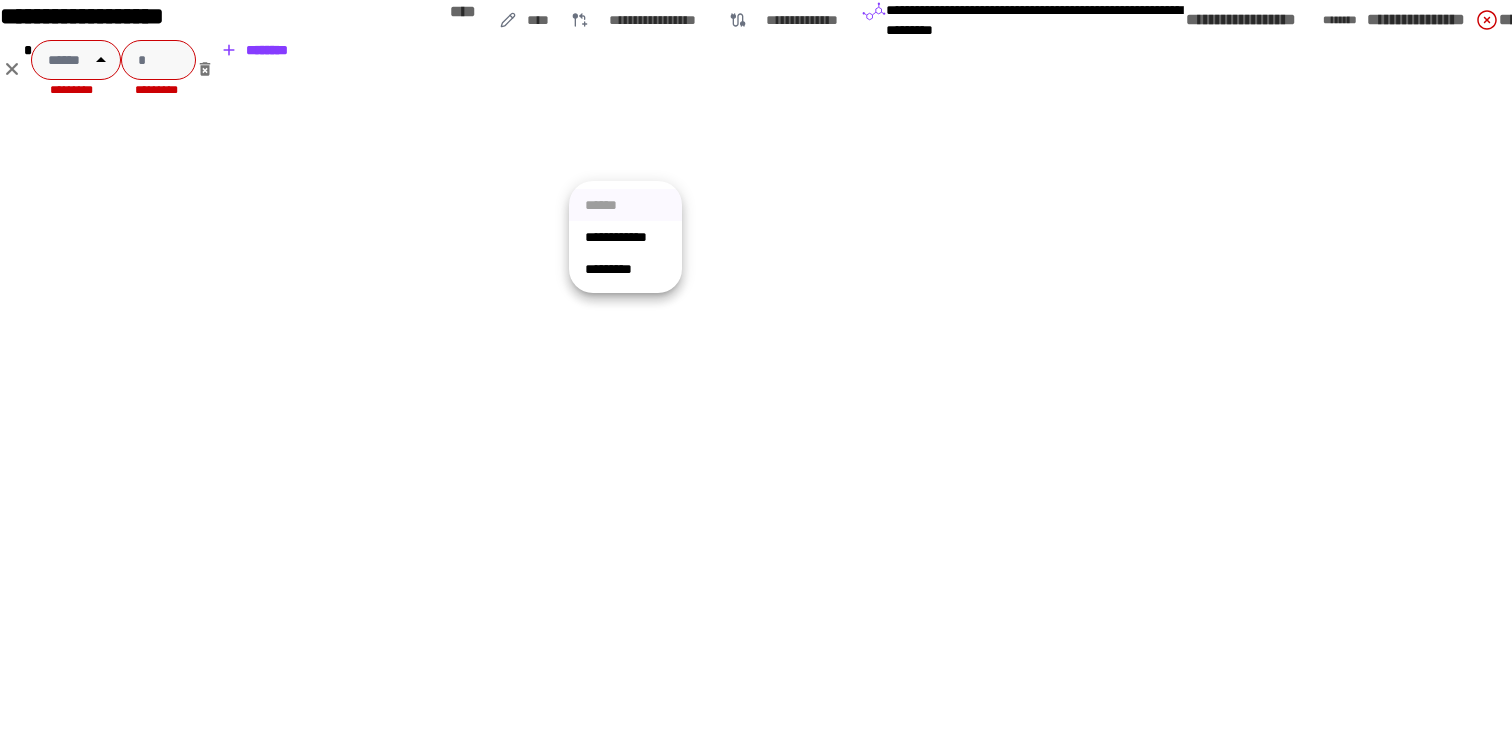 type on "**********" 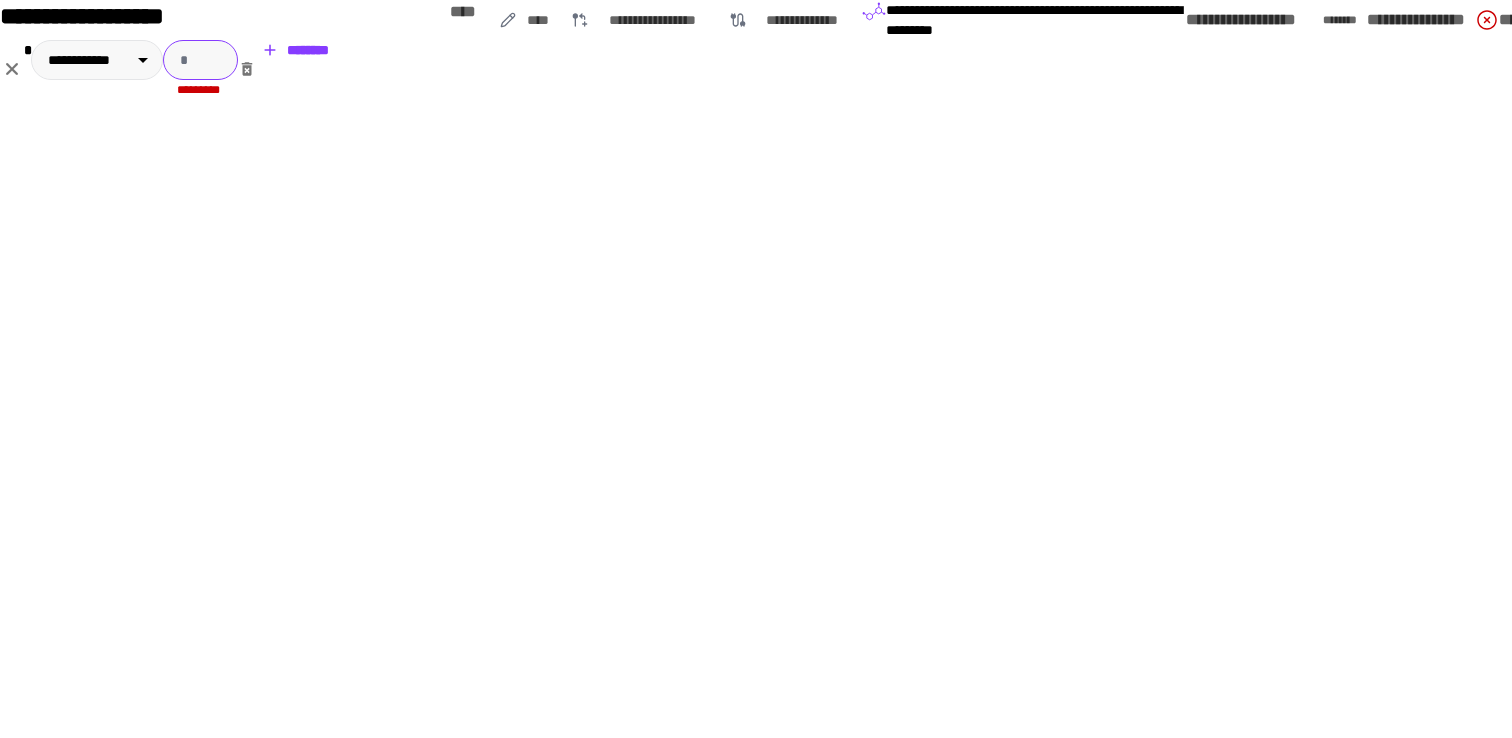 click at bounding box center [200, 60] 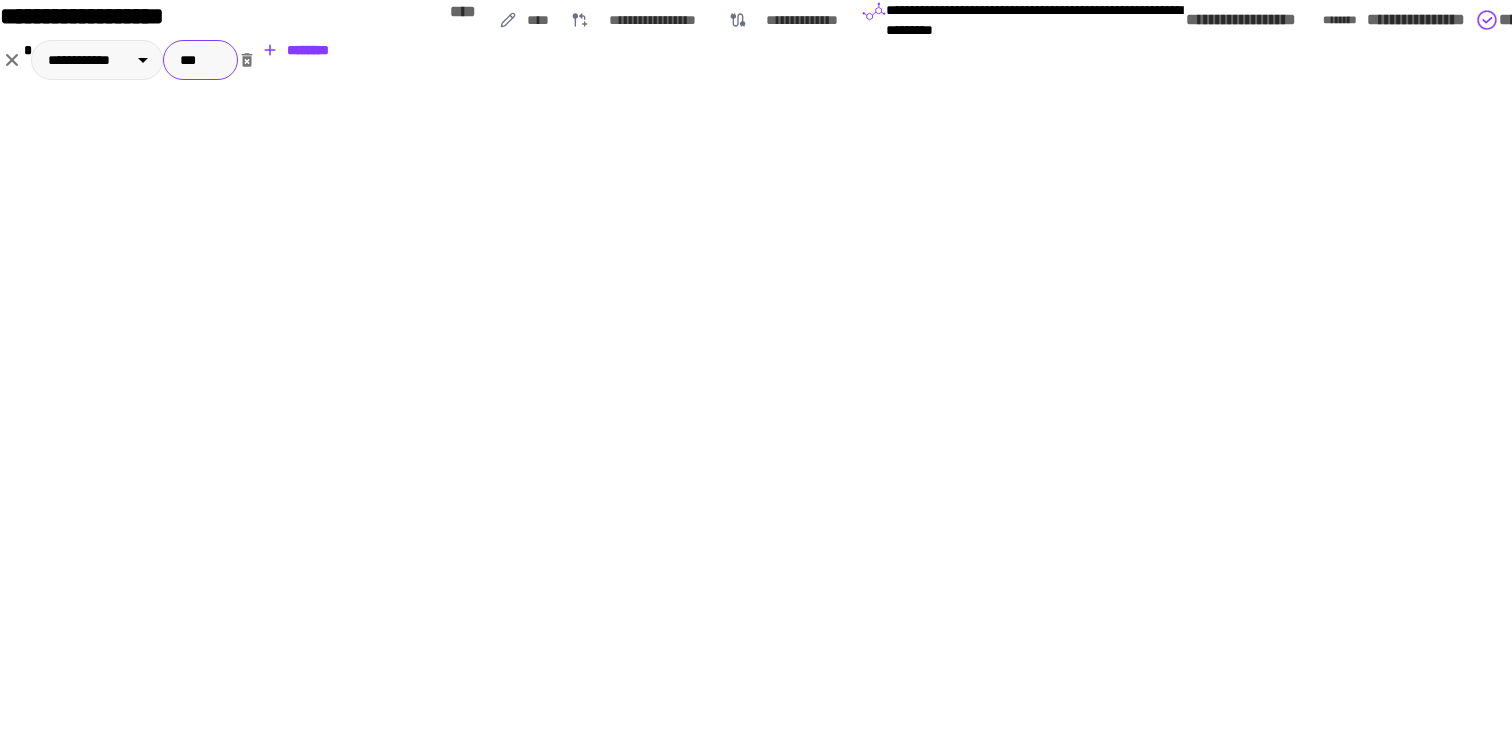 type on "***" 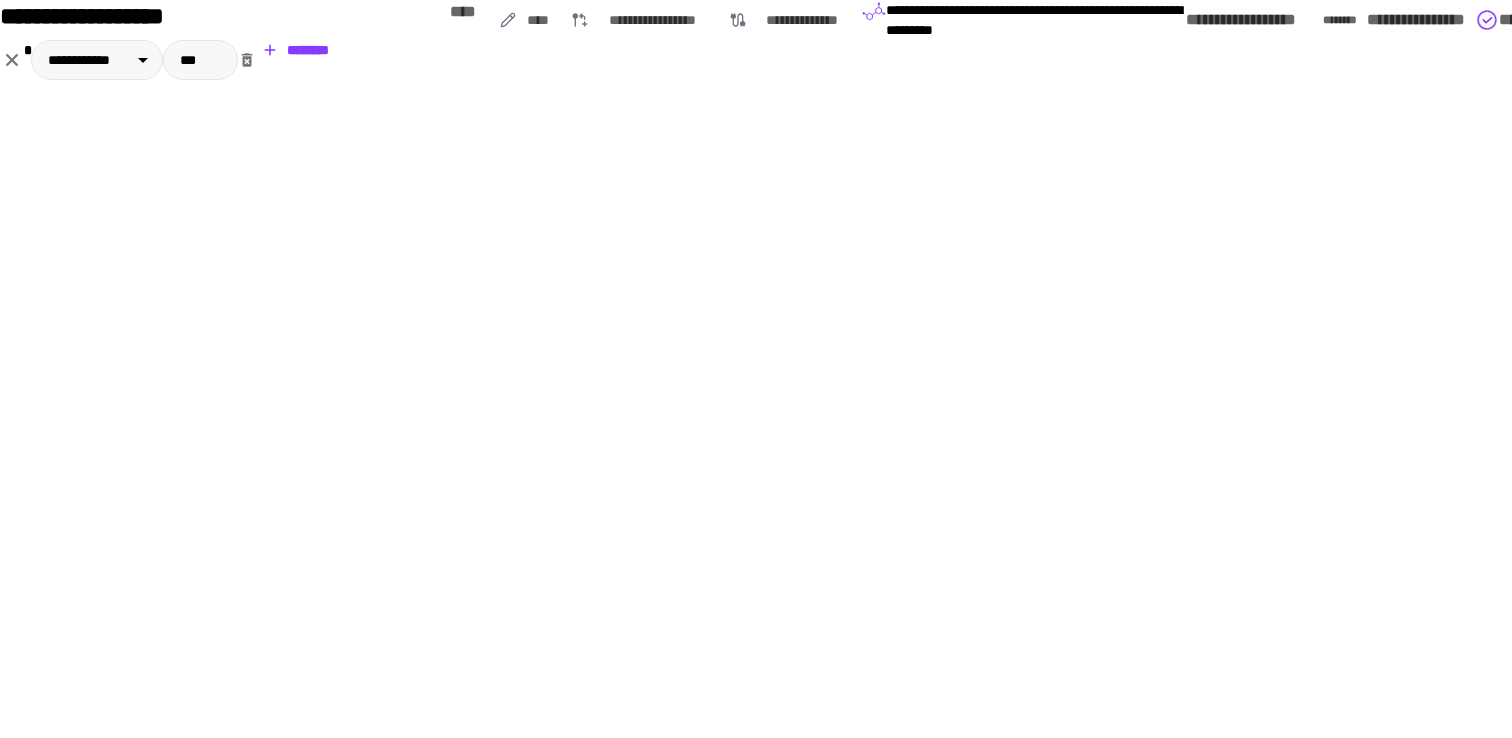 click on "********" at bounding box center [1810, 20] 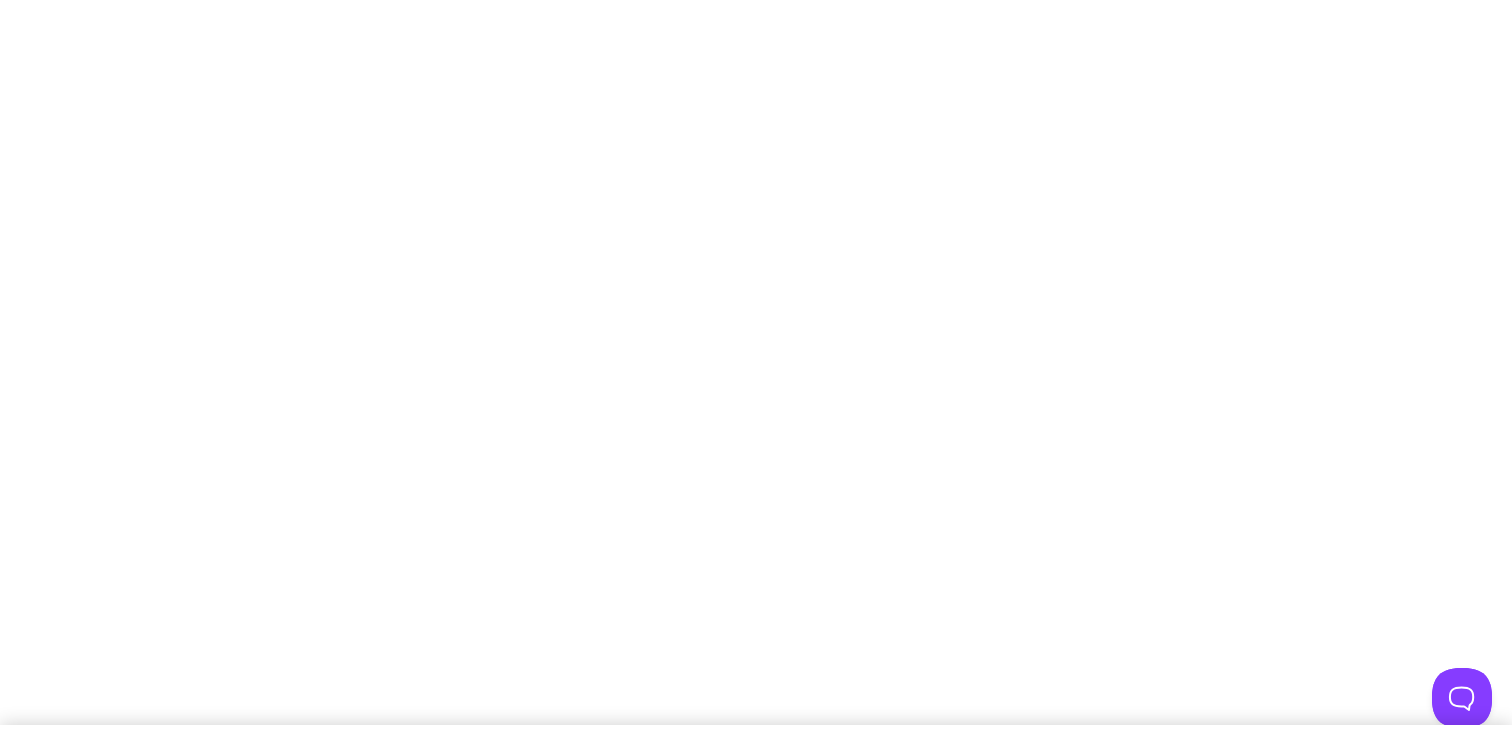 scroll, scrollTop: 0, scrollLeft: 0, axis: both 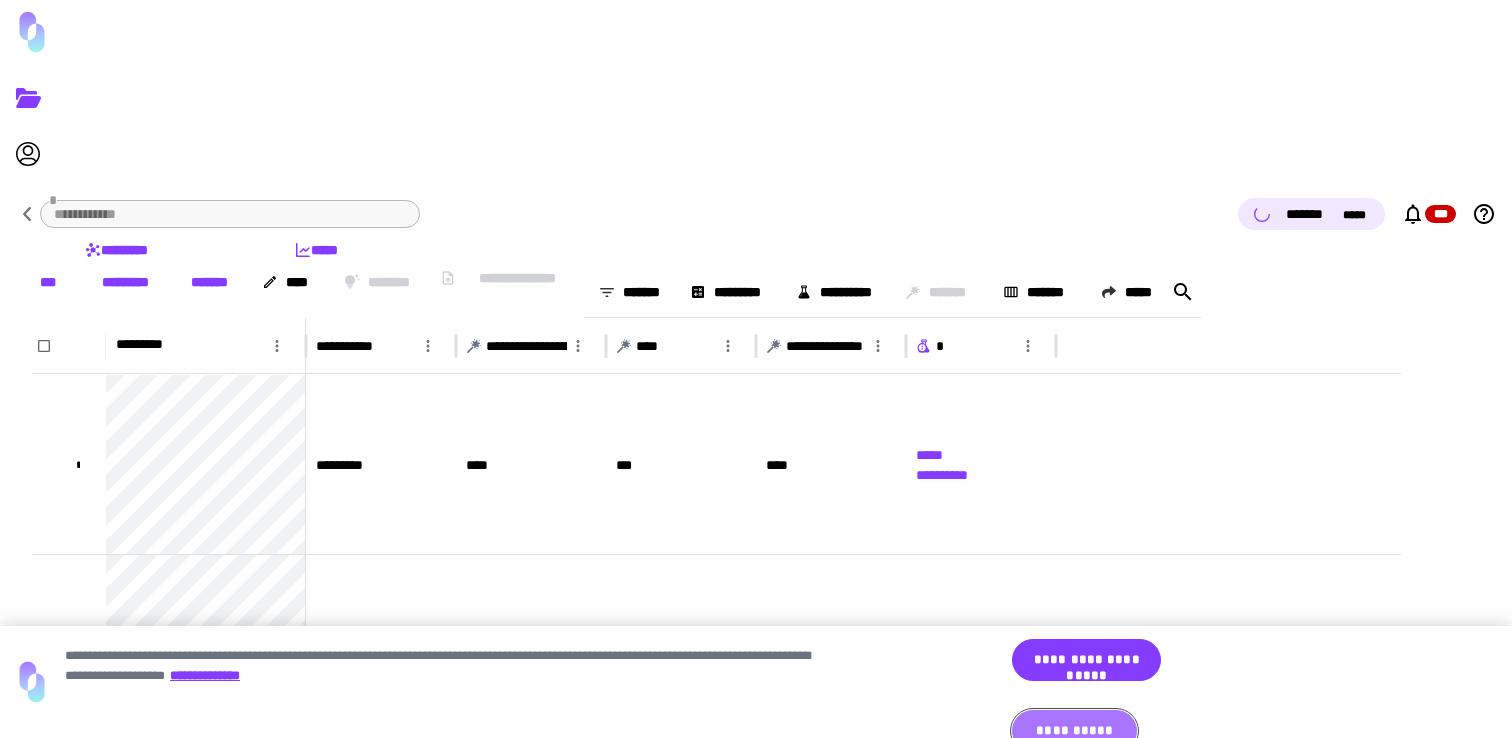 click on "**********" at bounding box center [1074, 731] 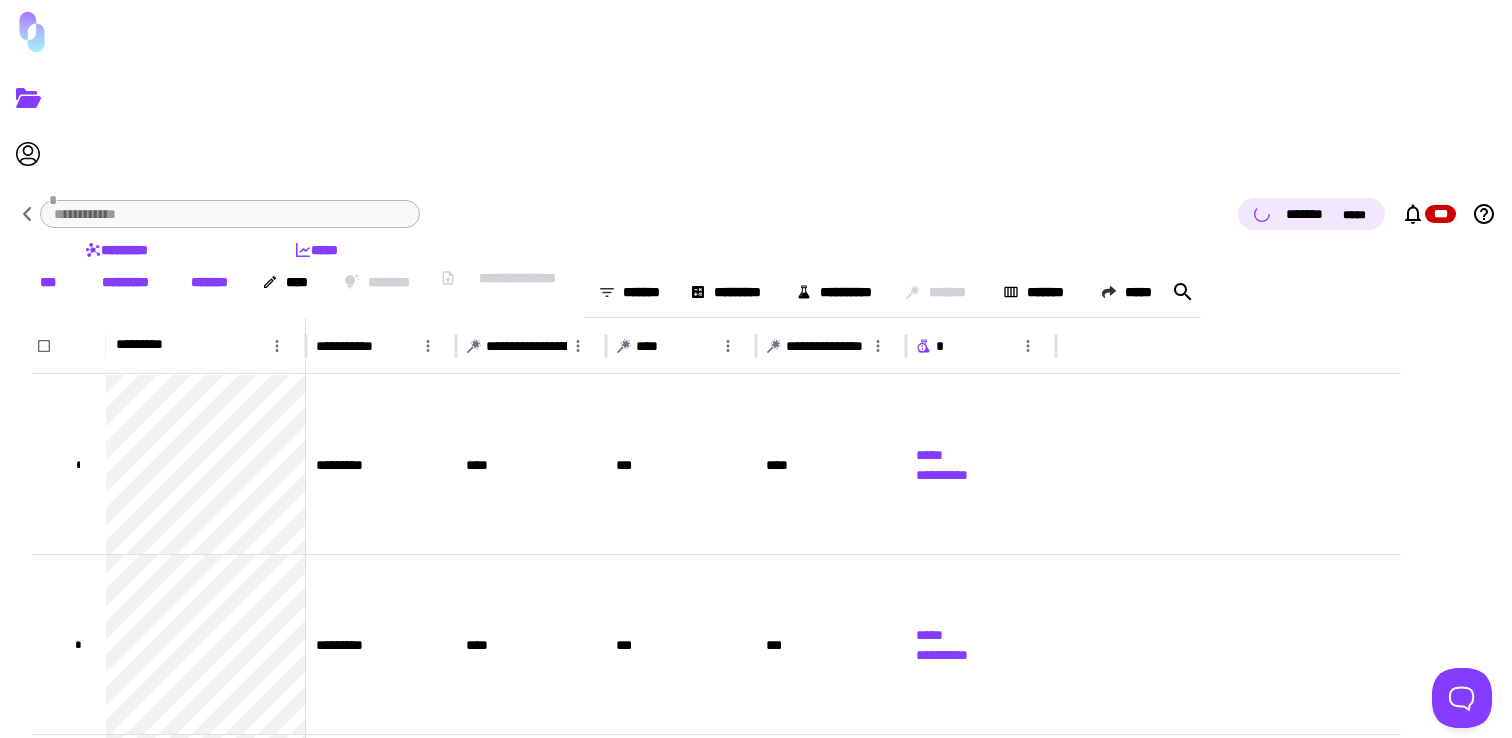 click on "*******" at bounding box center [209, 282] 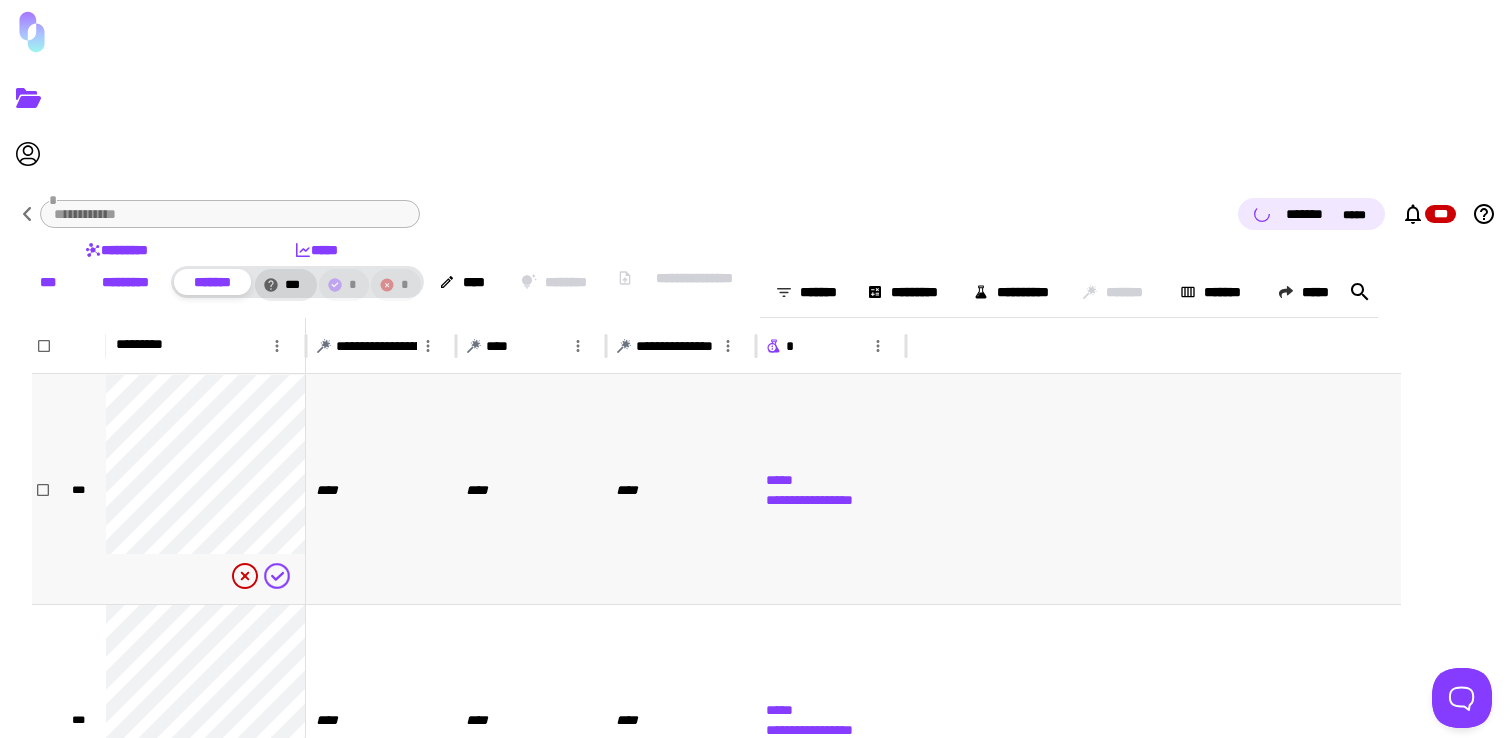 scroll, scrollTop: 1398, scrollLeft: 0, axis: vertical 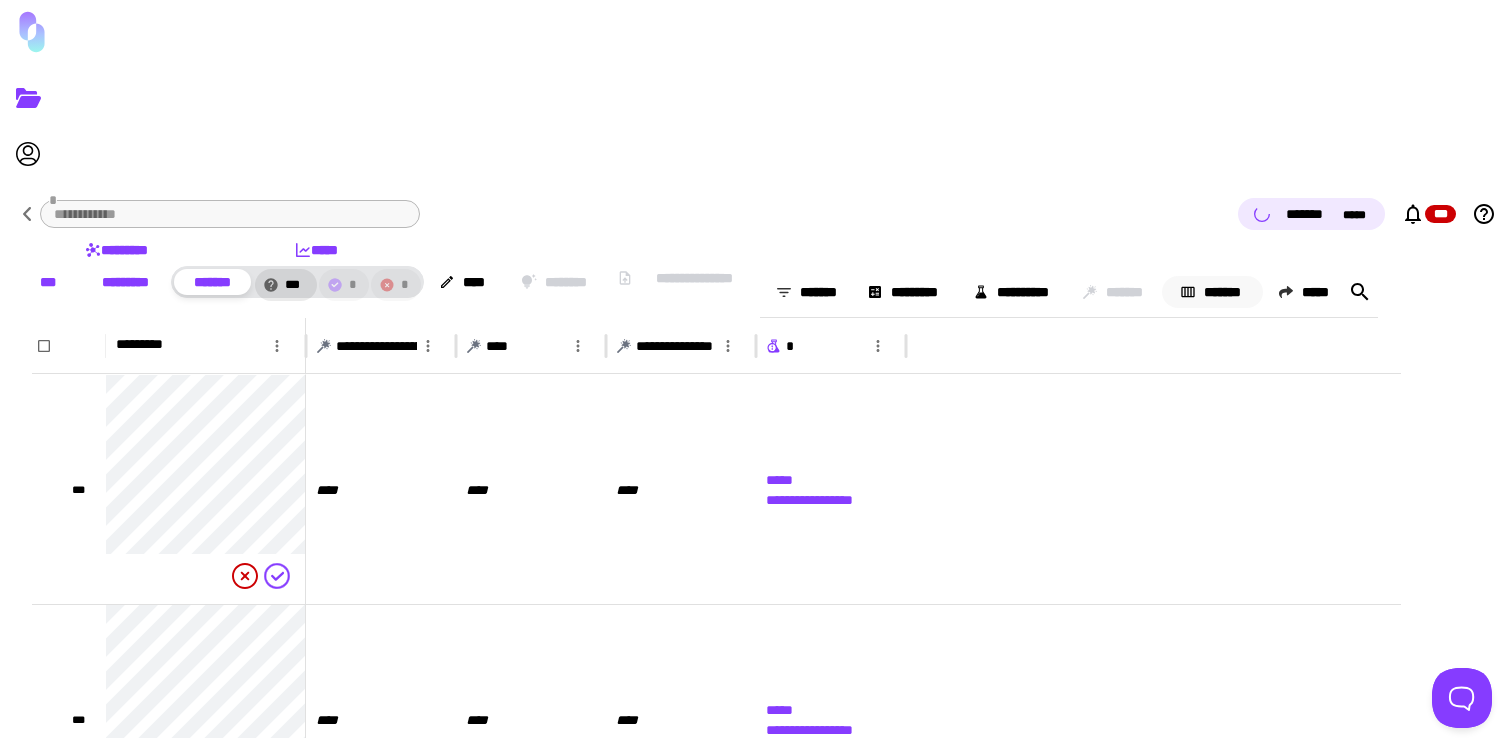 click on "*******" at bounding box center (1212, 292) 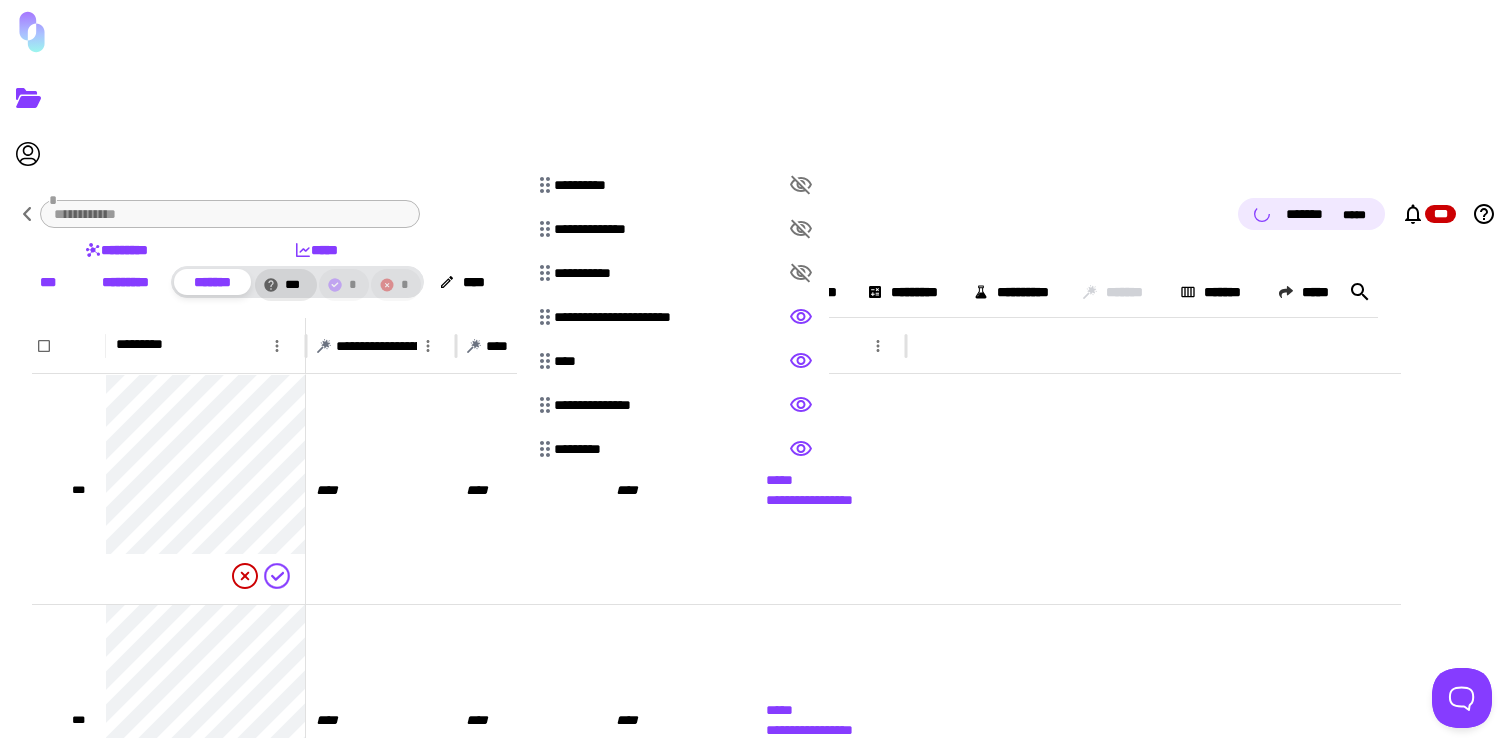 click 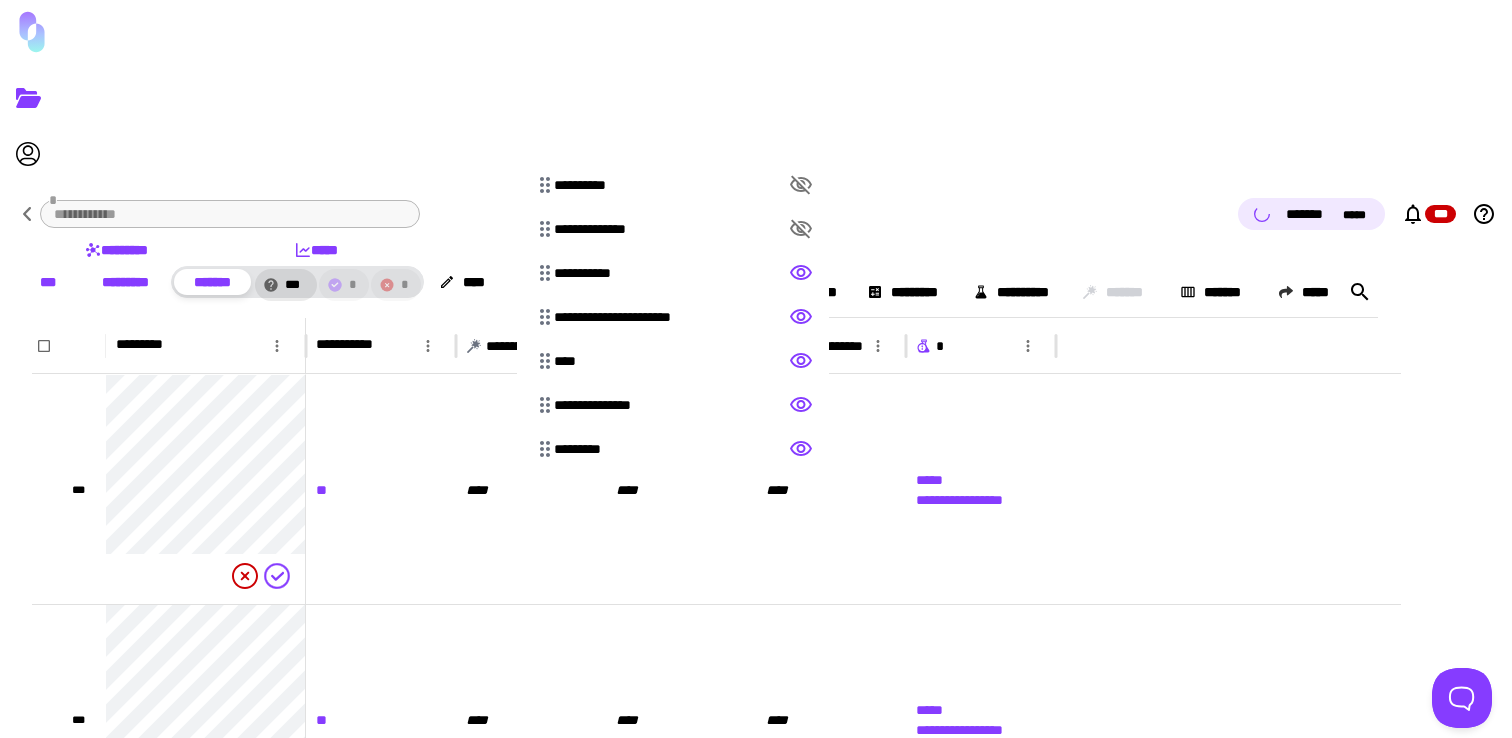 click at bounding box center [756, 369] 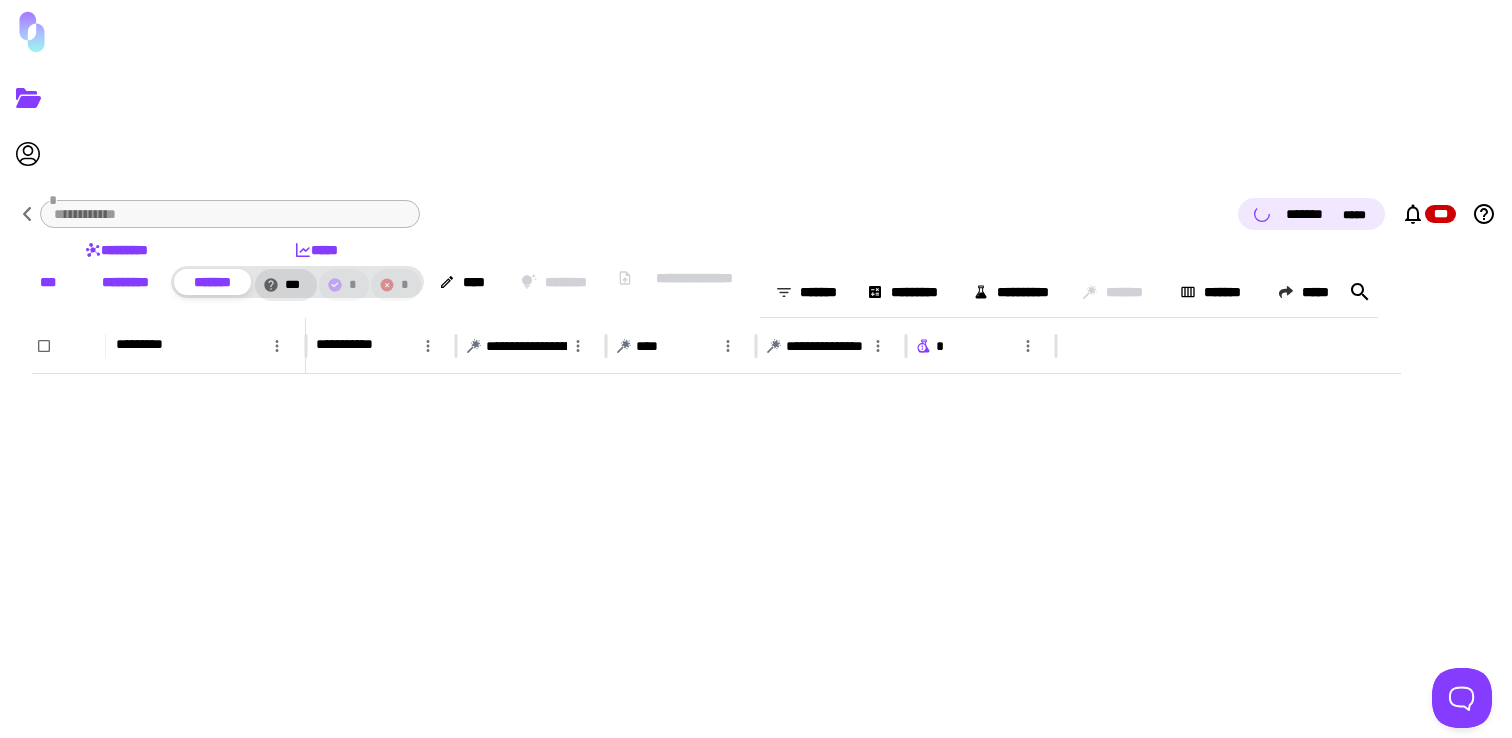 scroll, scrollTop: 1447, scrollLeft: 0, axis: vertical 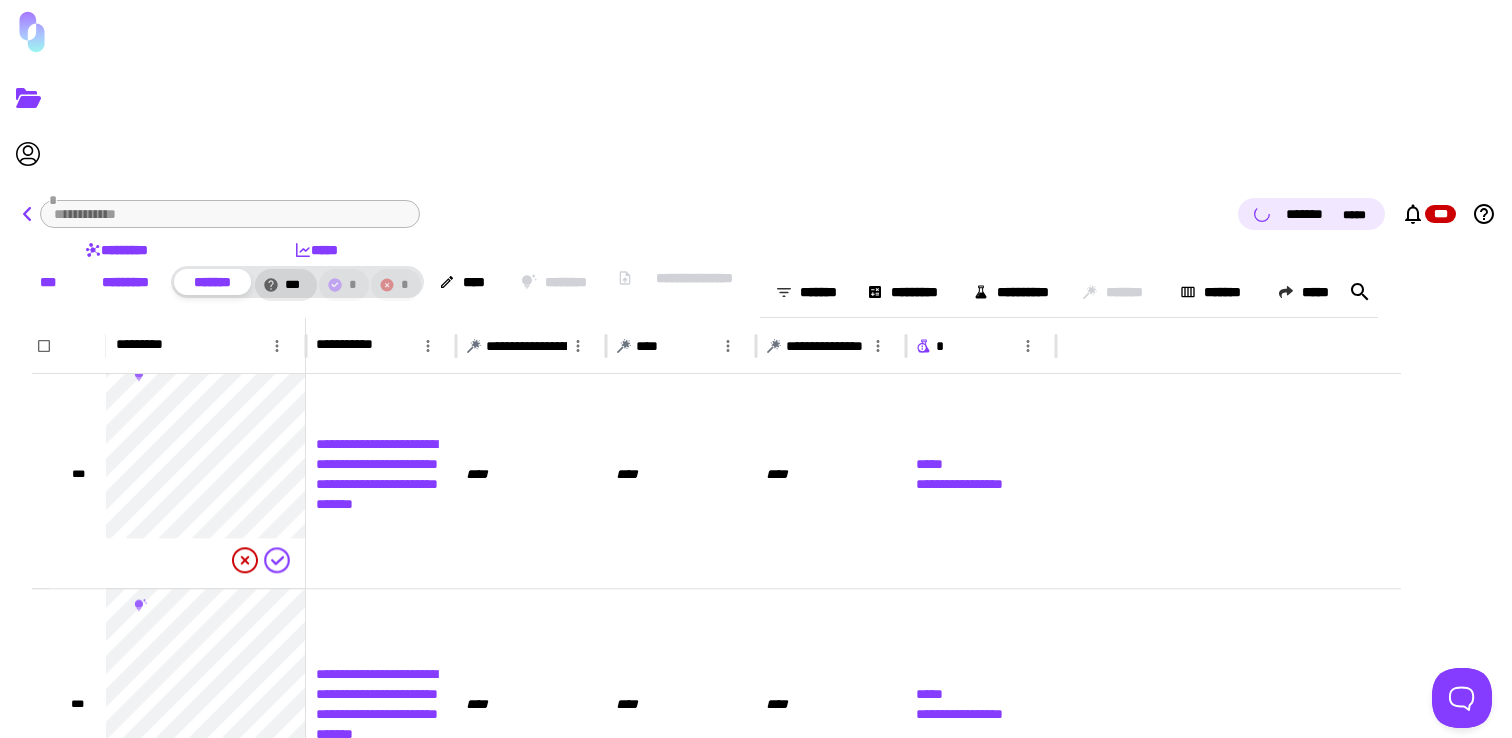 click 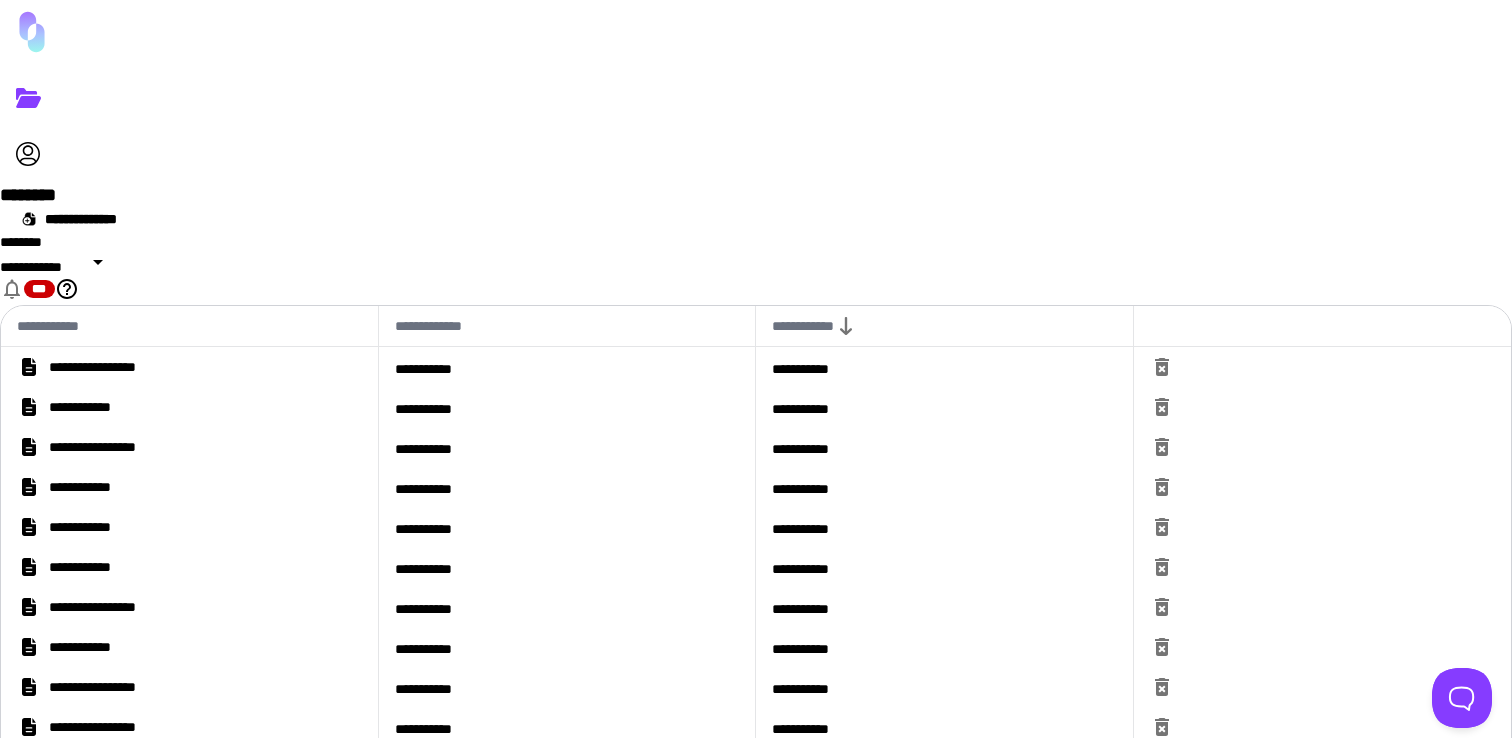 click on "**********" at bounding box center (189, 367) 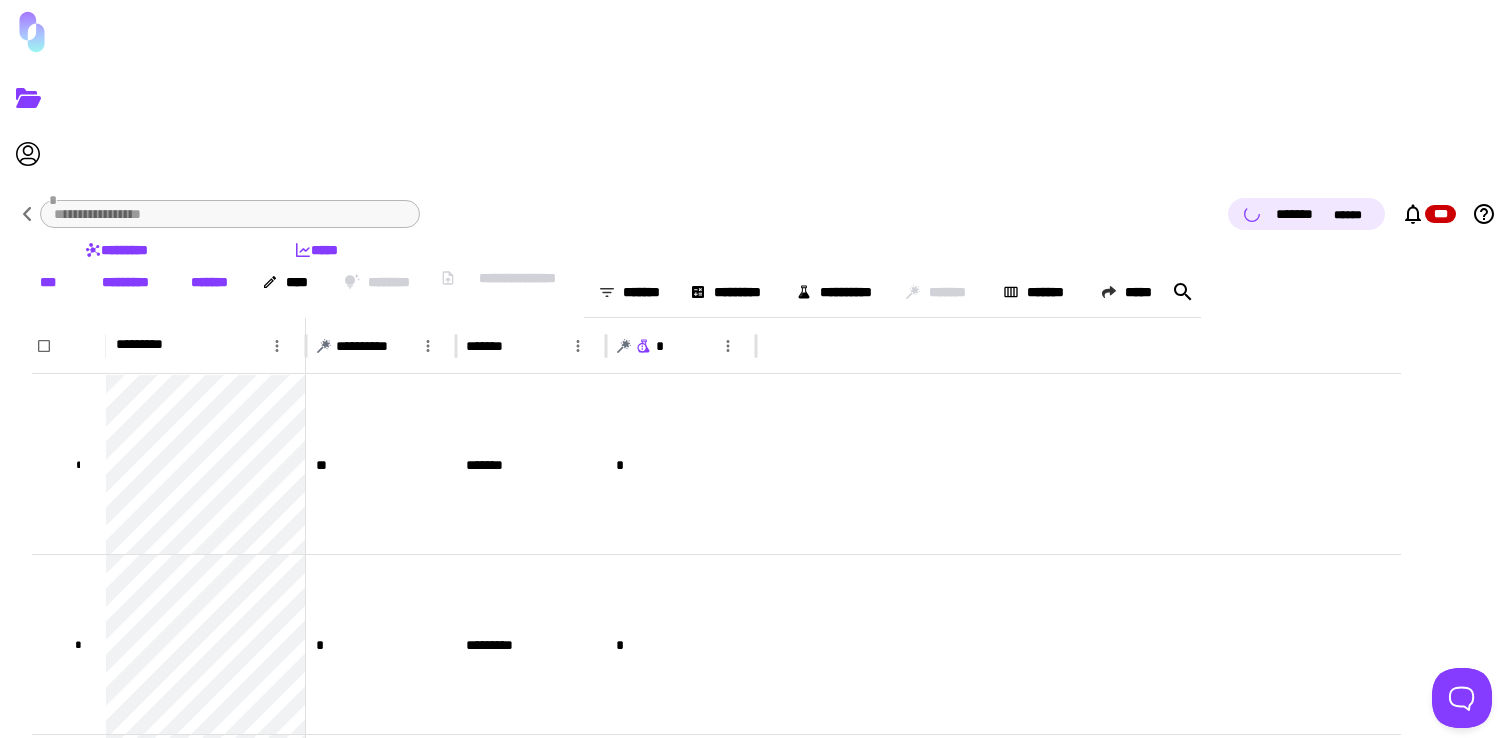 click on "*******" at bounding box center [209, 282] 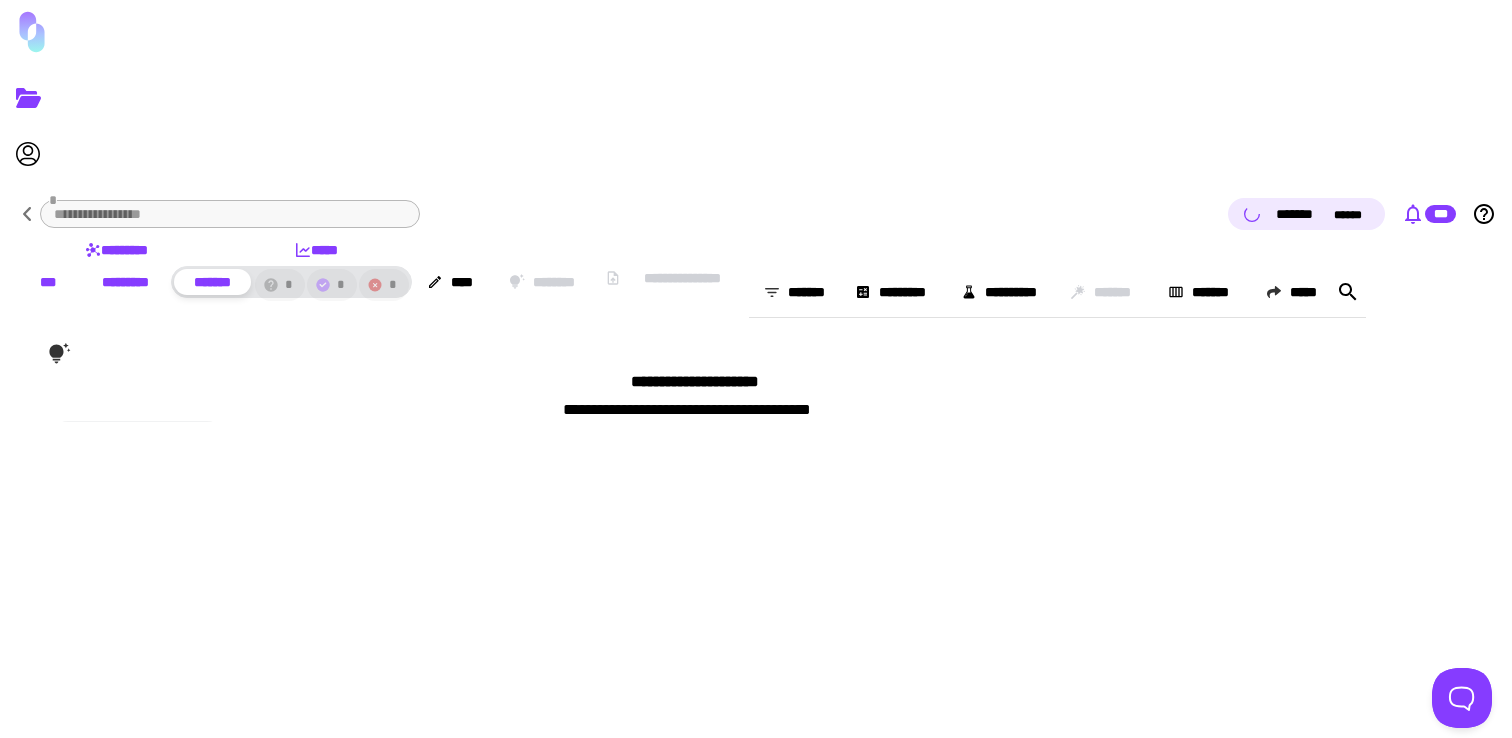 click 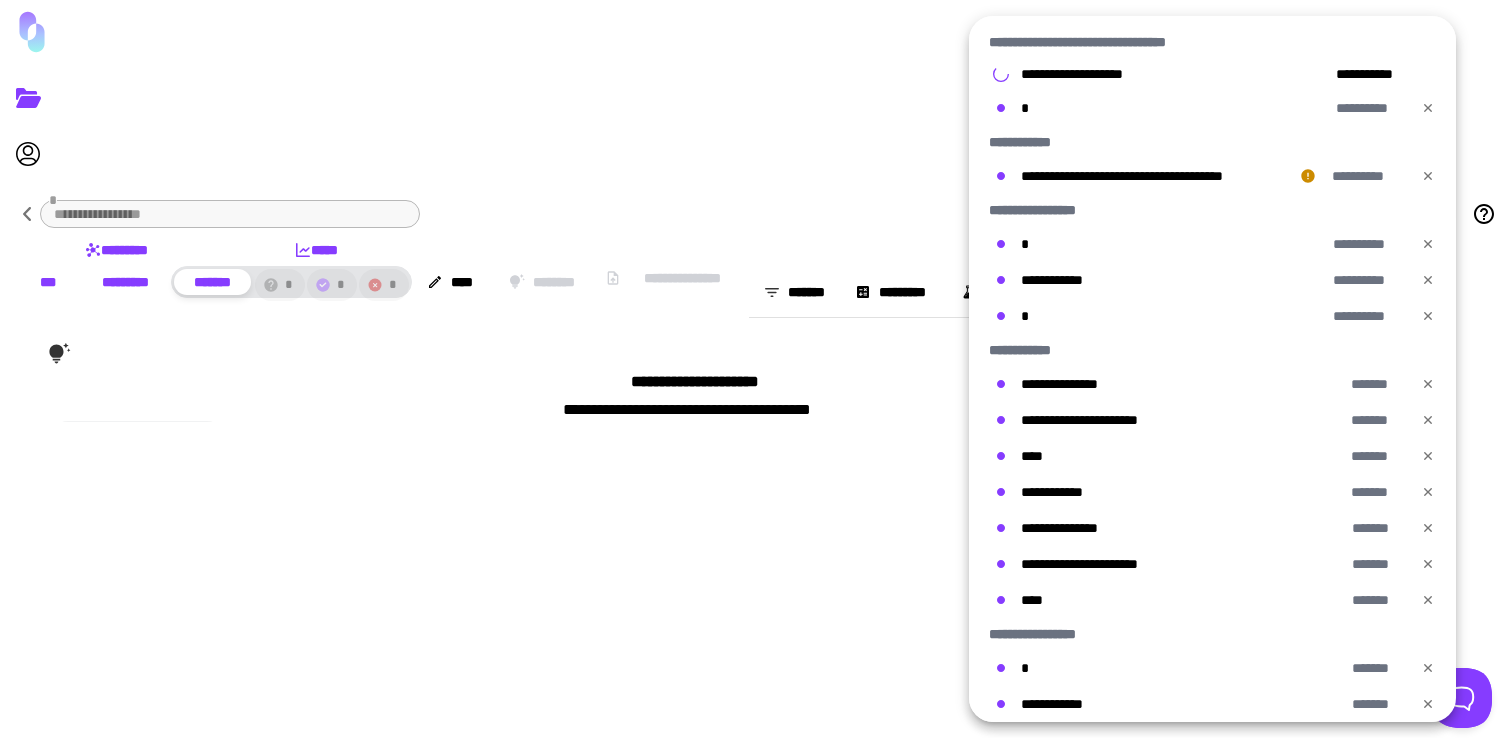 click at bounding box center (756, 369) 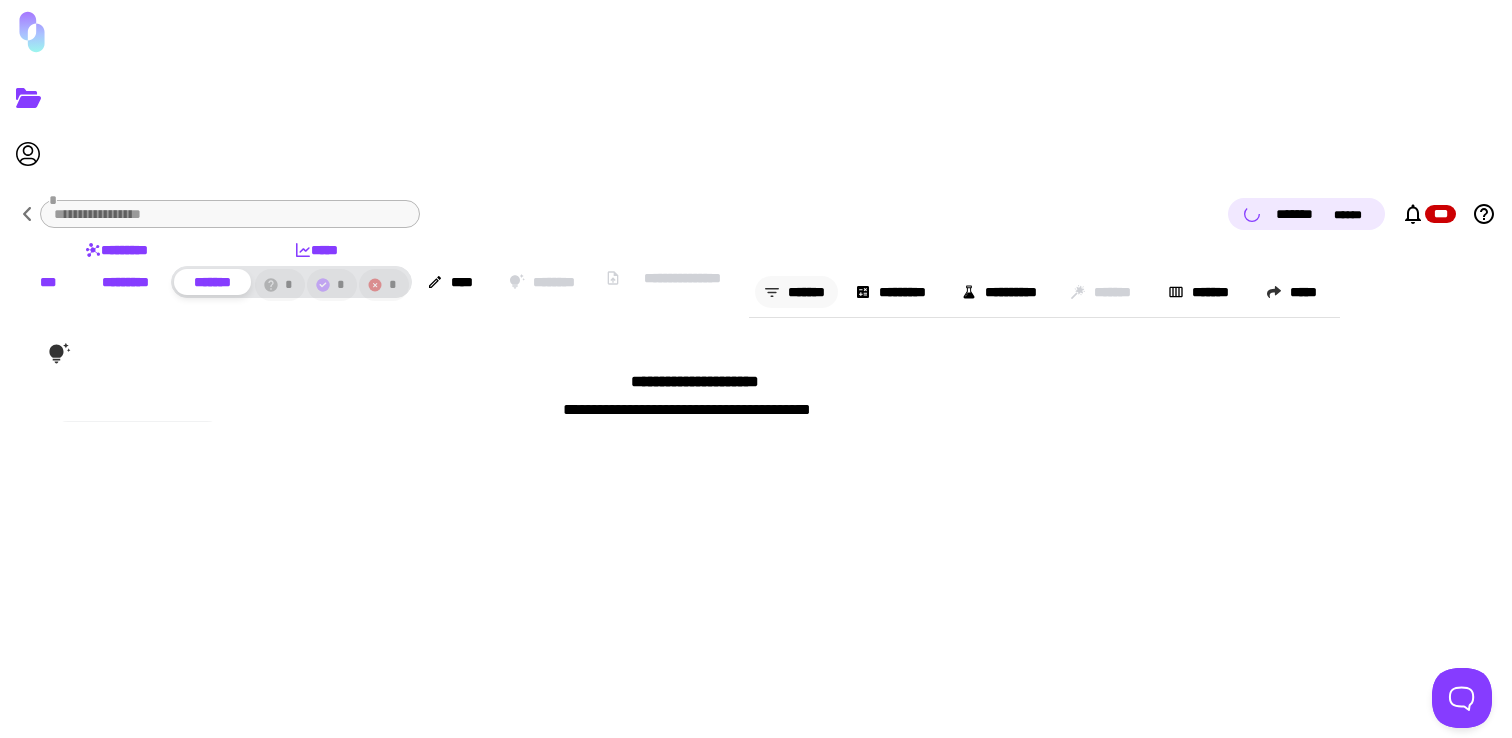 click on "*******" at bounding box center (796, 292) 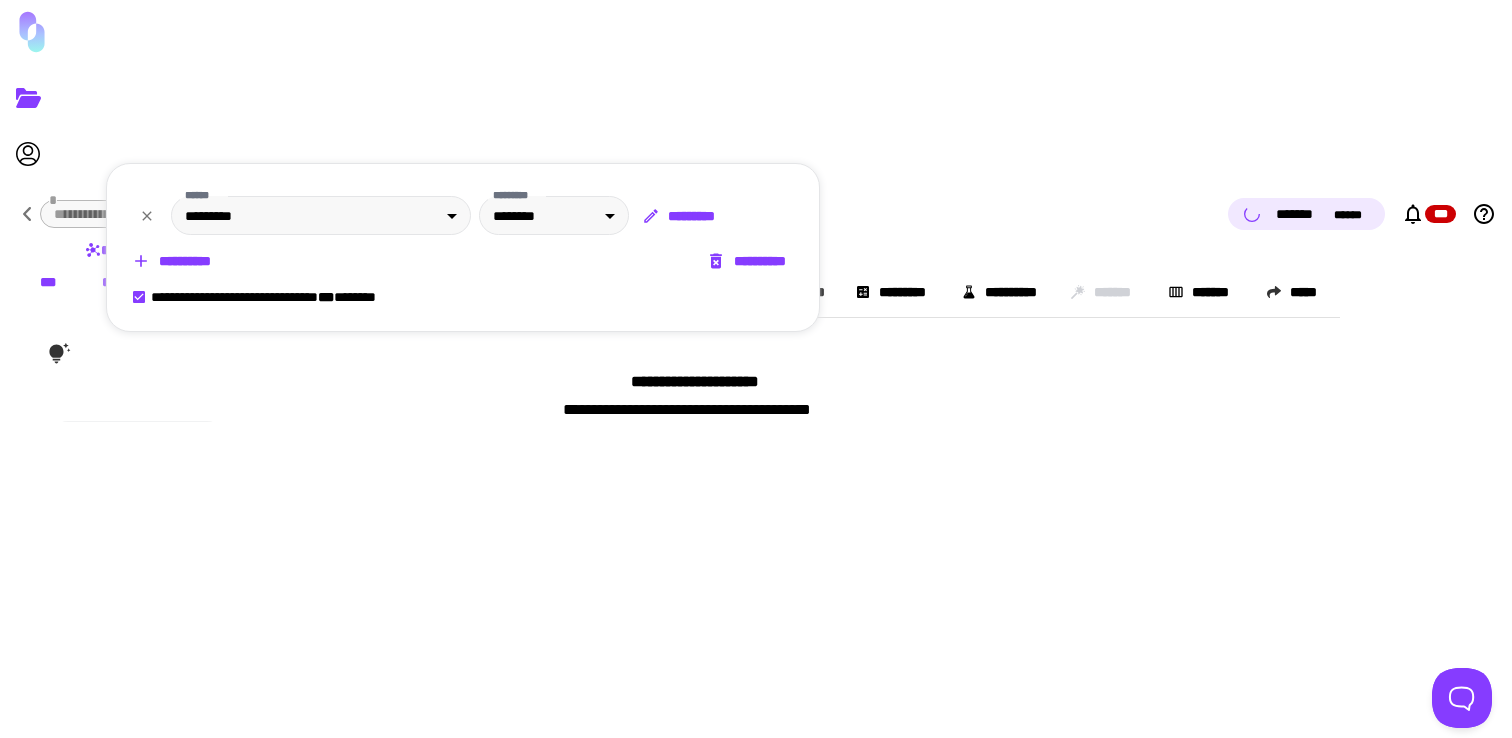 click at bounding box center [756, 369] 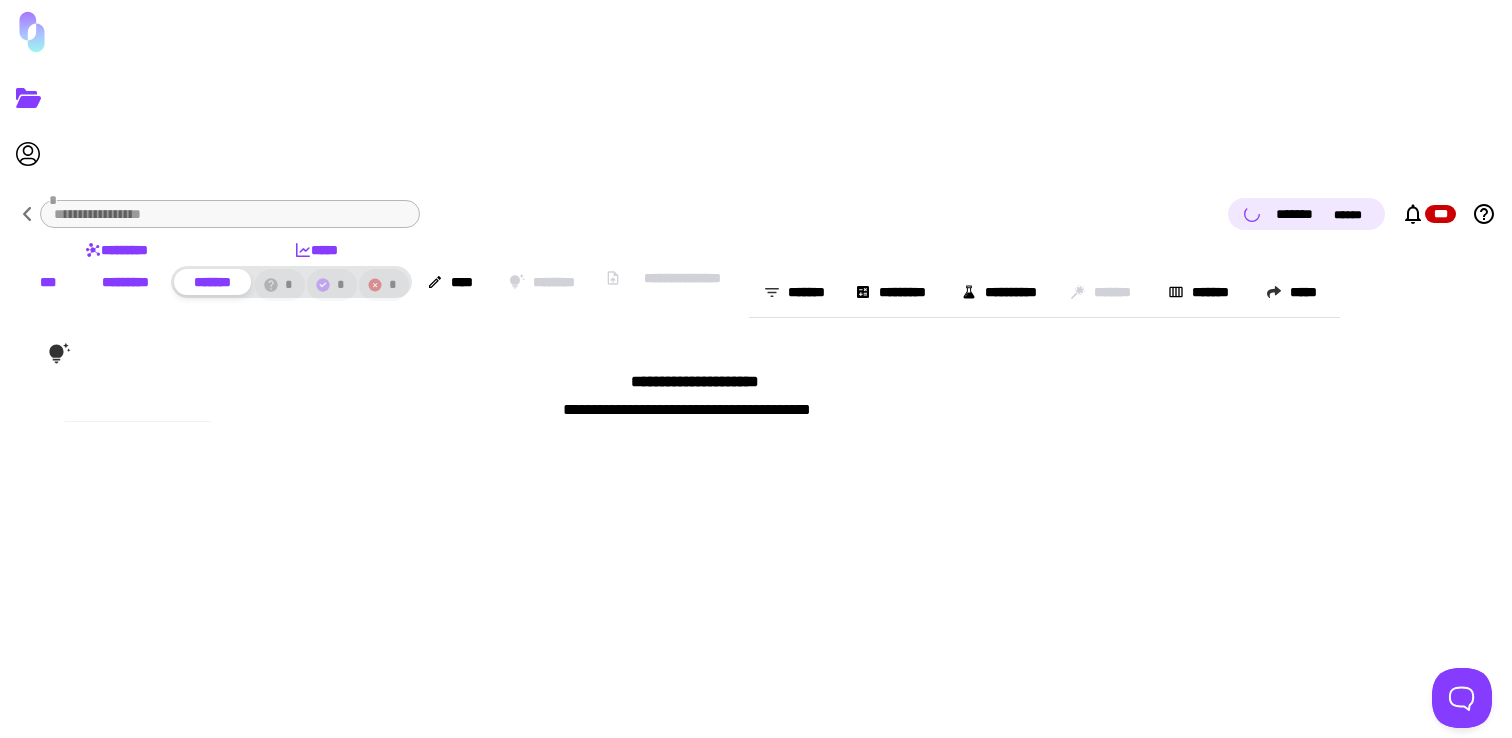 click on "***" at bounding box center [48, 282] 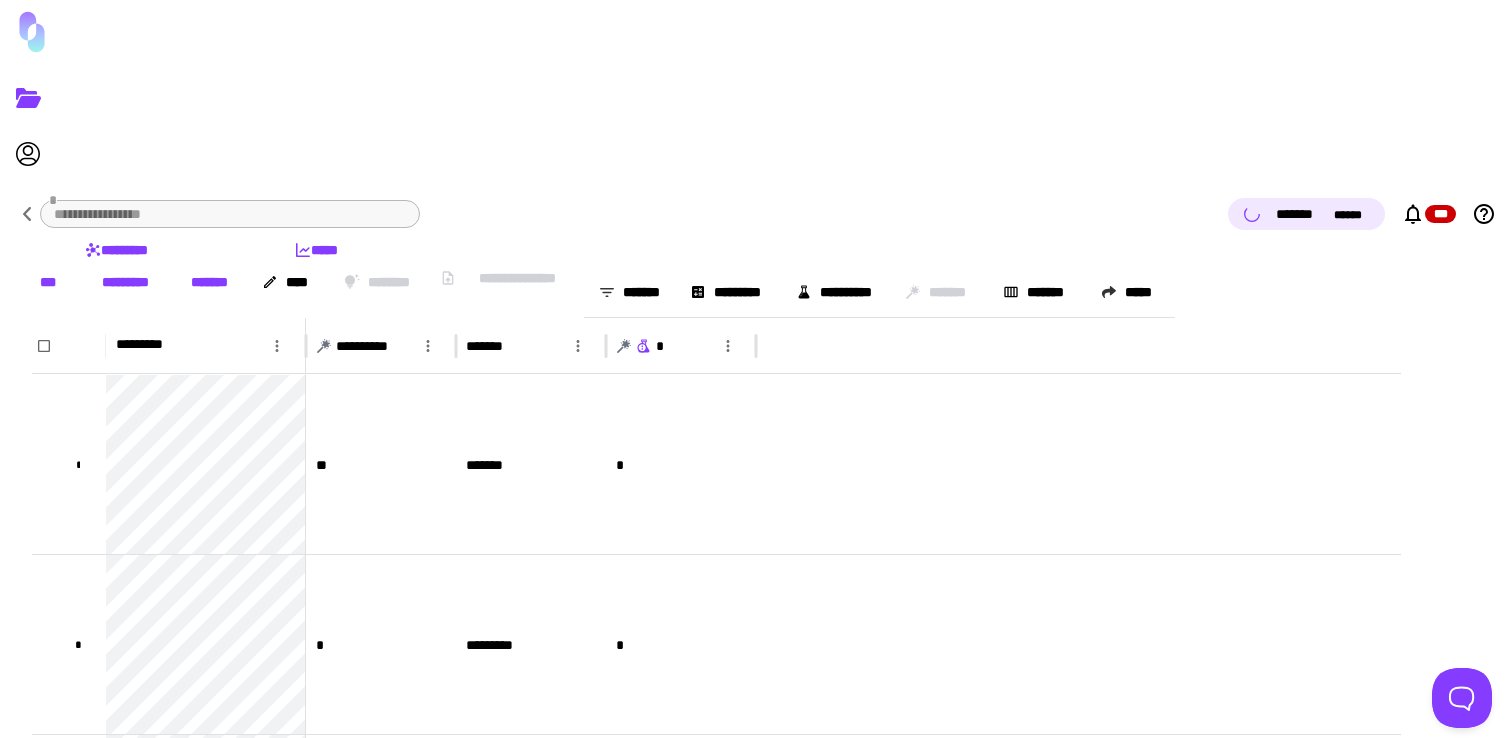 click on "********" at bounding box center [379, 292] 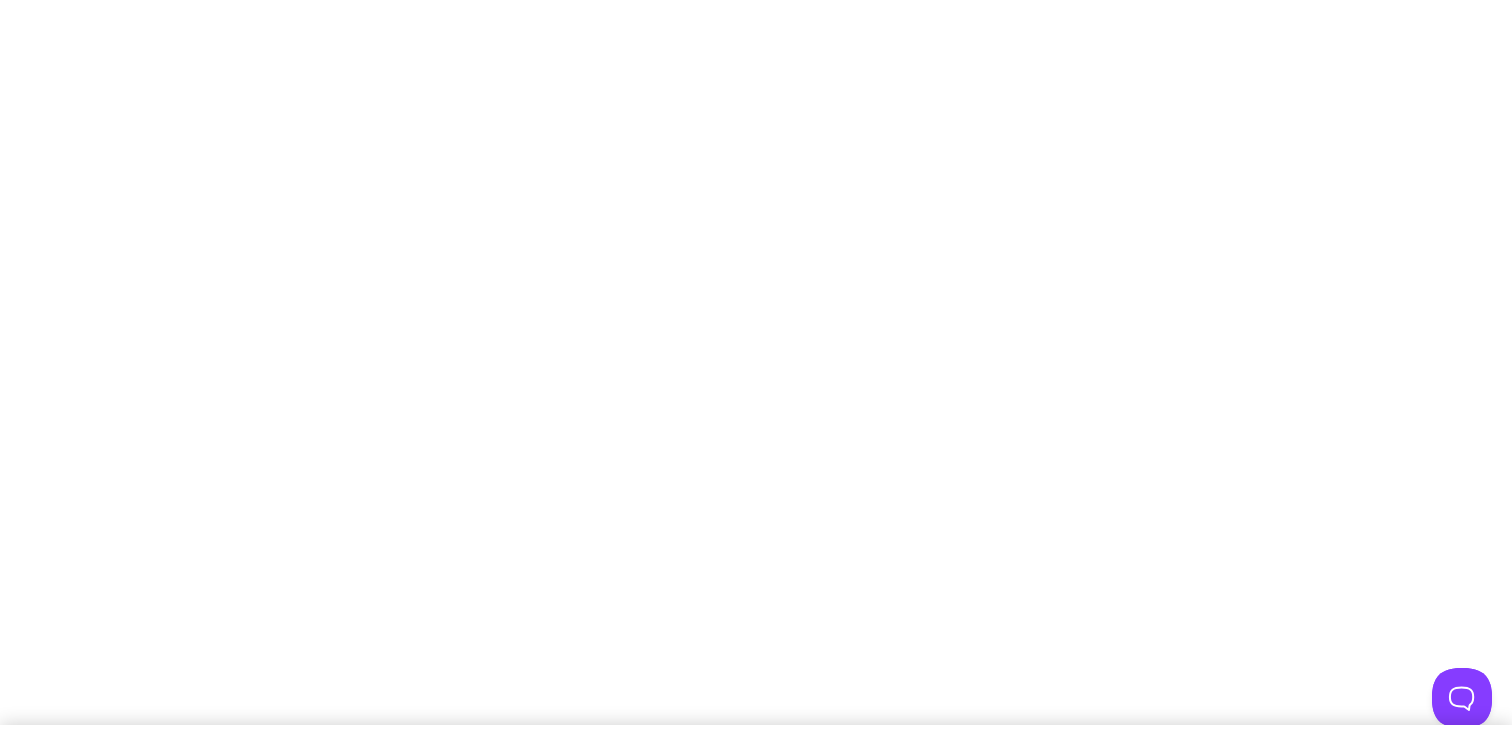 scroll, scrollTop: 0, scrollLeft: 0, axis: both 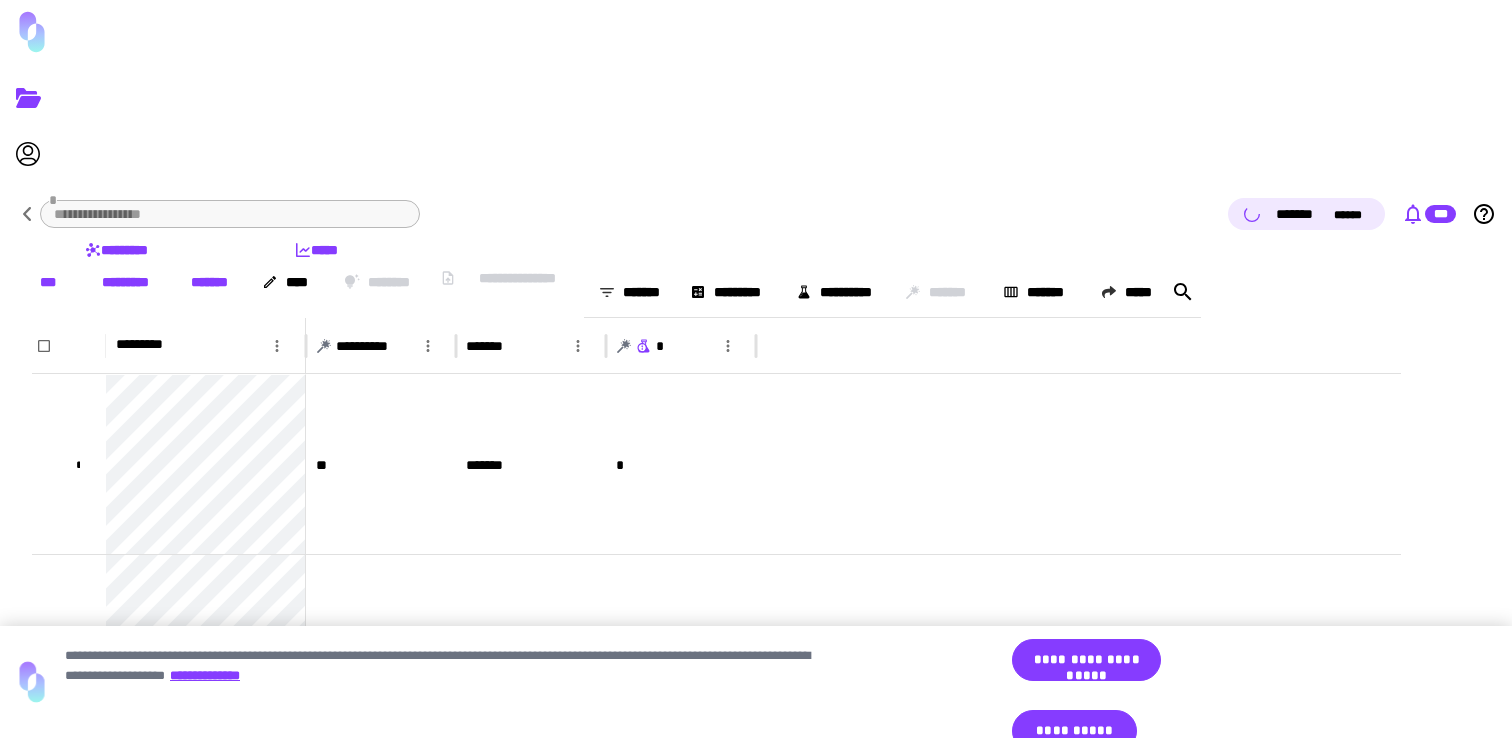 click on "***" at bounding box center (1440, 214) 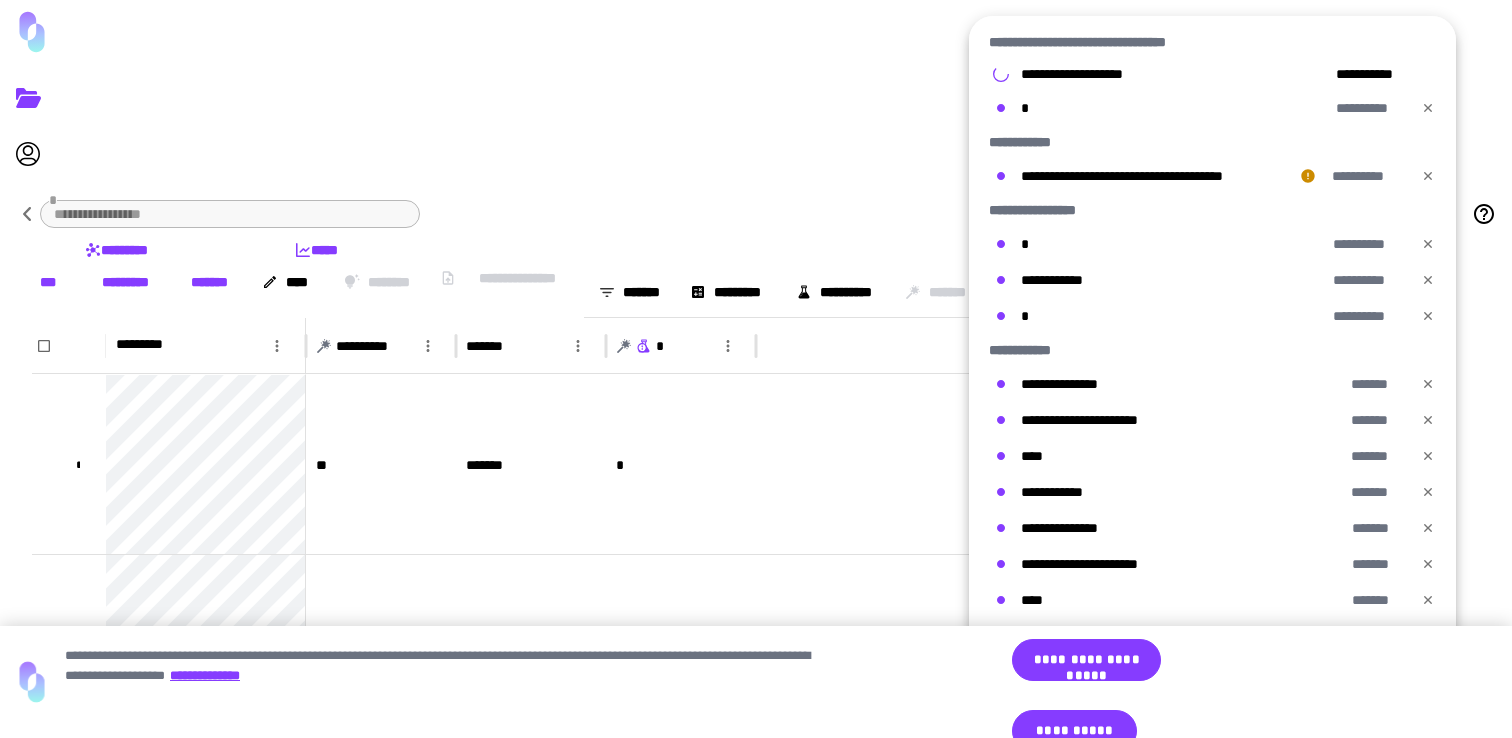 click on "**********" at bounding box center [1101, 42] 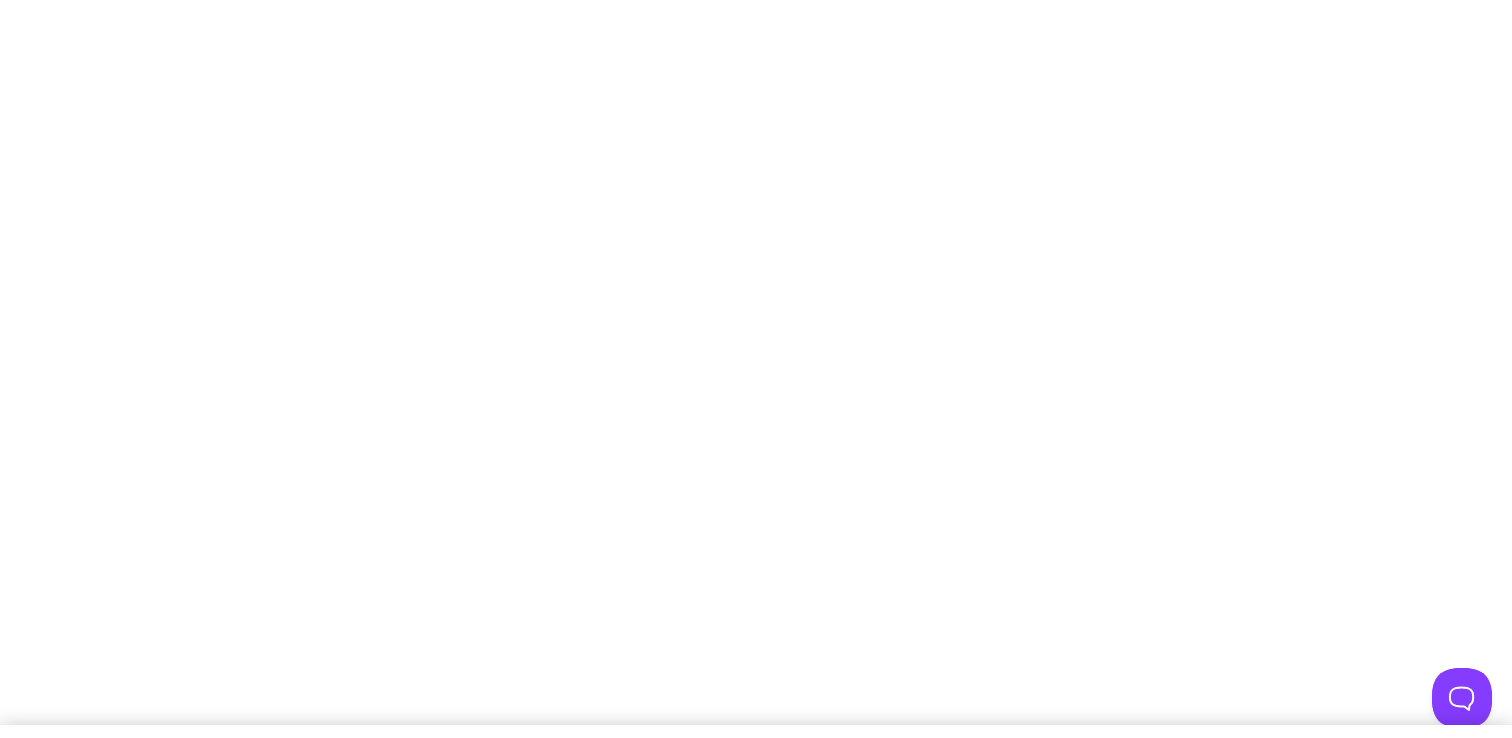 scroll, scrollTop: 0, scrollLeft: 0, axis: both 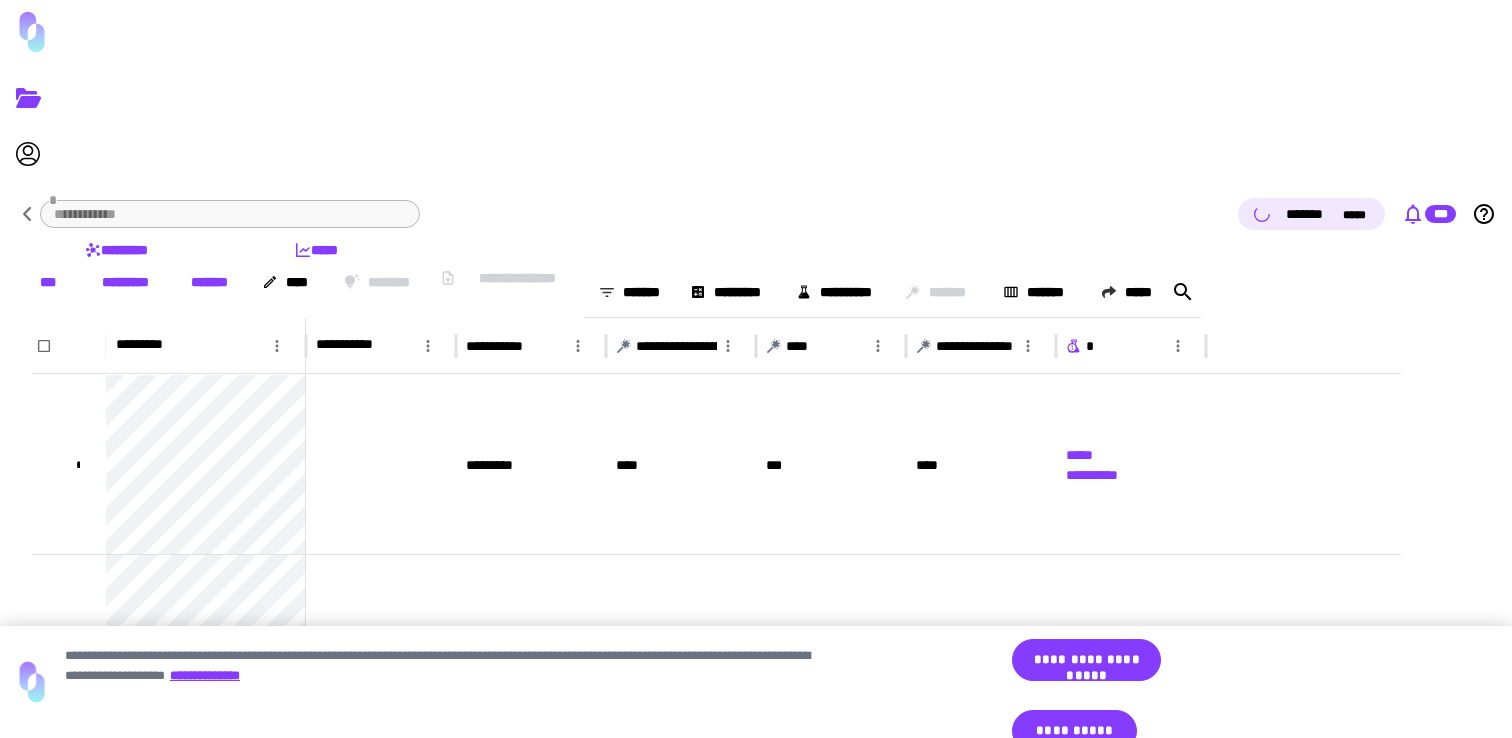 click 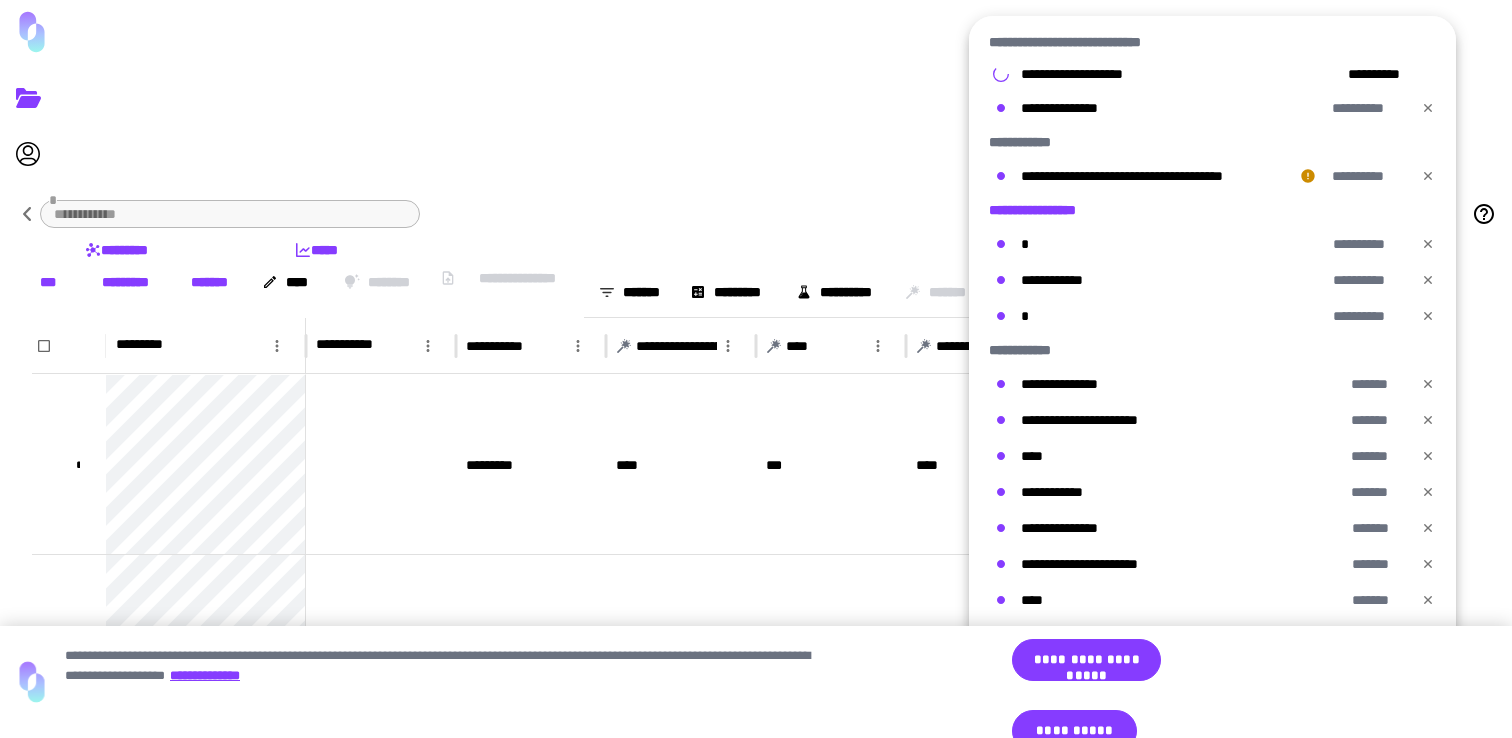 click on "**********" at bounding box center [1044, 210] 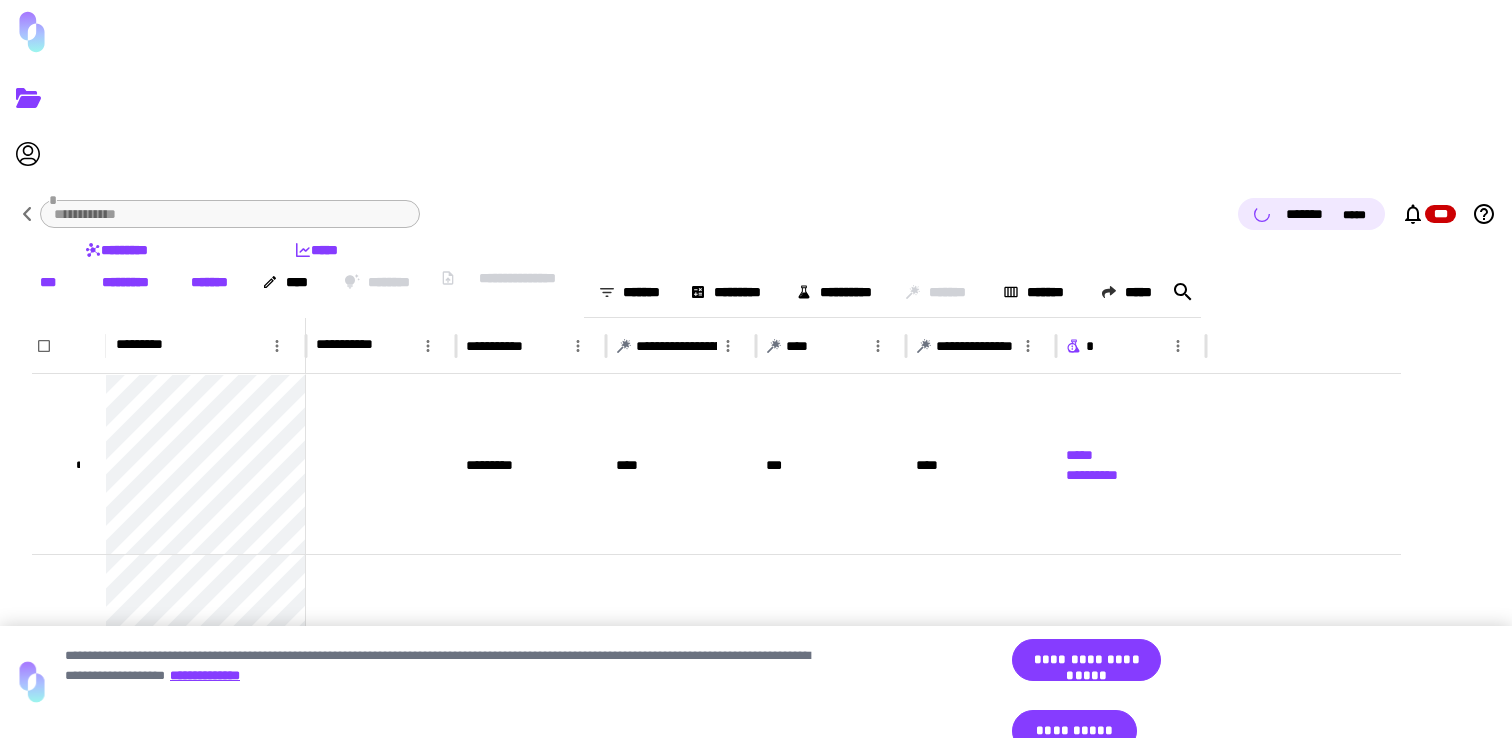 type on "**********" 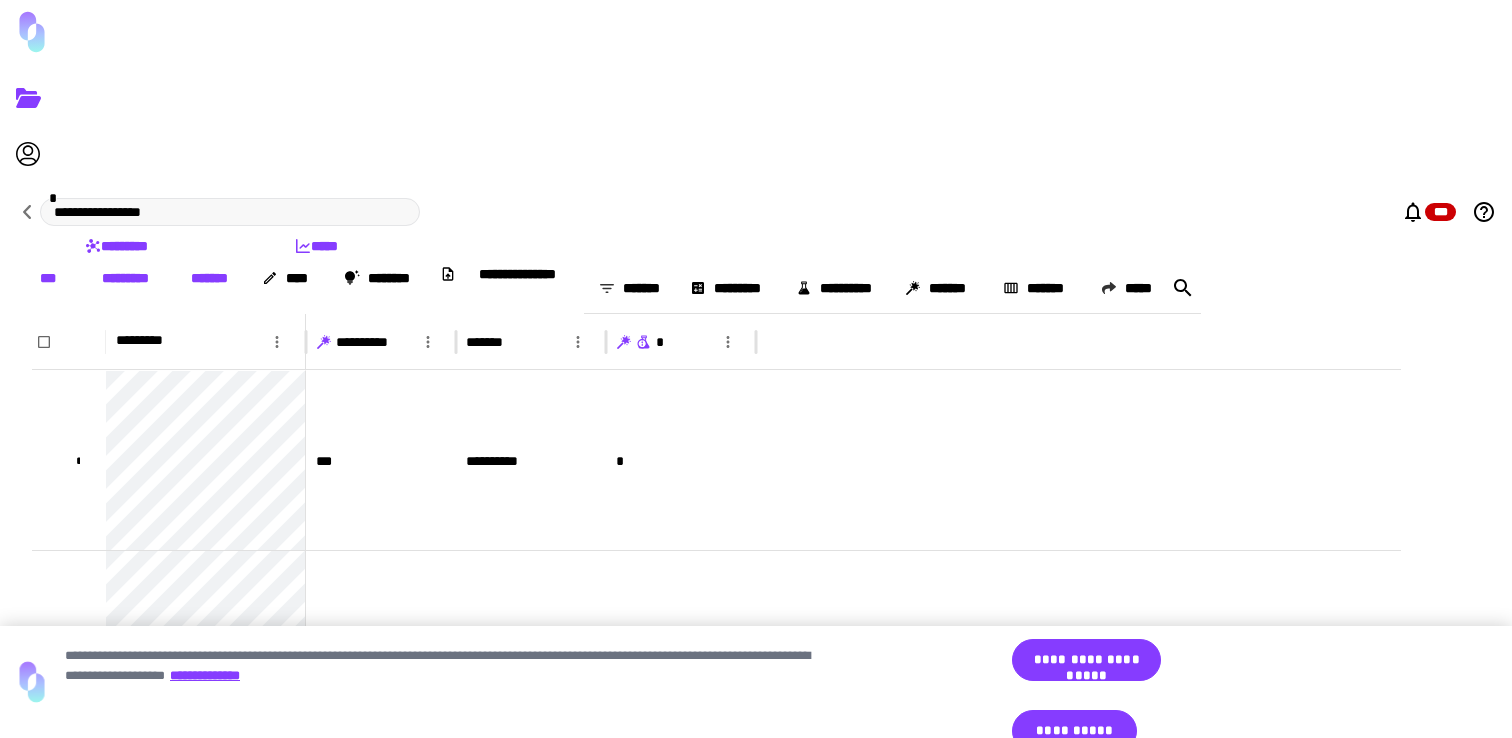 click on "*****" at bounding box center [316, 246] 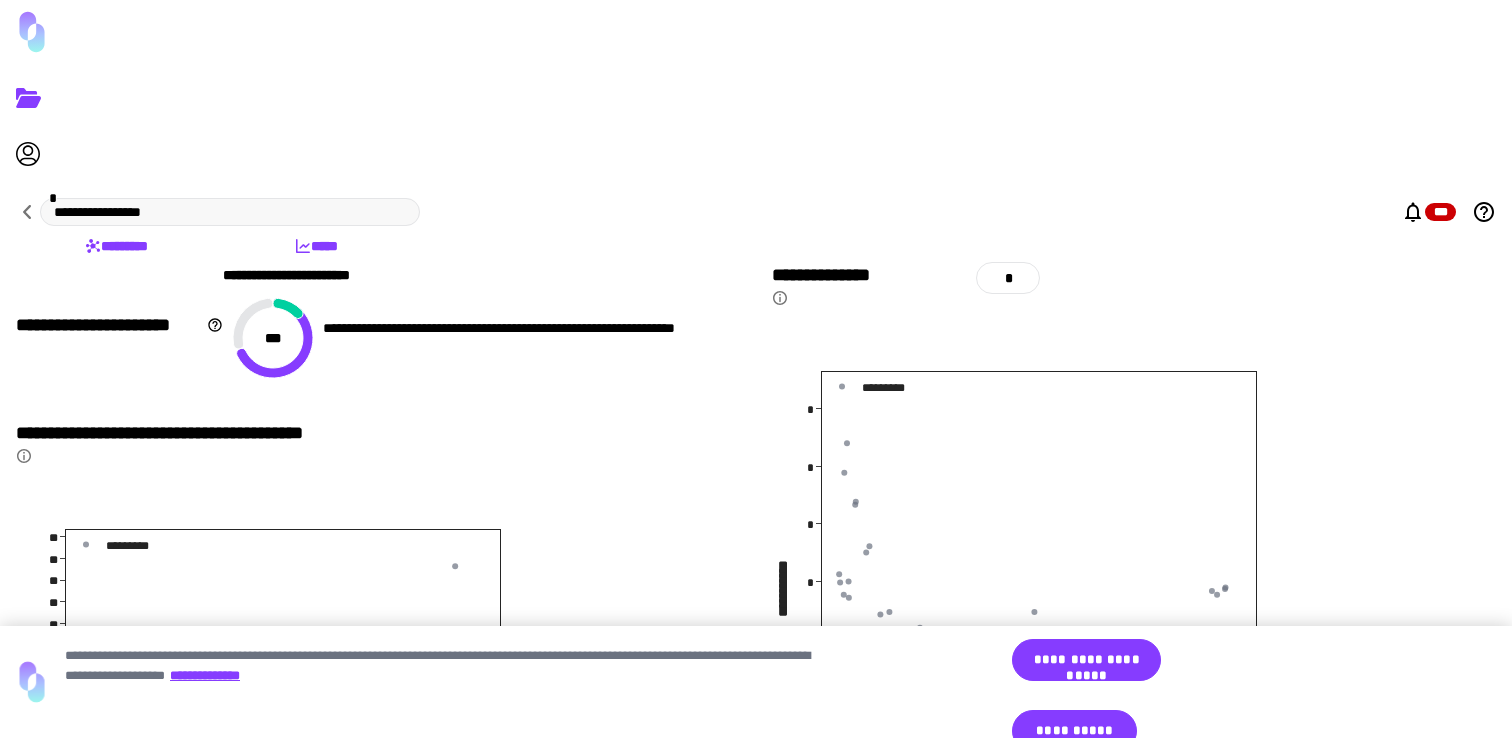 click on "*********" at bounding box center [116, 246] 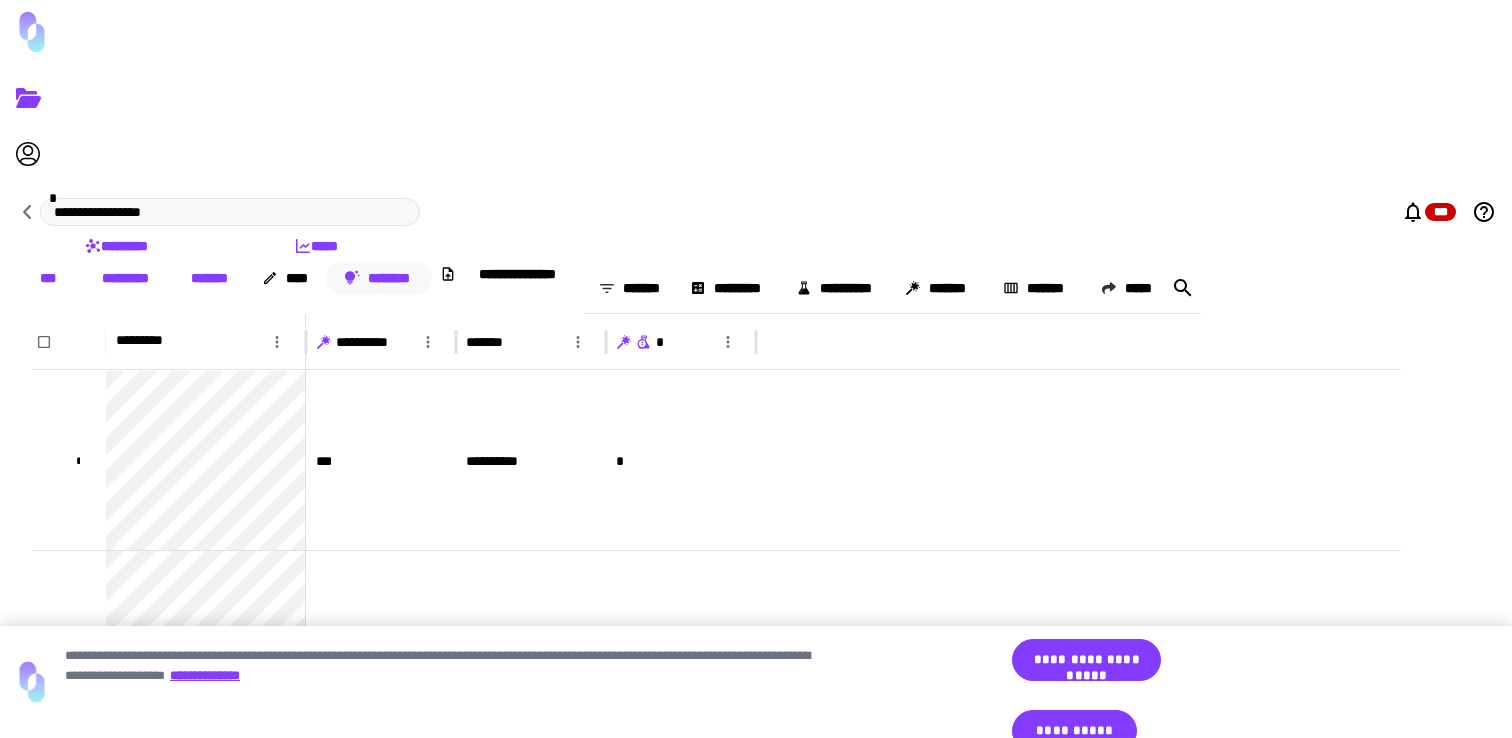 click on "********" at bounding box center (379, 278) 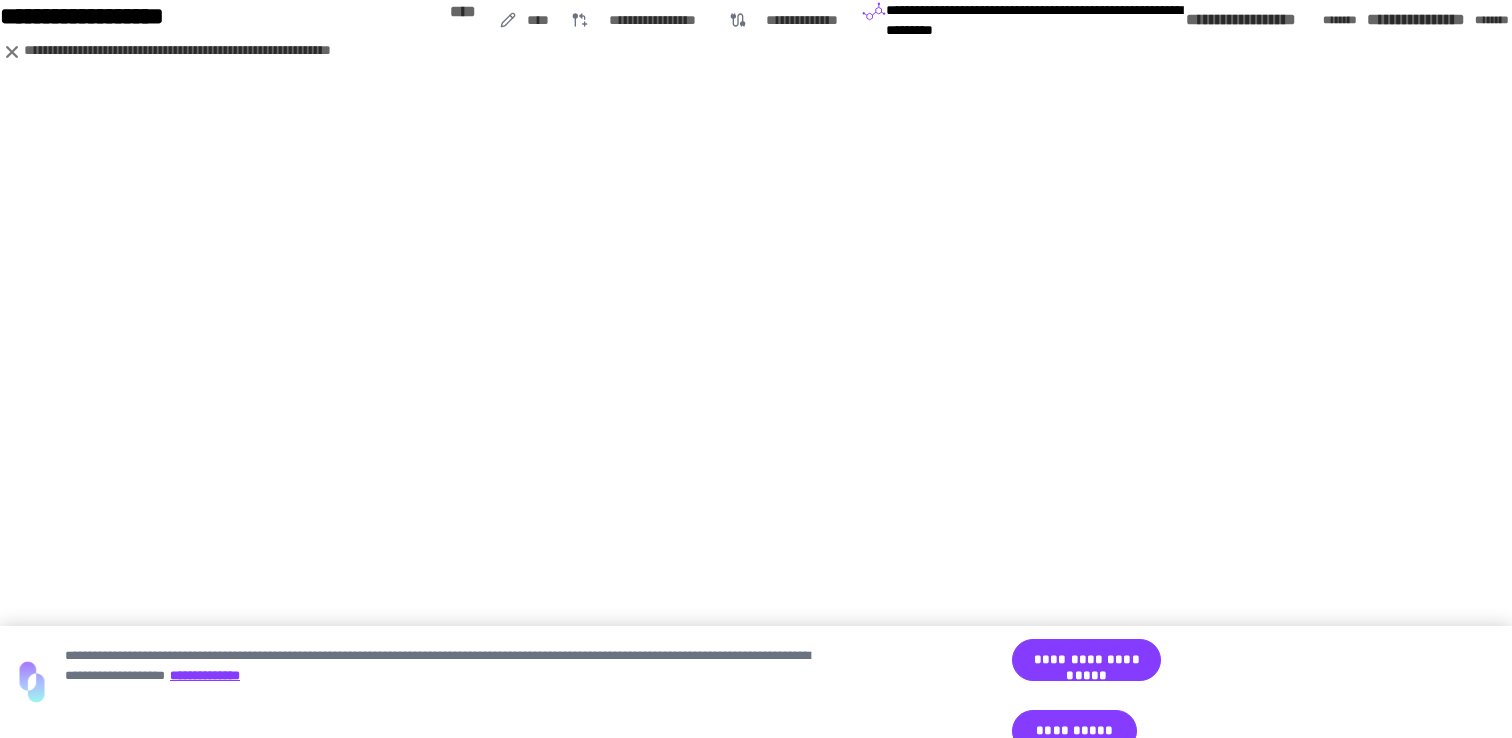 click on "**********" at bounding box center [1443, 20] 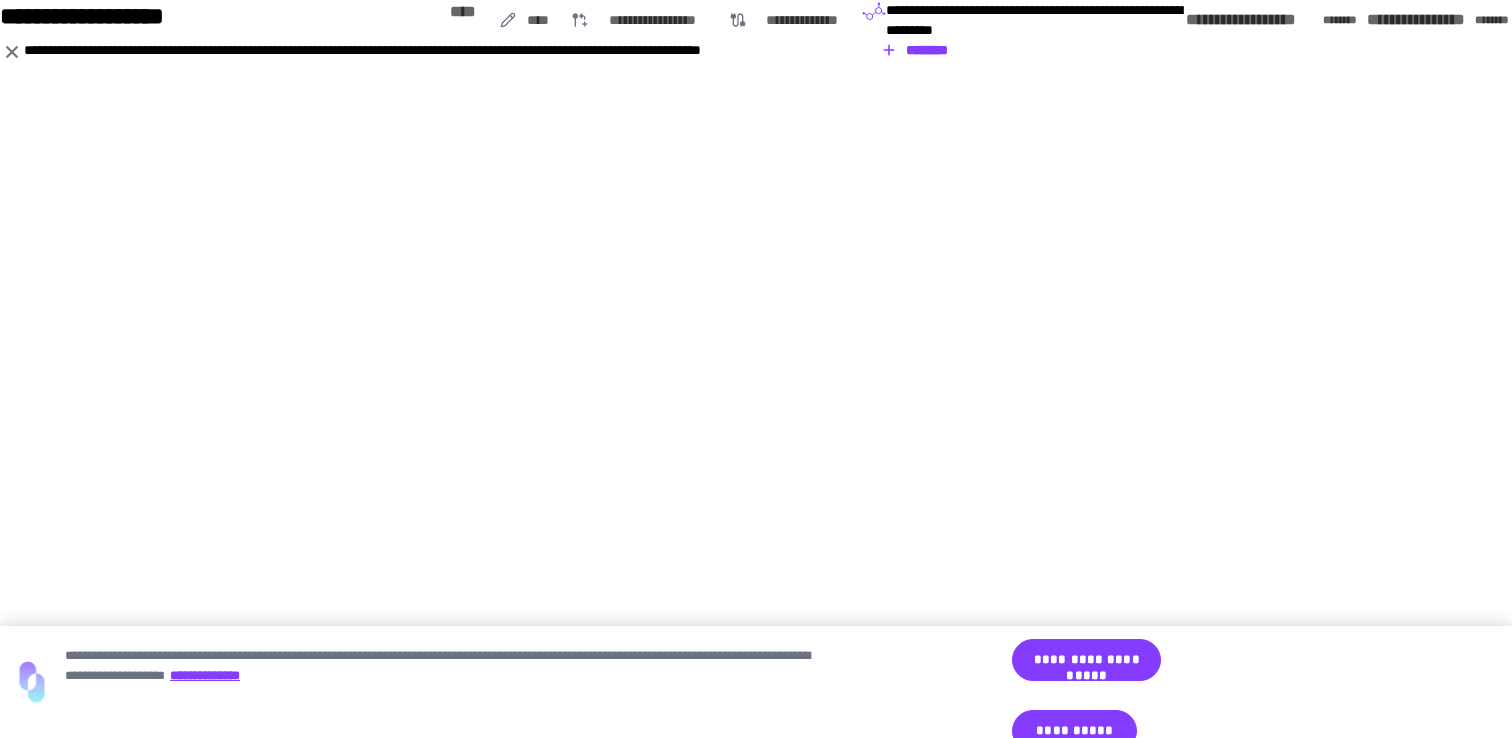 click on "********" at bounding box center [915, 50] 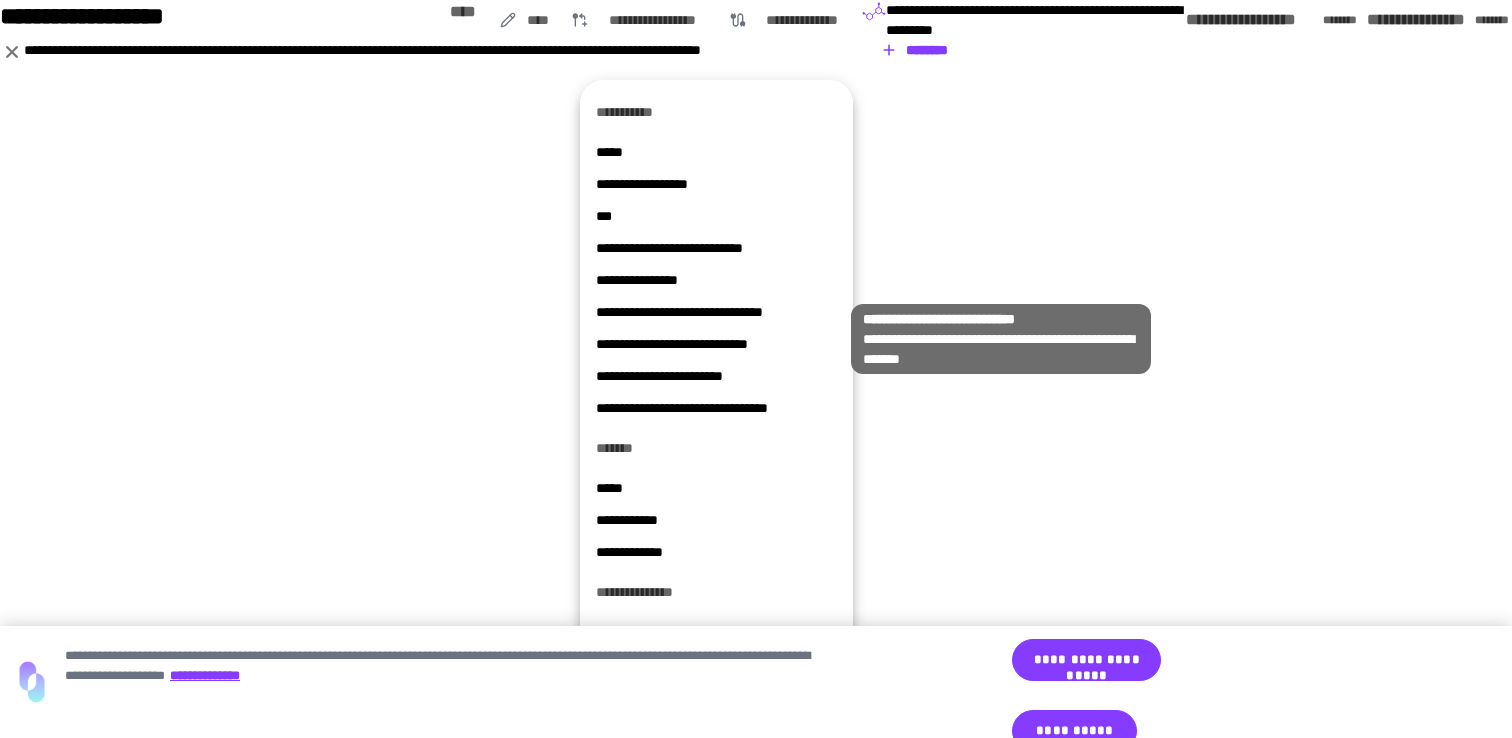 scroll, scrollTop: 974, scrollLeft: 0, axis: vertical 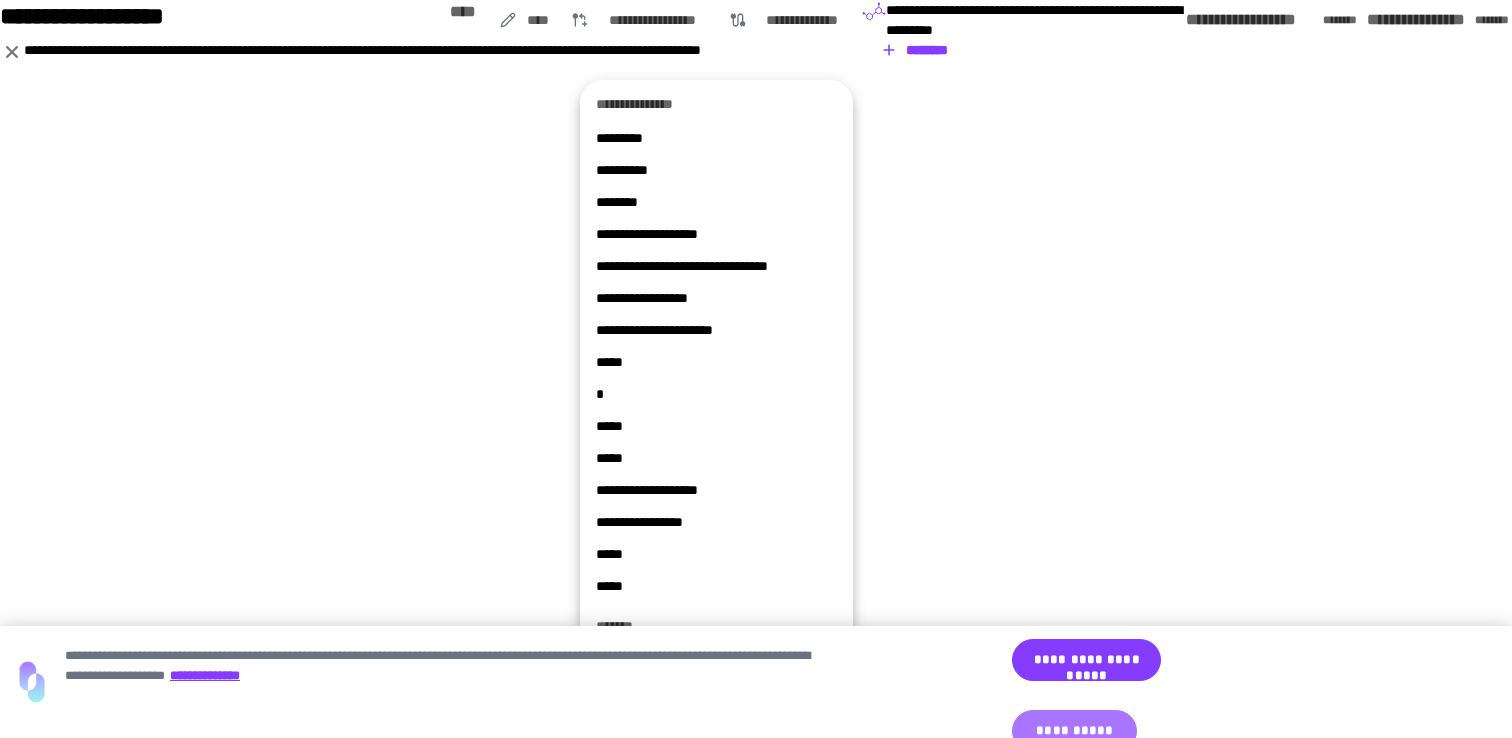 click on "**********" at bounding box center [1074, 731] 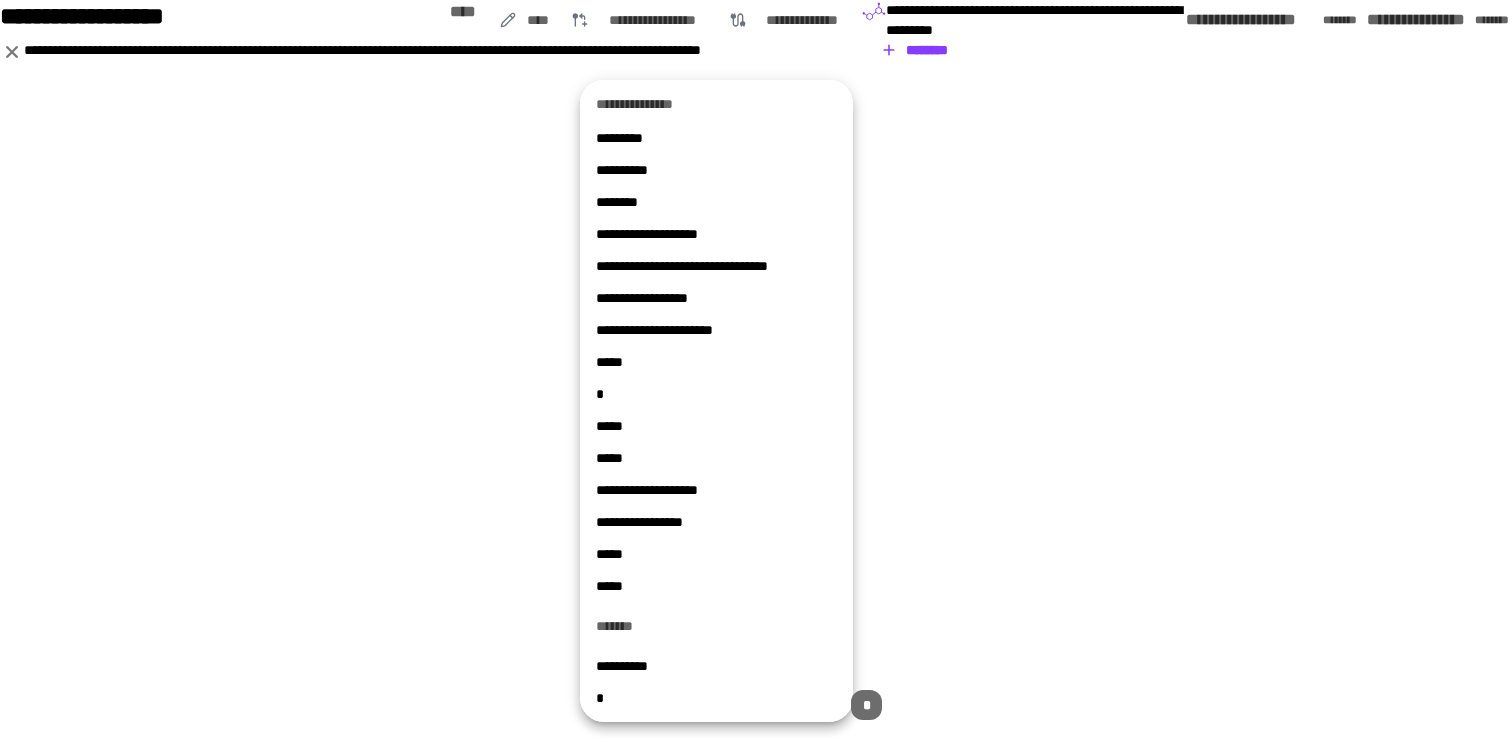 click on "*" at bounding box center [716, 698] 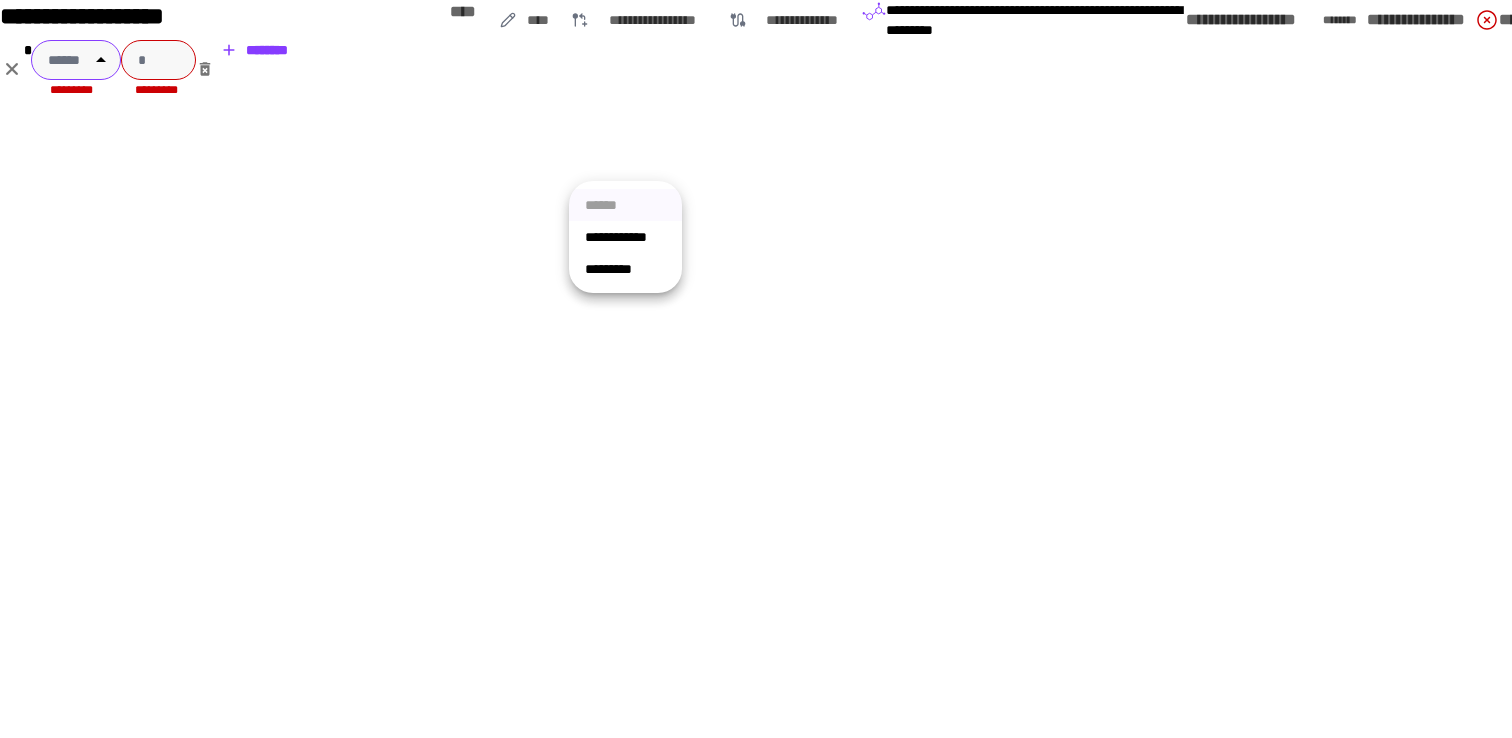 click on "******" at bounding box center (76, 60) 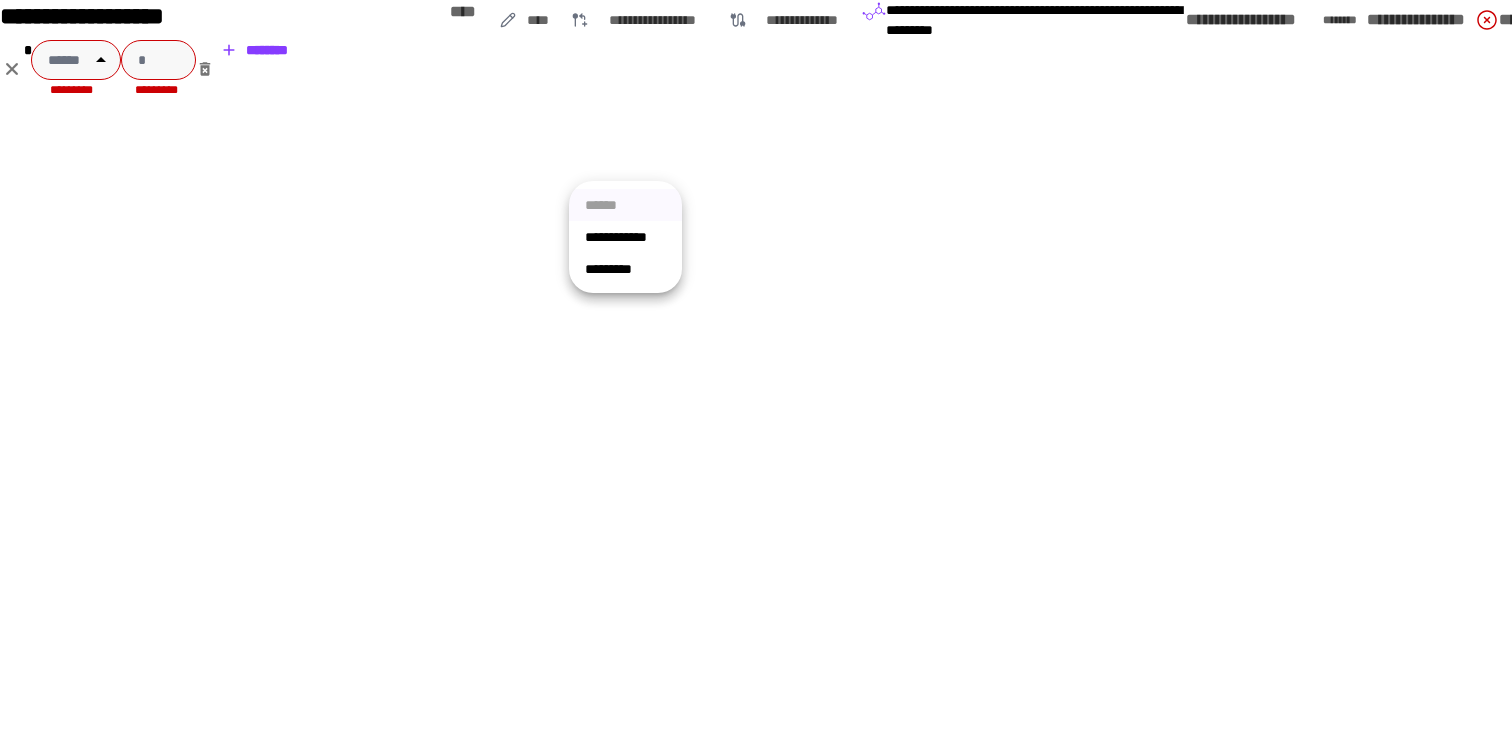 click on "**********" at bounding box center [625, 237] 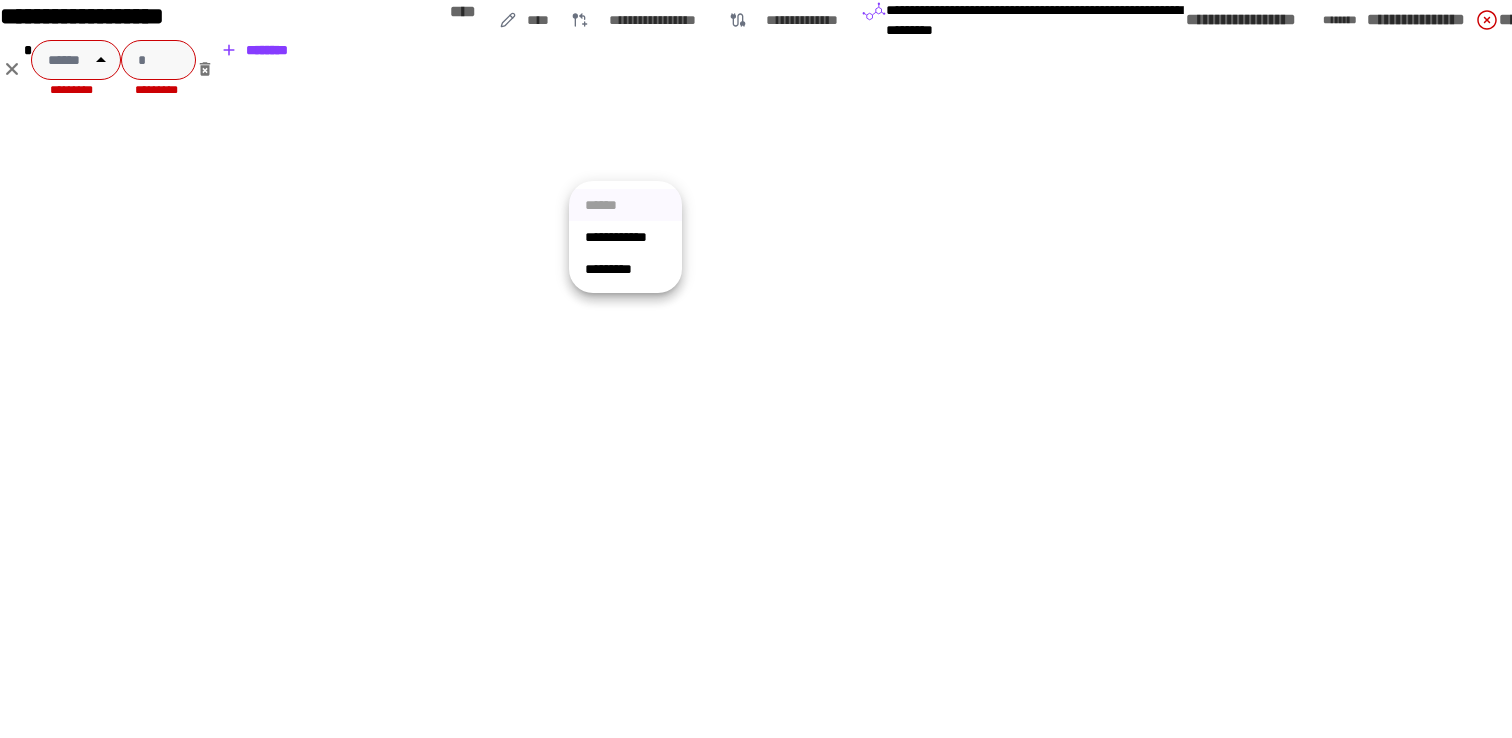 type on "**********" 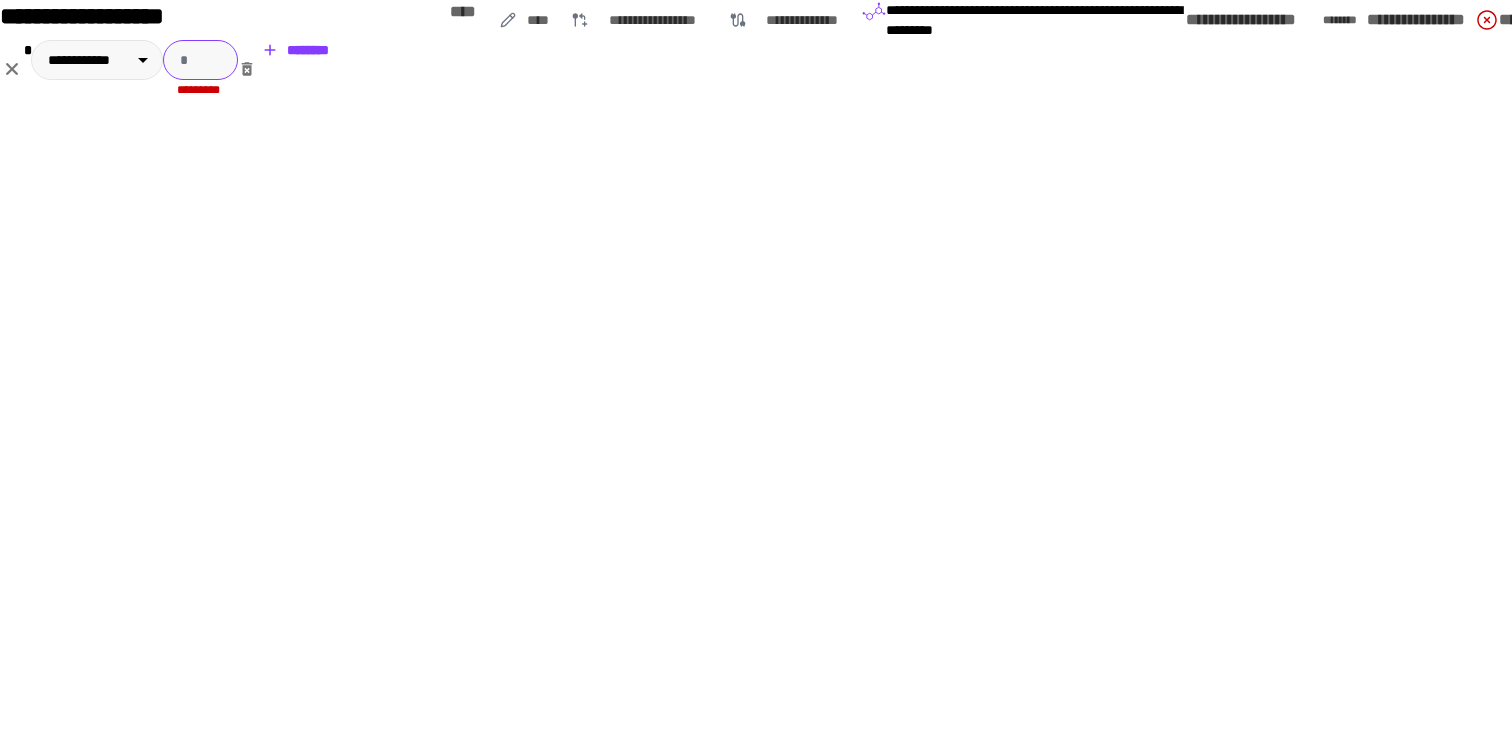 click at bounding box center [200, 60] 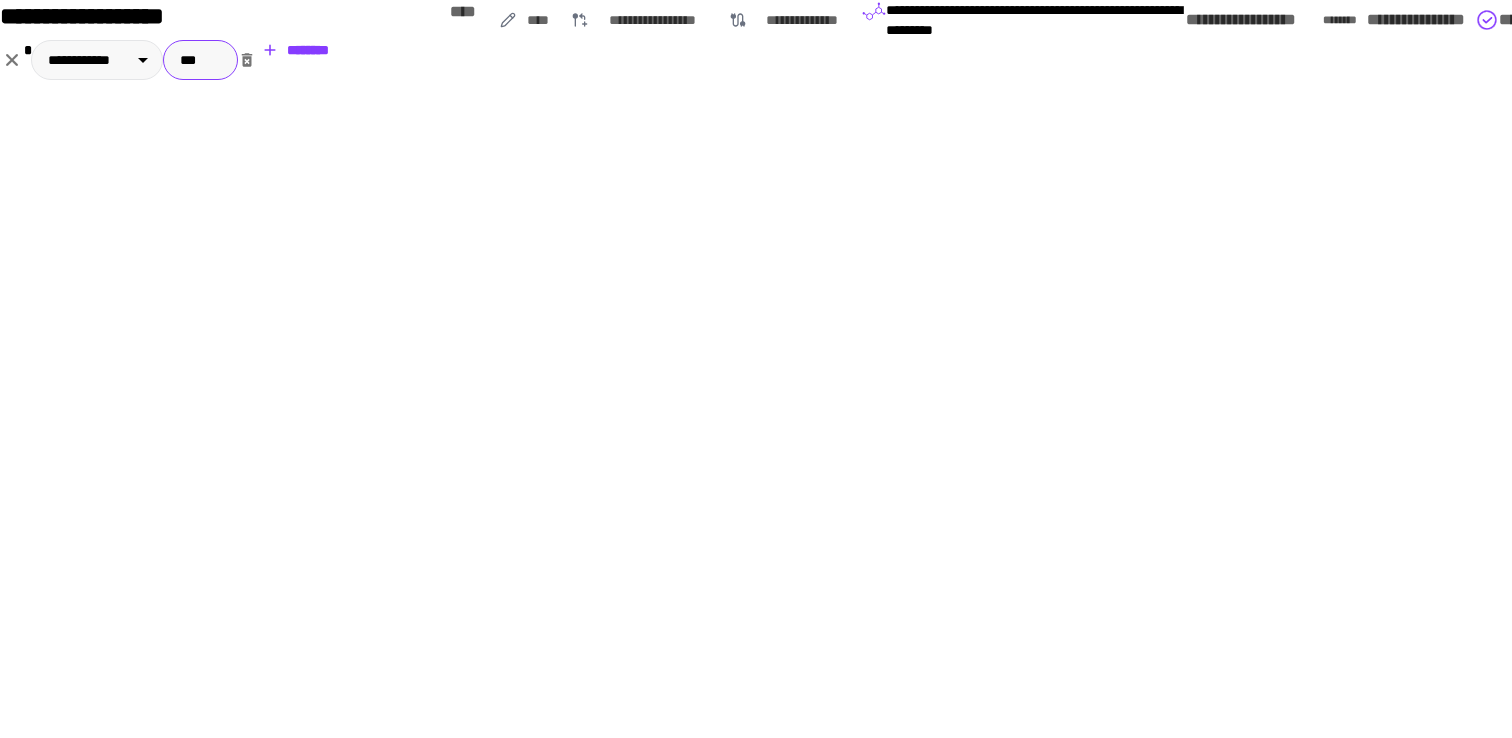 type on "***" 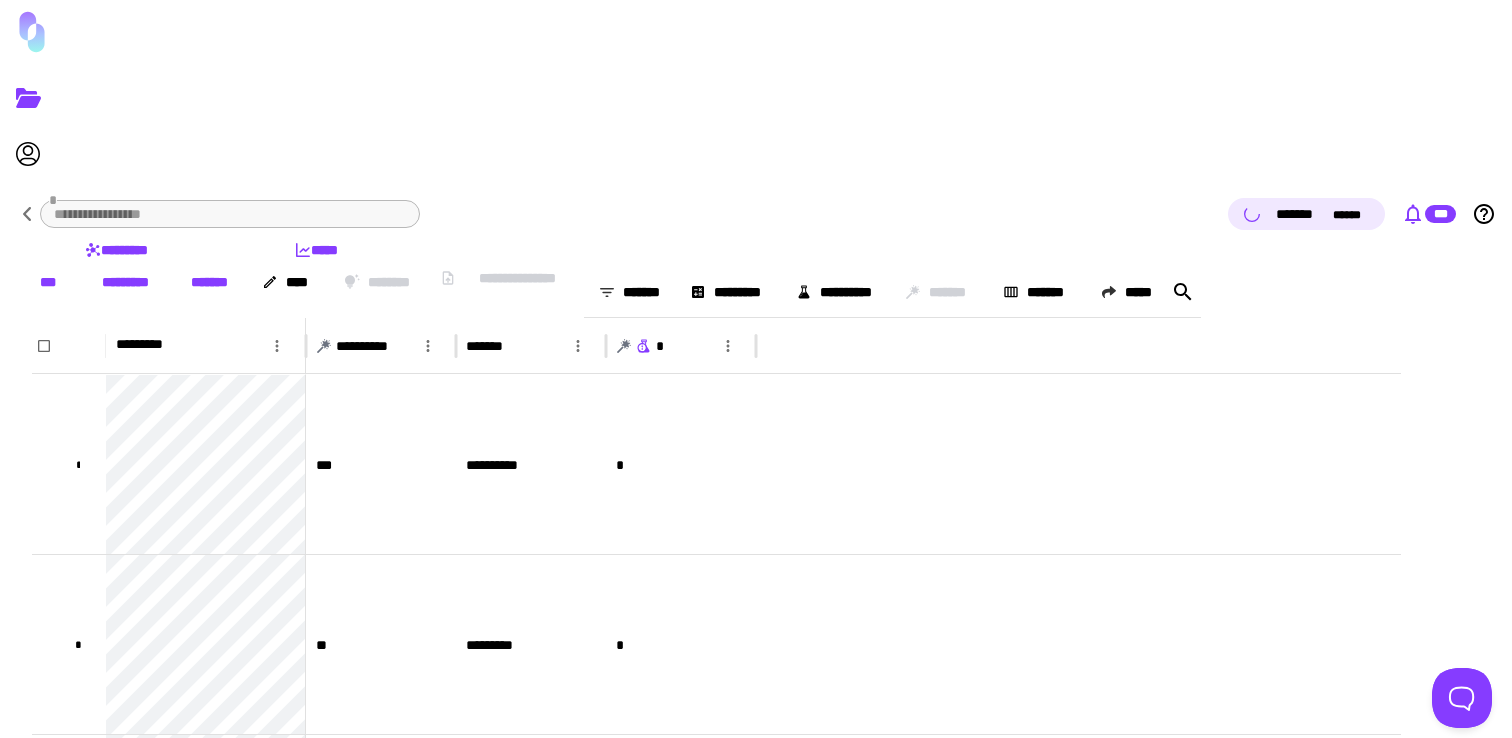 click 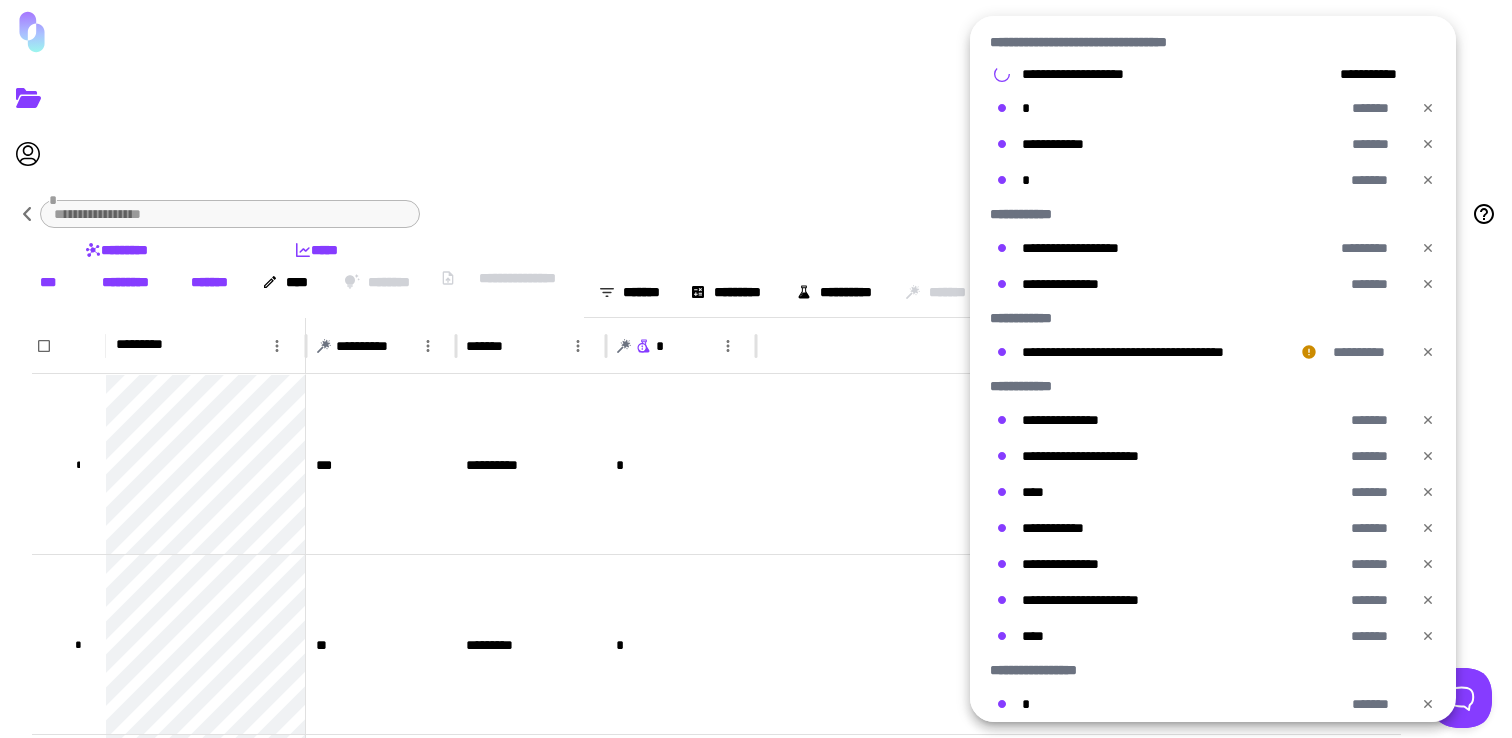 click at bounding box center [756, 369] 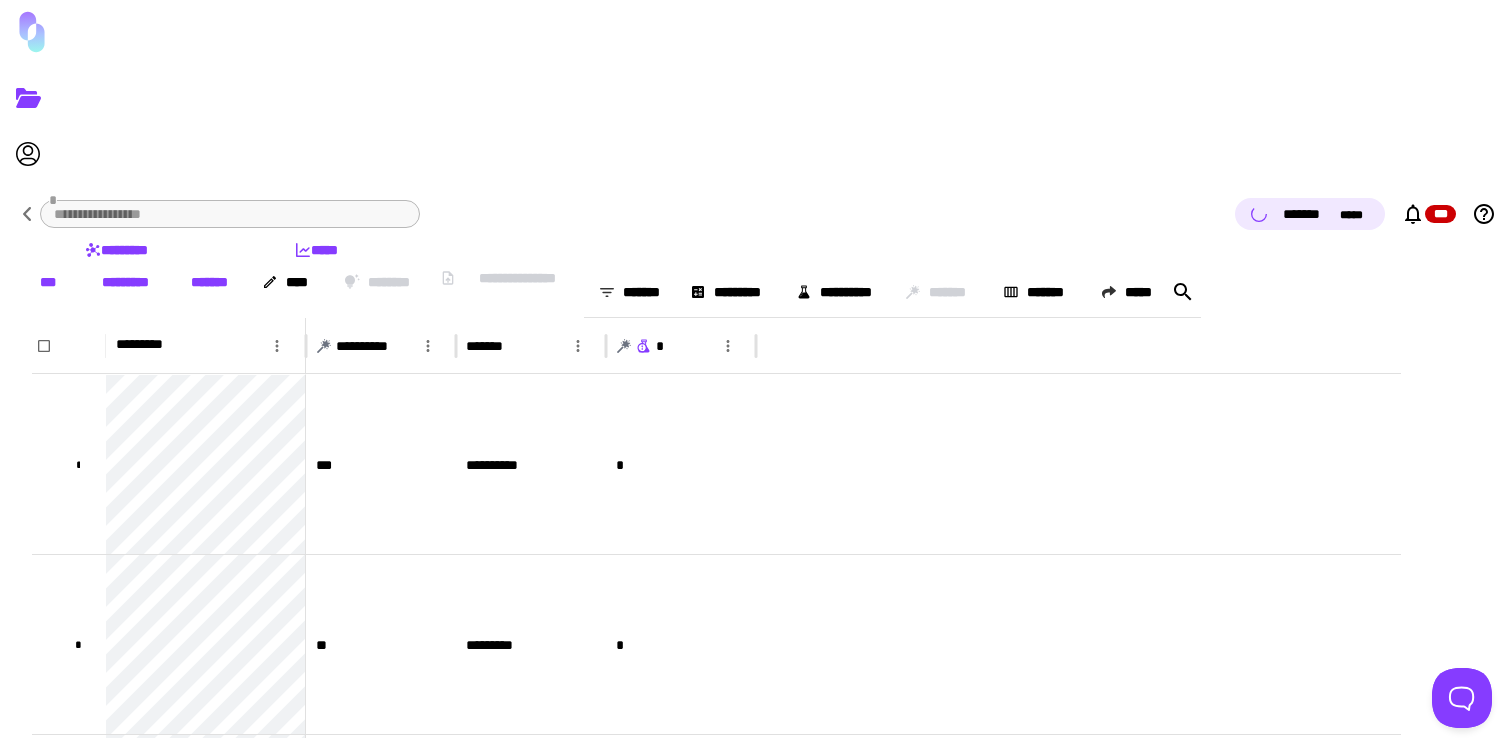type 